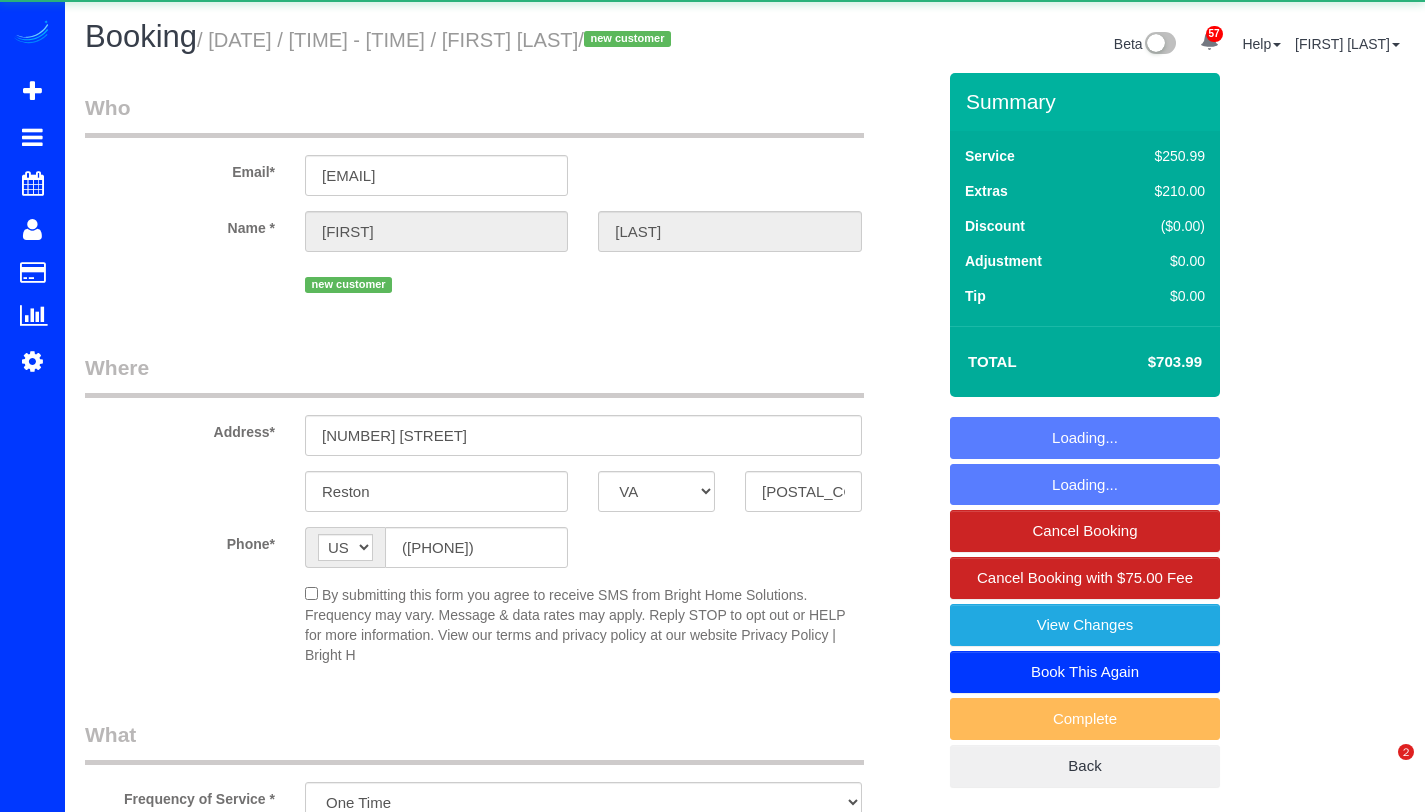 select on "VA" 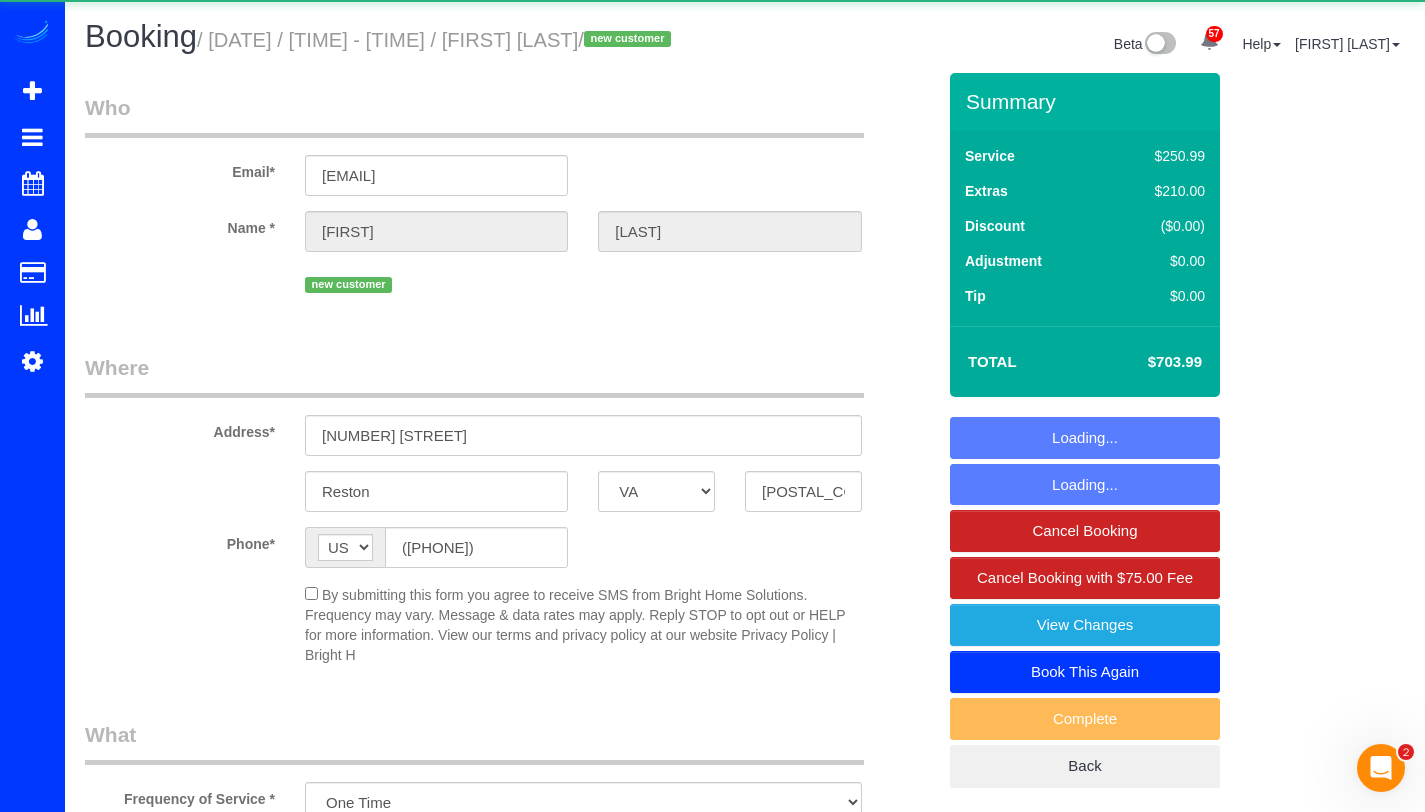 scroll, scrollTop: 0, scrollLeft: 0, axis: both 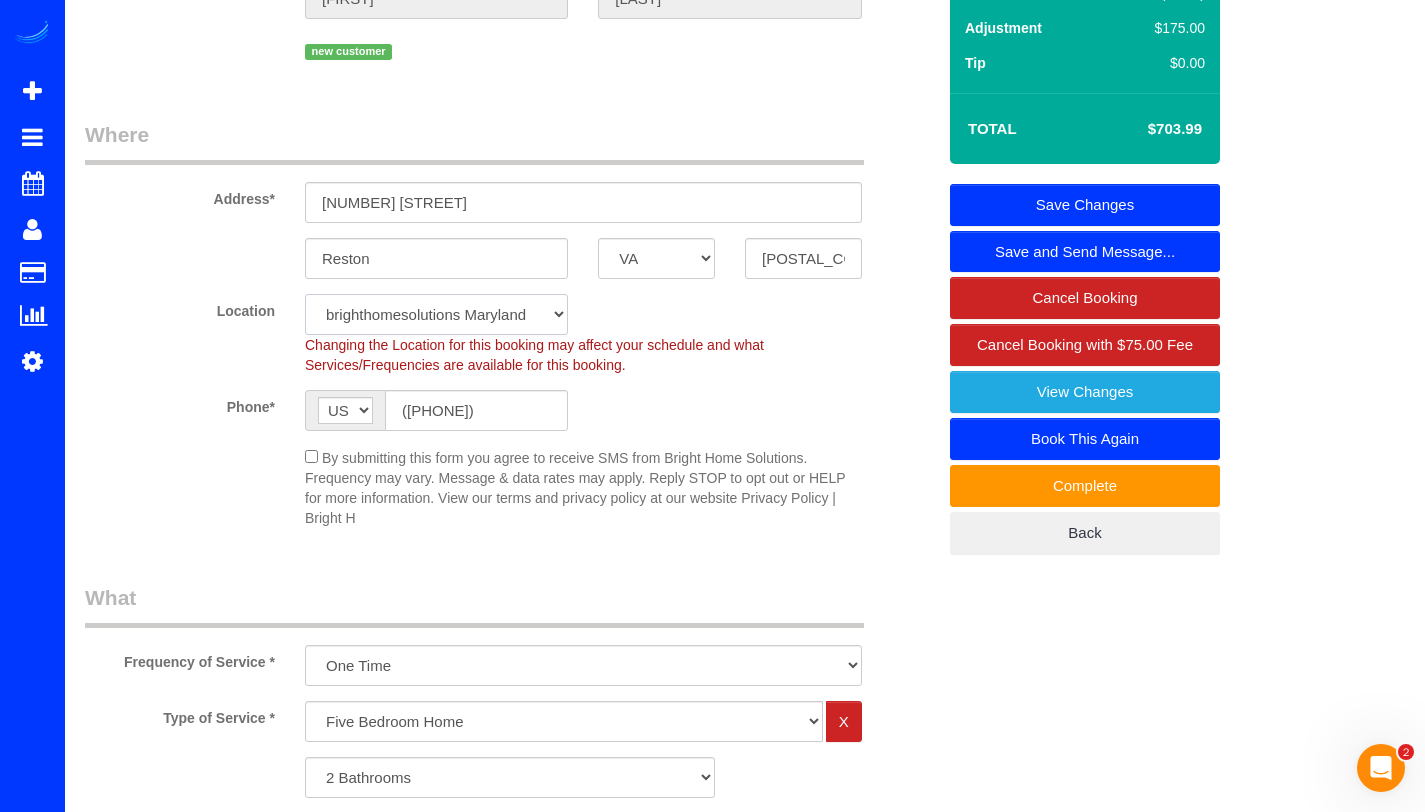 click on "brighthomesolutions Maryland Bright Home Solutions  - Washington DC Virginia" 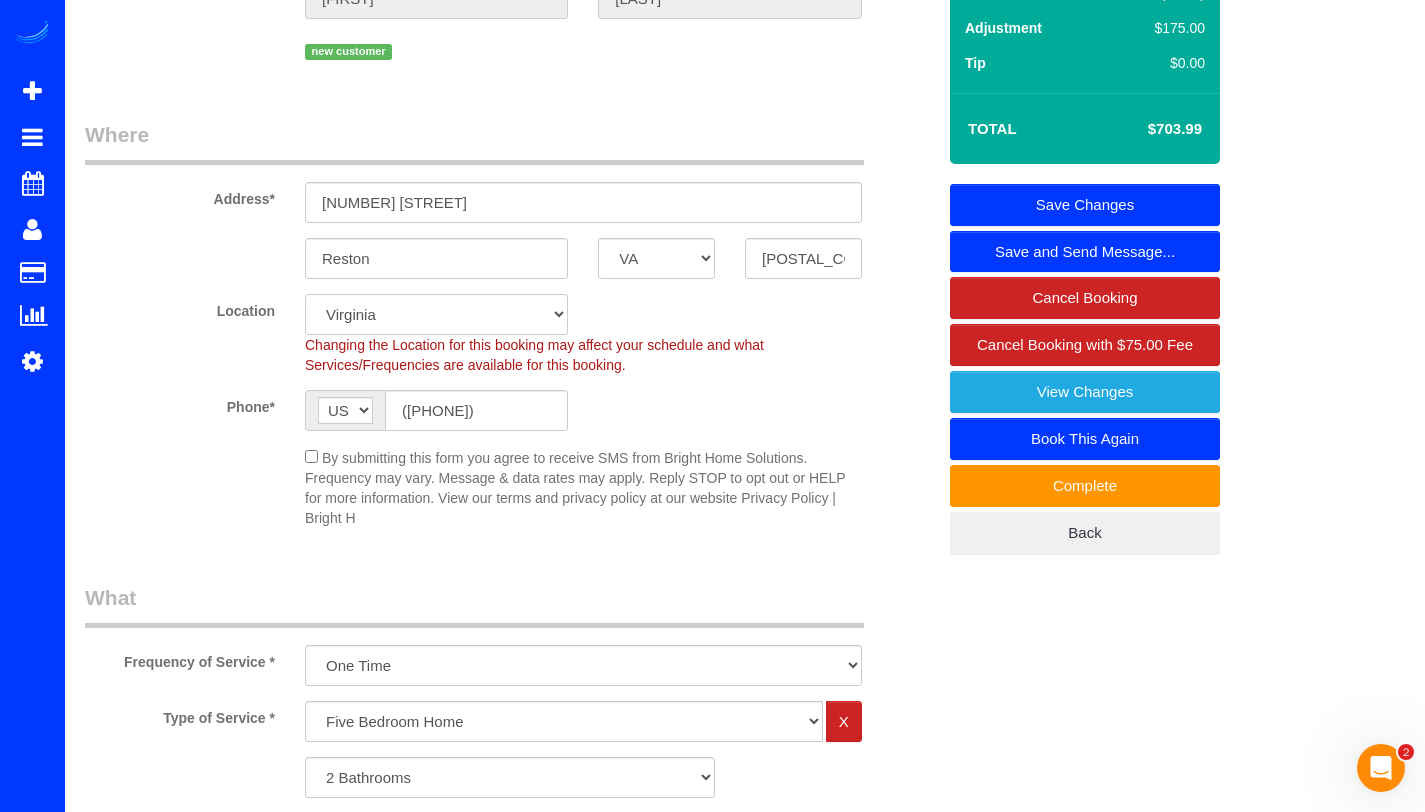 select on "object:1144" 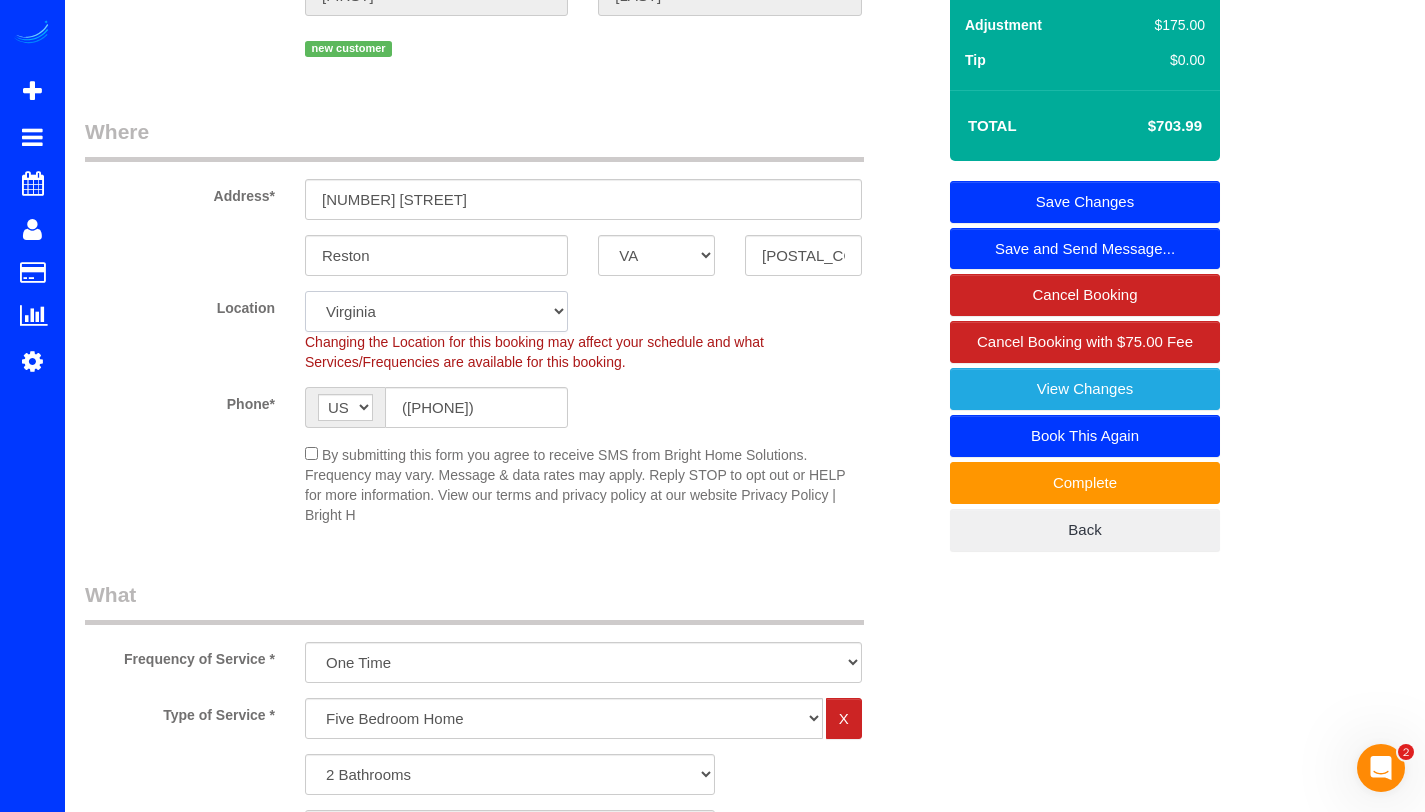 scroll, scrollTop: 237, scrollLeft: 0, axis: vertical 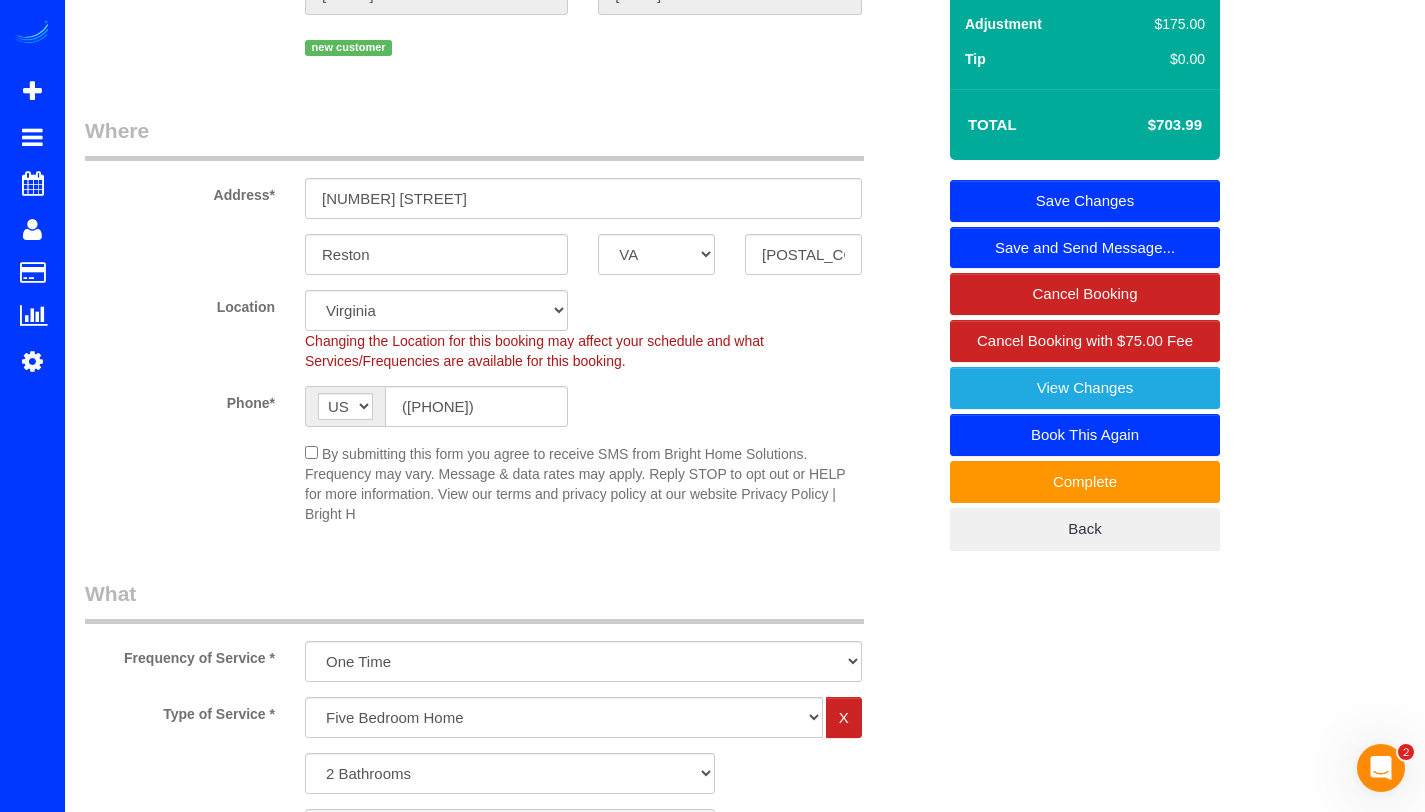 click on "Save Changes" at bounding box center (1085, 201) 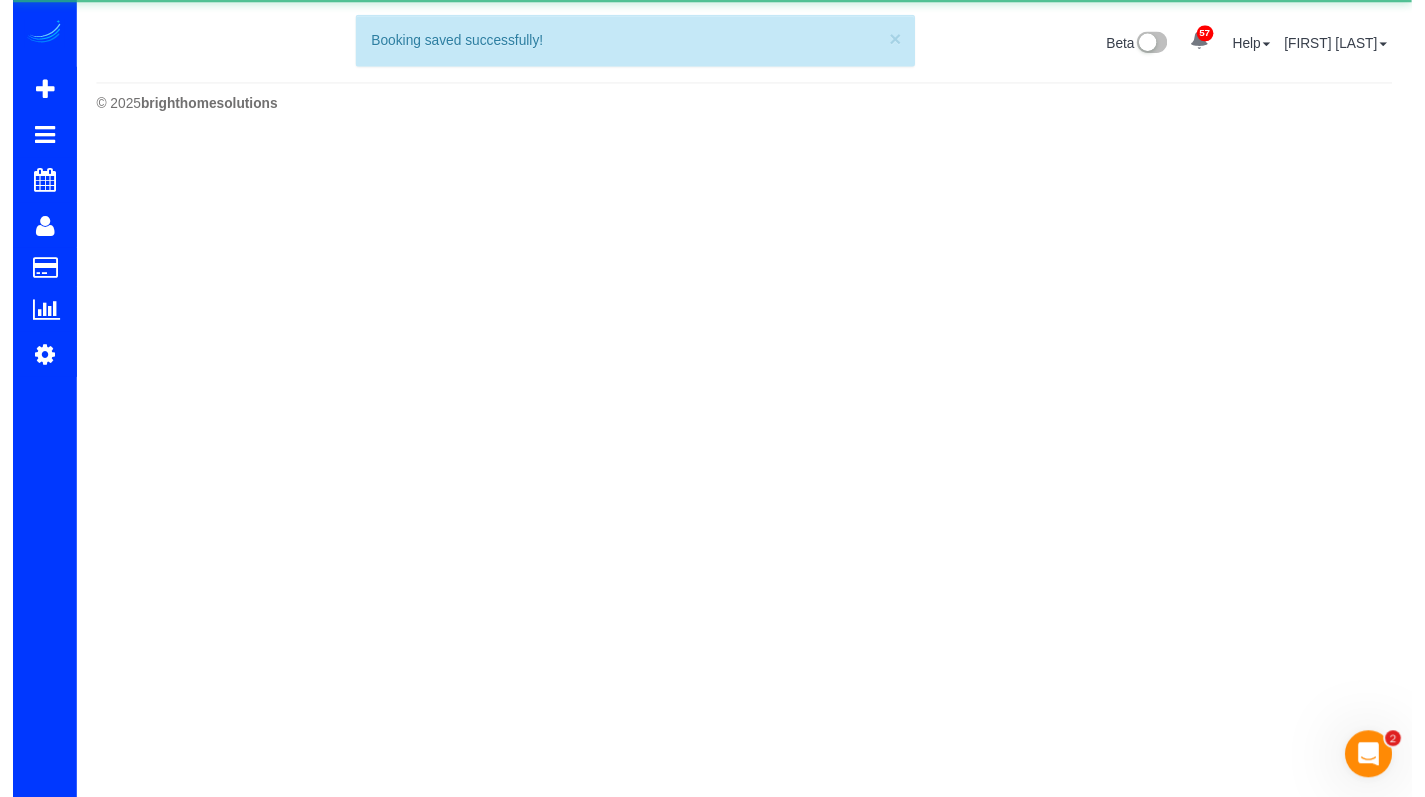 scroll, scrollTop: 0, scrollLeft: 0, axis: both 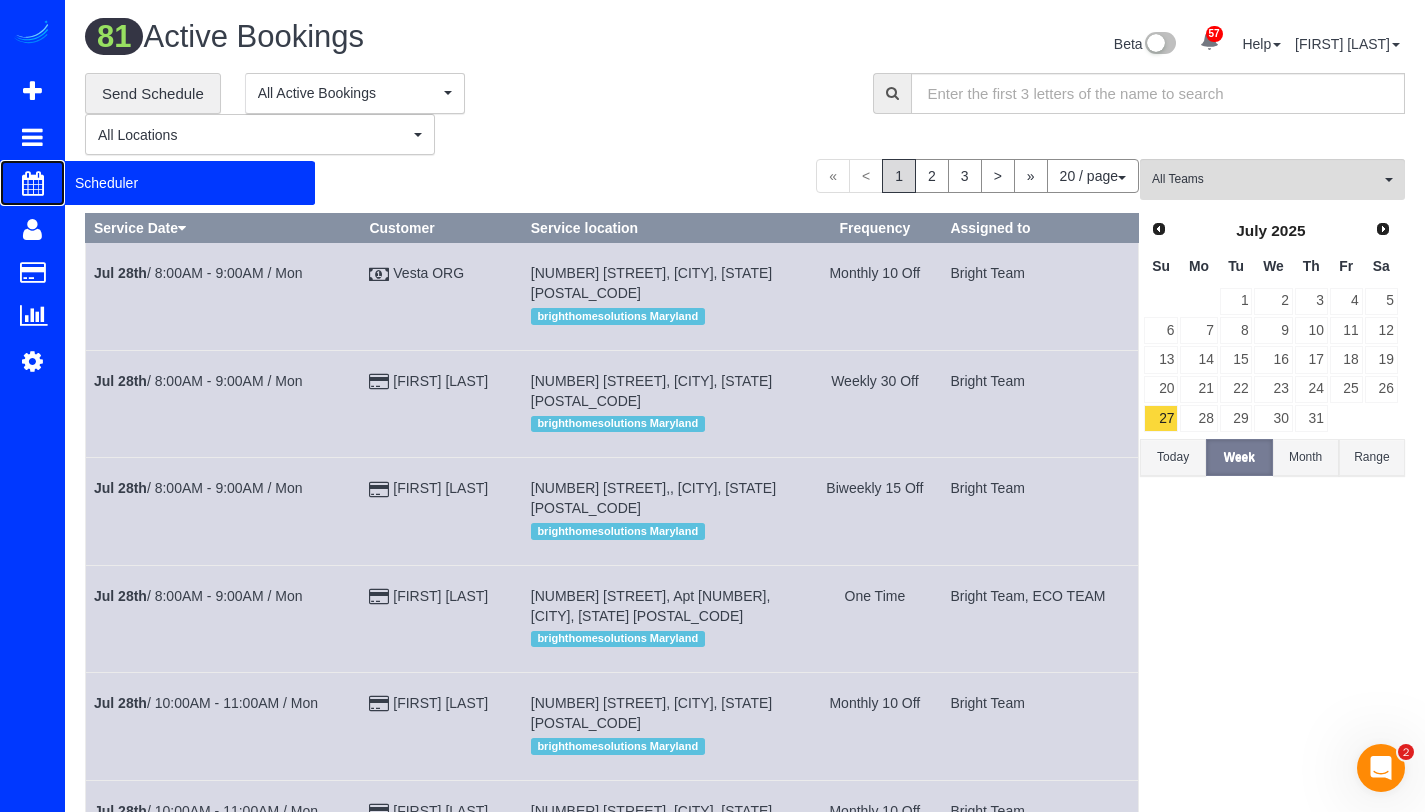 click on "Scheduler" at bounding box center [190, 183] 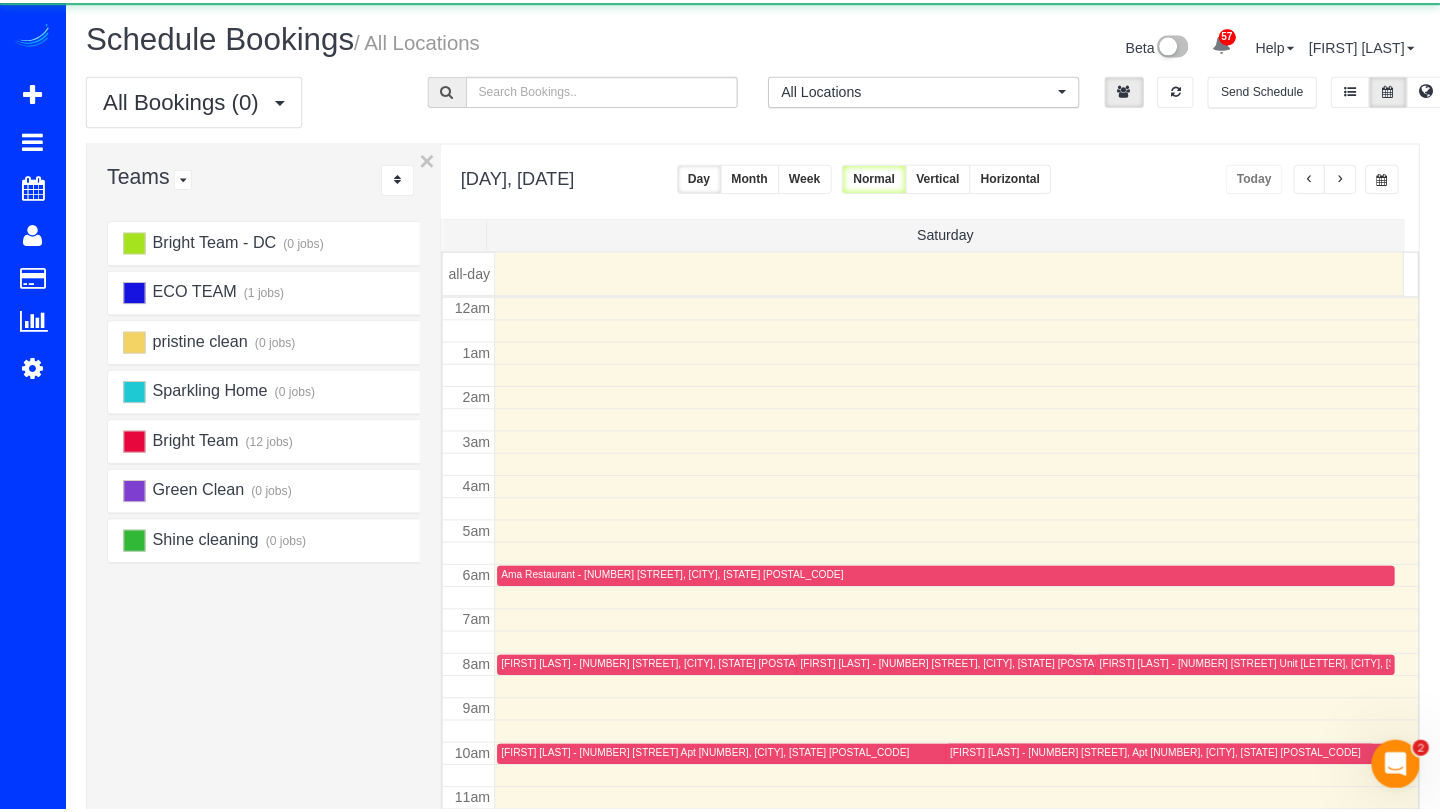 scroll, scrollTop: 265, scrollLeft: 0, axis: vertical 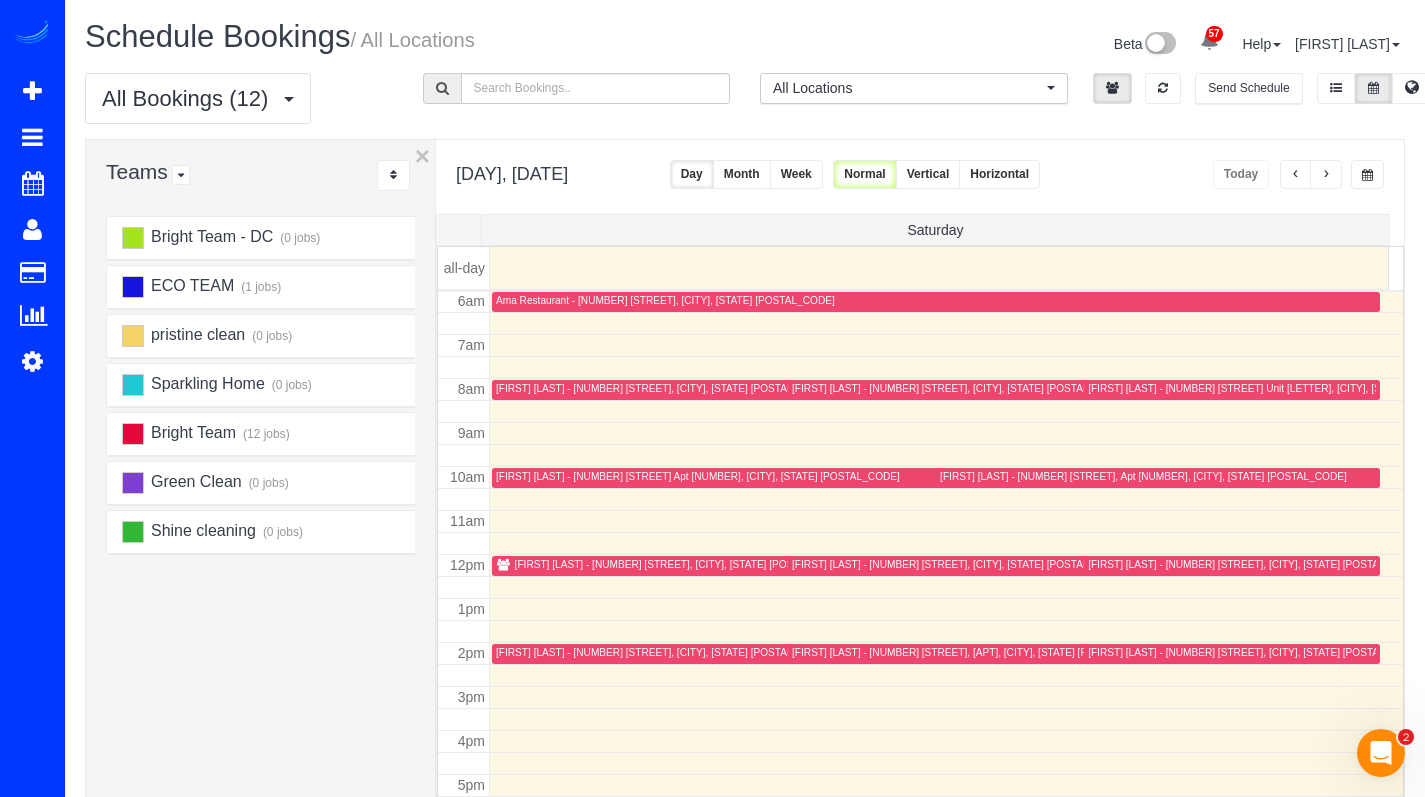 click on "[FIRST] [LAST] - [NUMBER] [STREET], [CITY], [STATE] [POSTAL_CODE]" at bounding box center (682, 564) 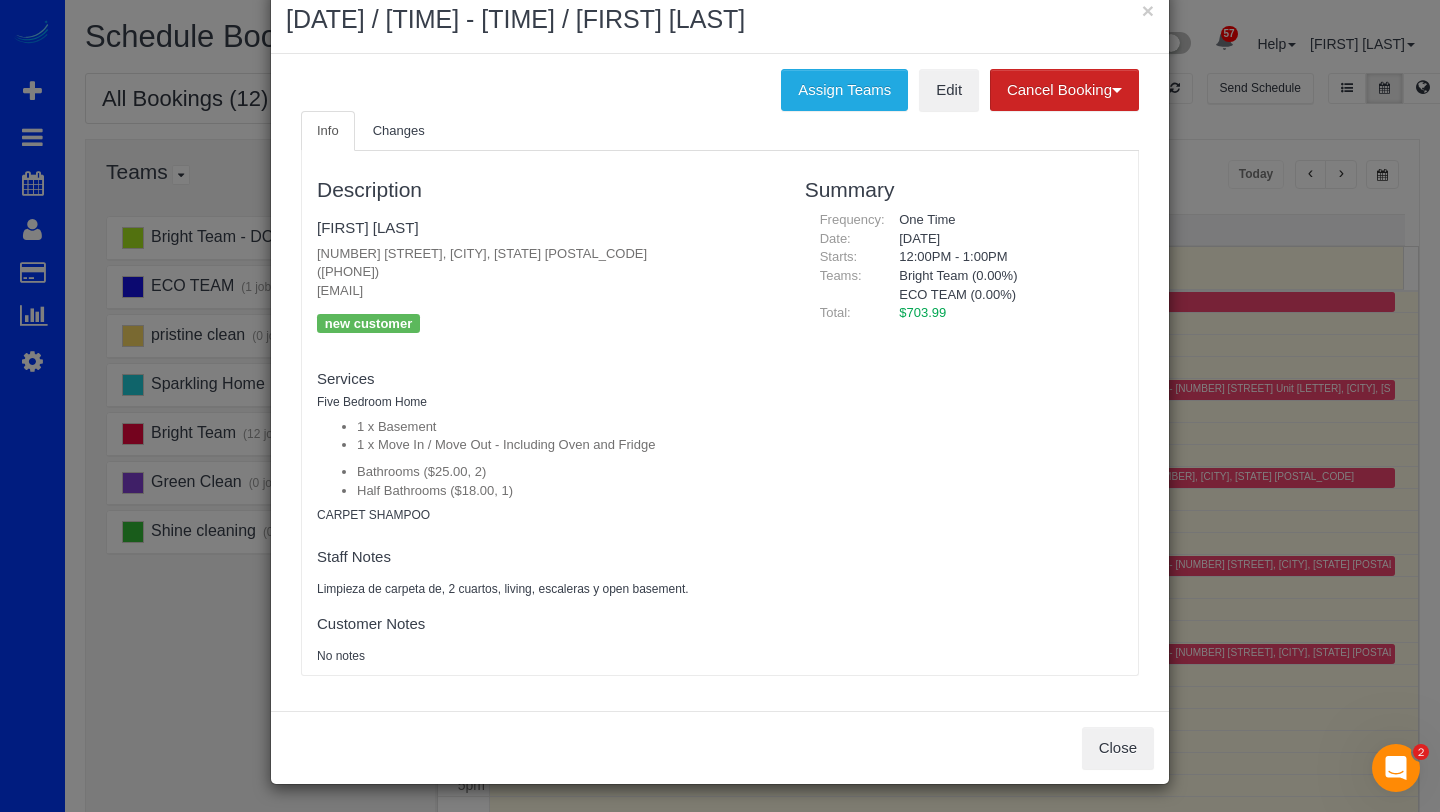 scroll, scrollTop: 46, scrollLeft: 0, axis: vertical 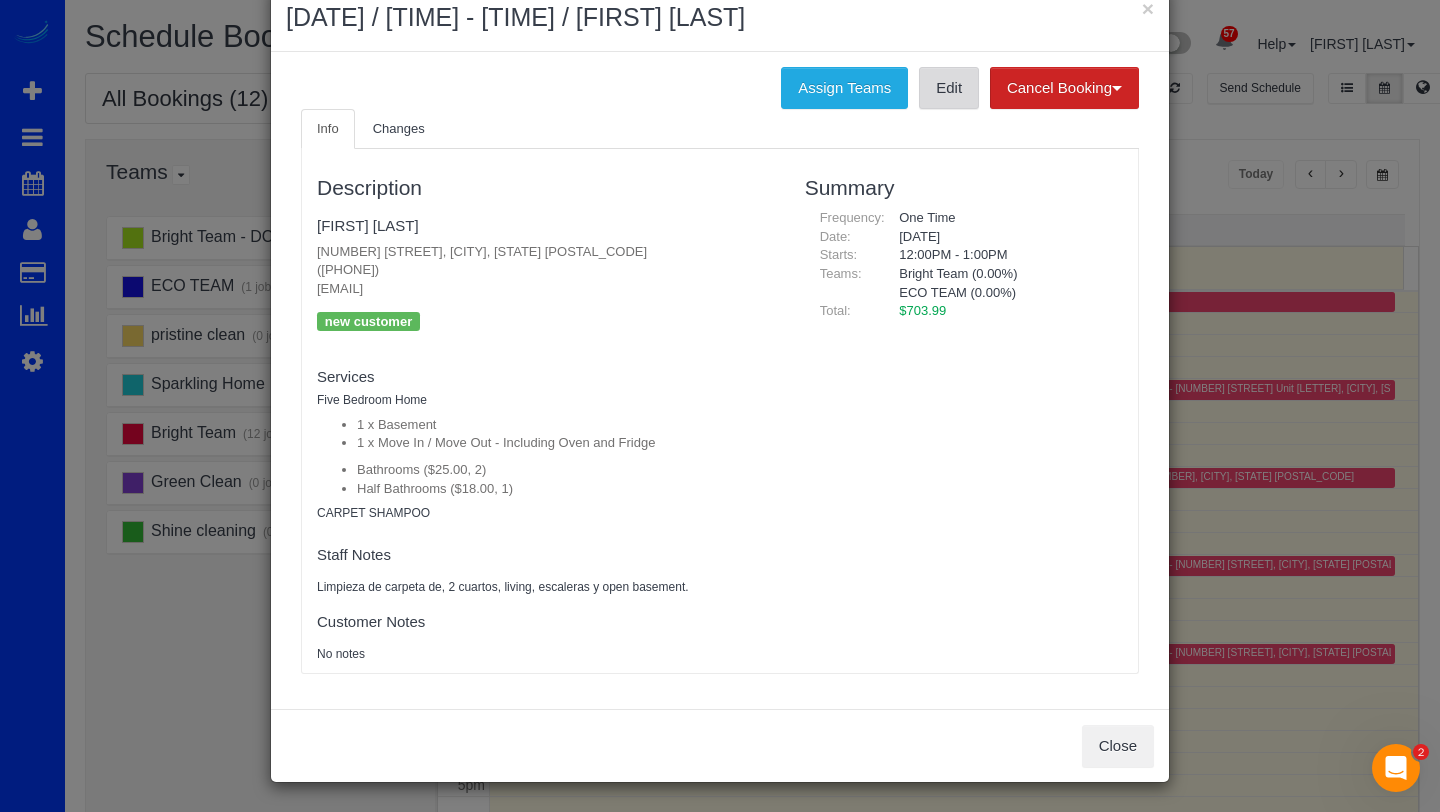 click on "Edit" at bounding box center [949, 88] 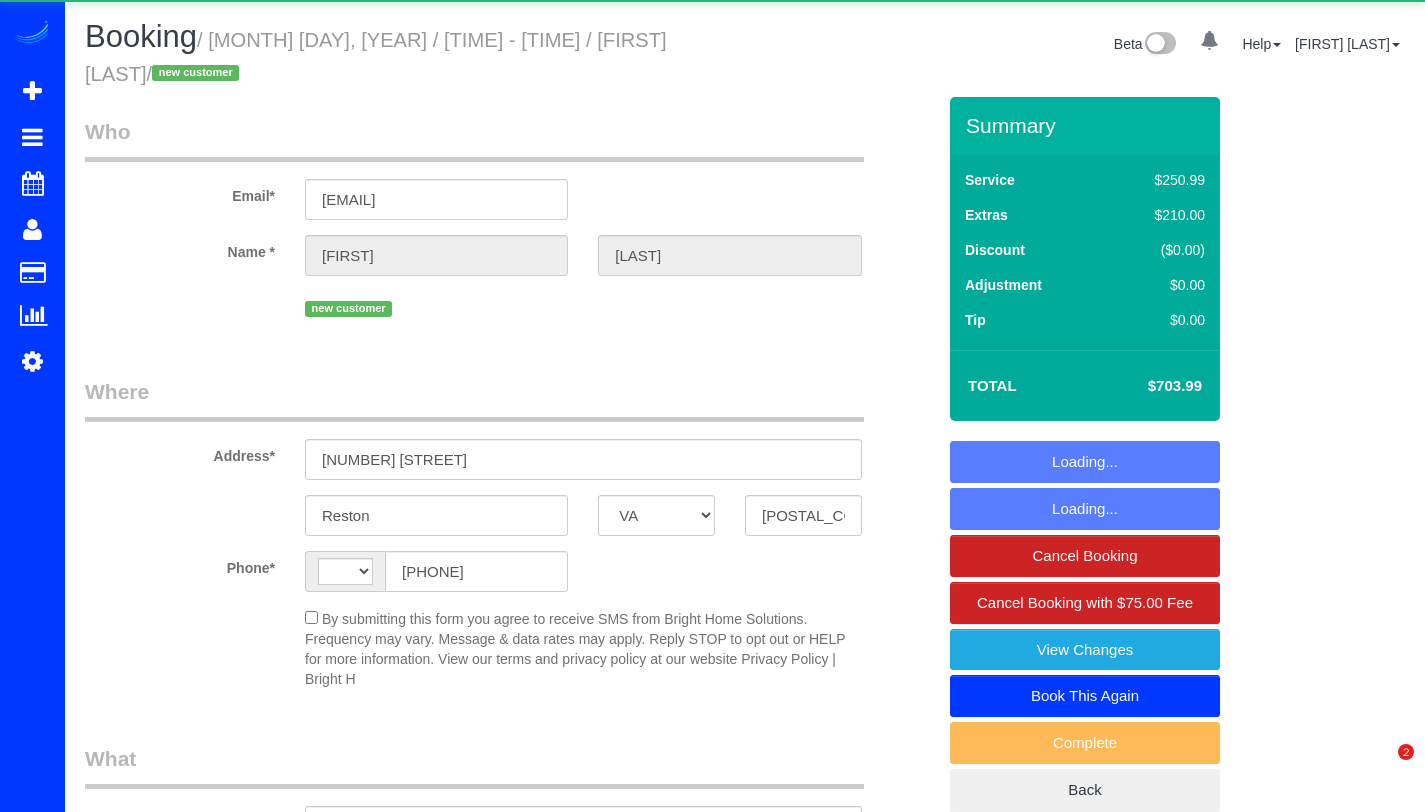 select on "VA" 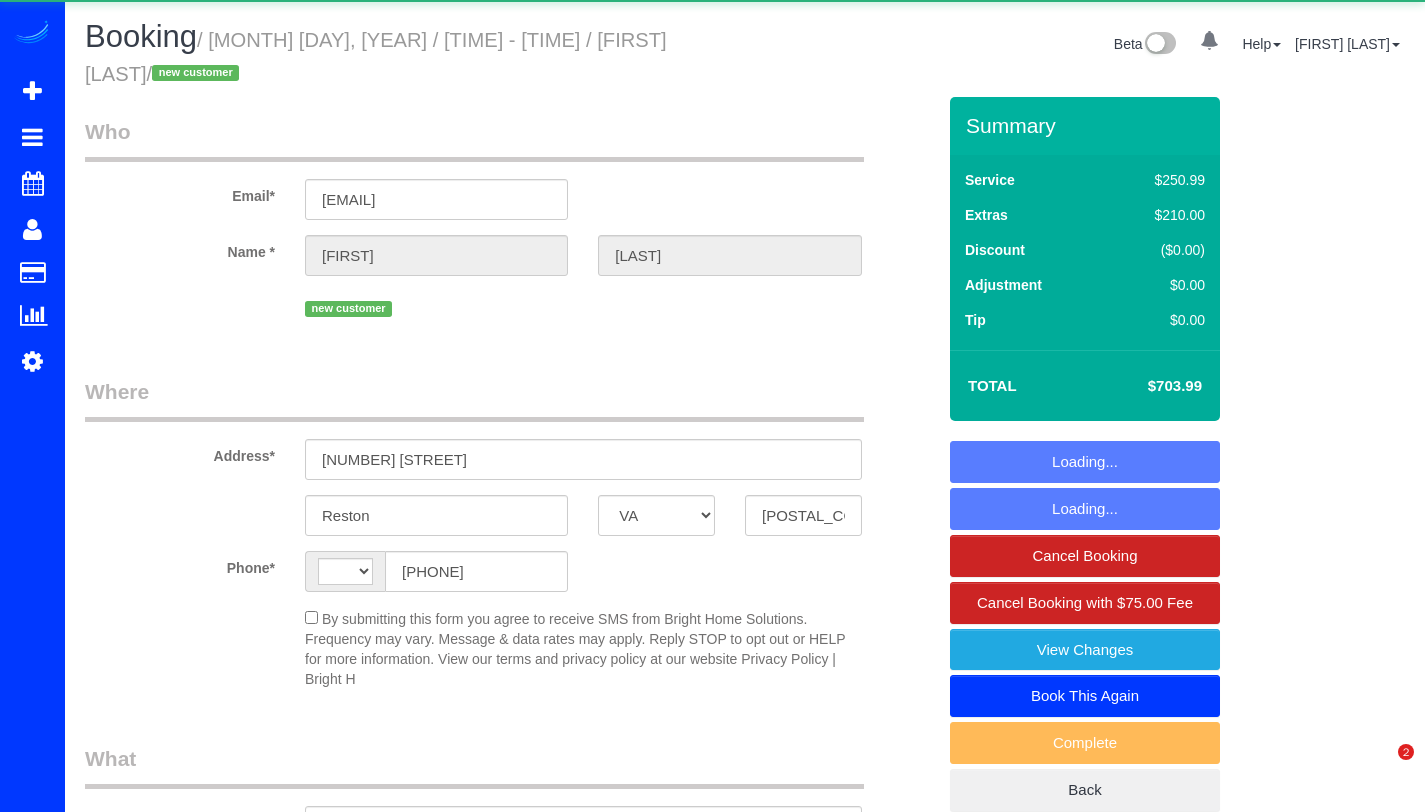scroll, scrollTop: 0, scrollLeft: 0, axis: both 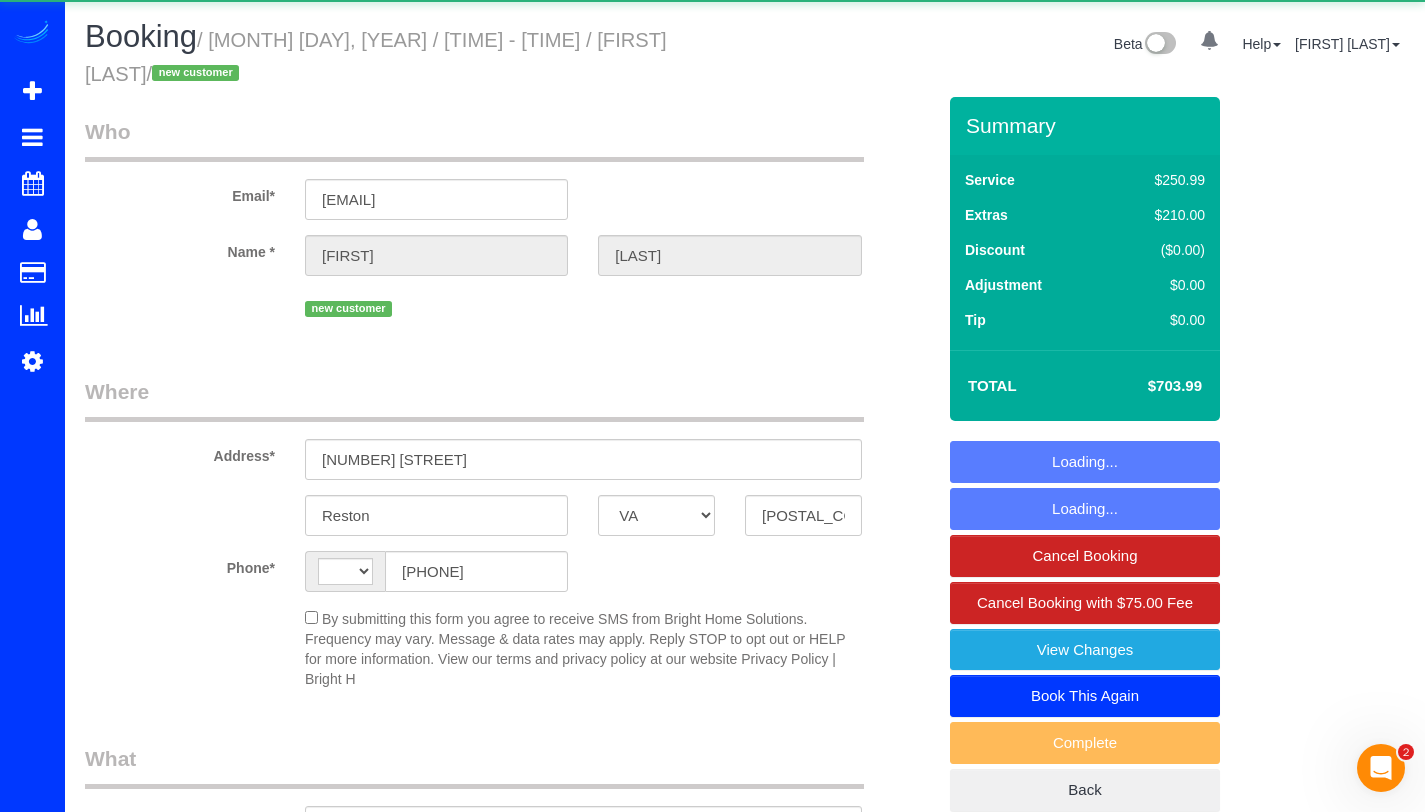 select on "object:871" 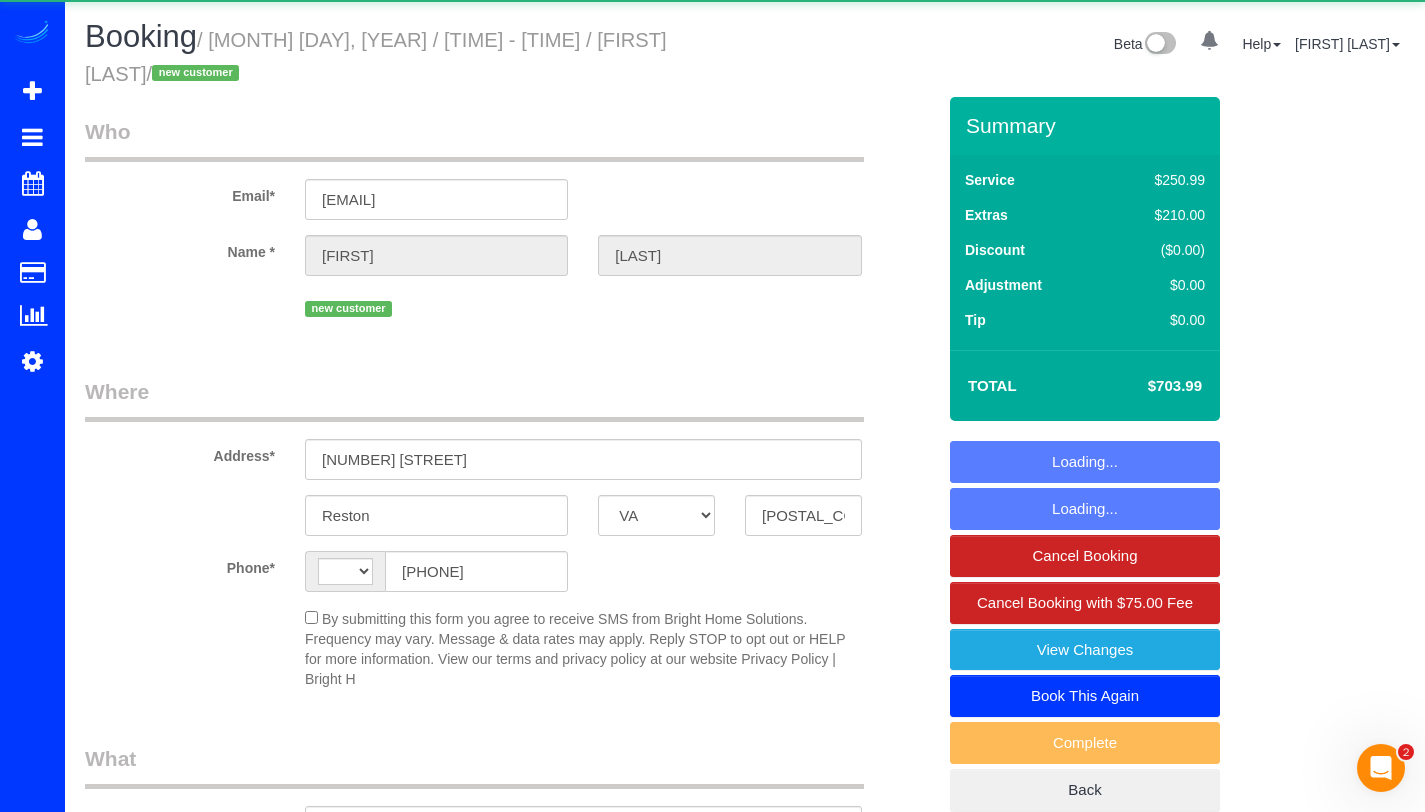 select on "string:US" 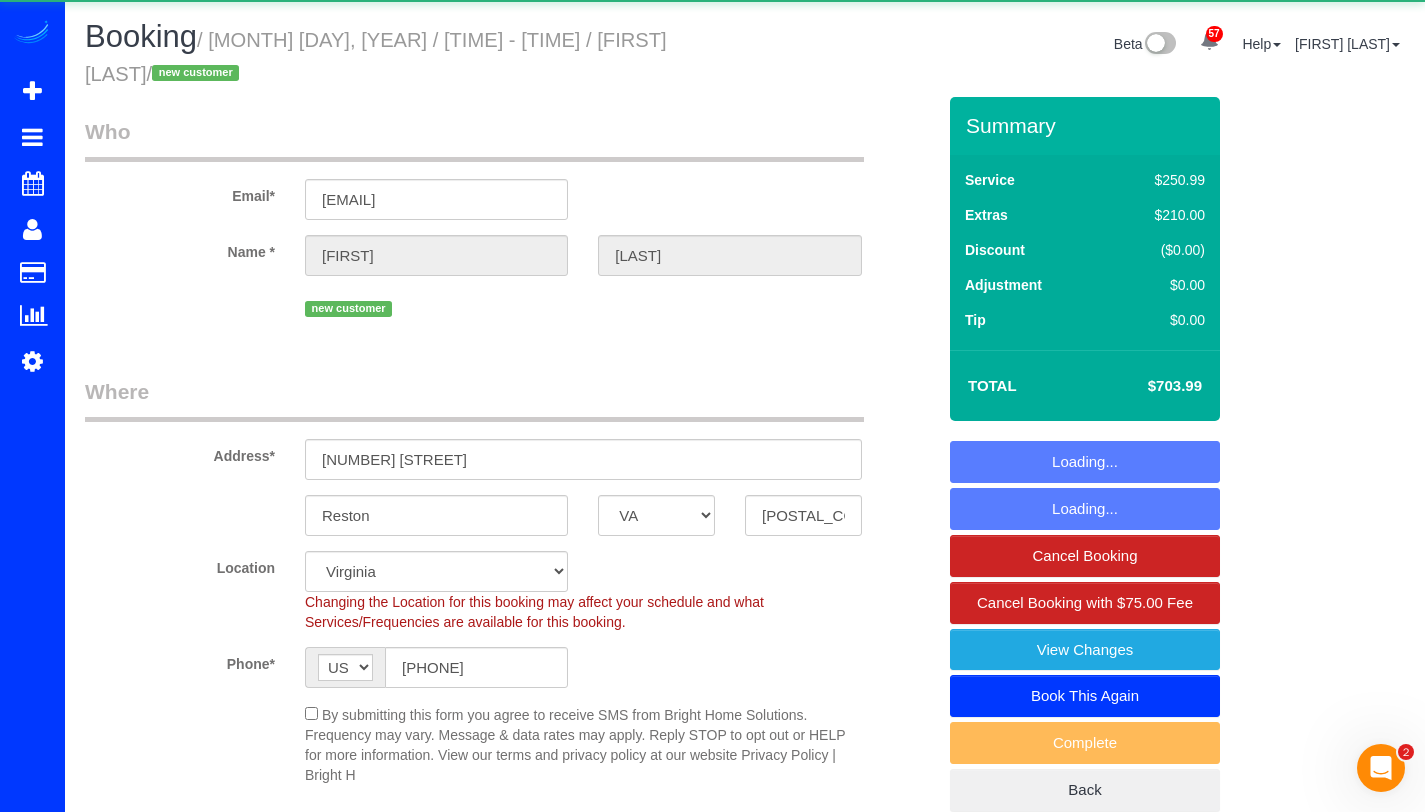 select on "2" 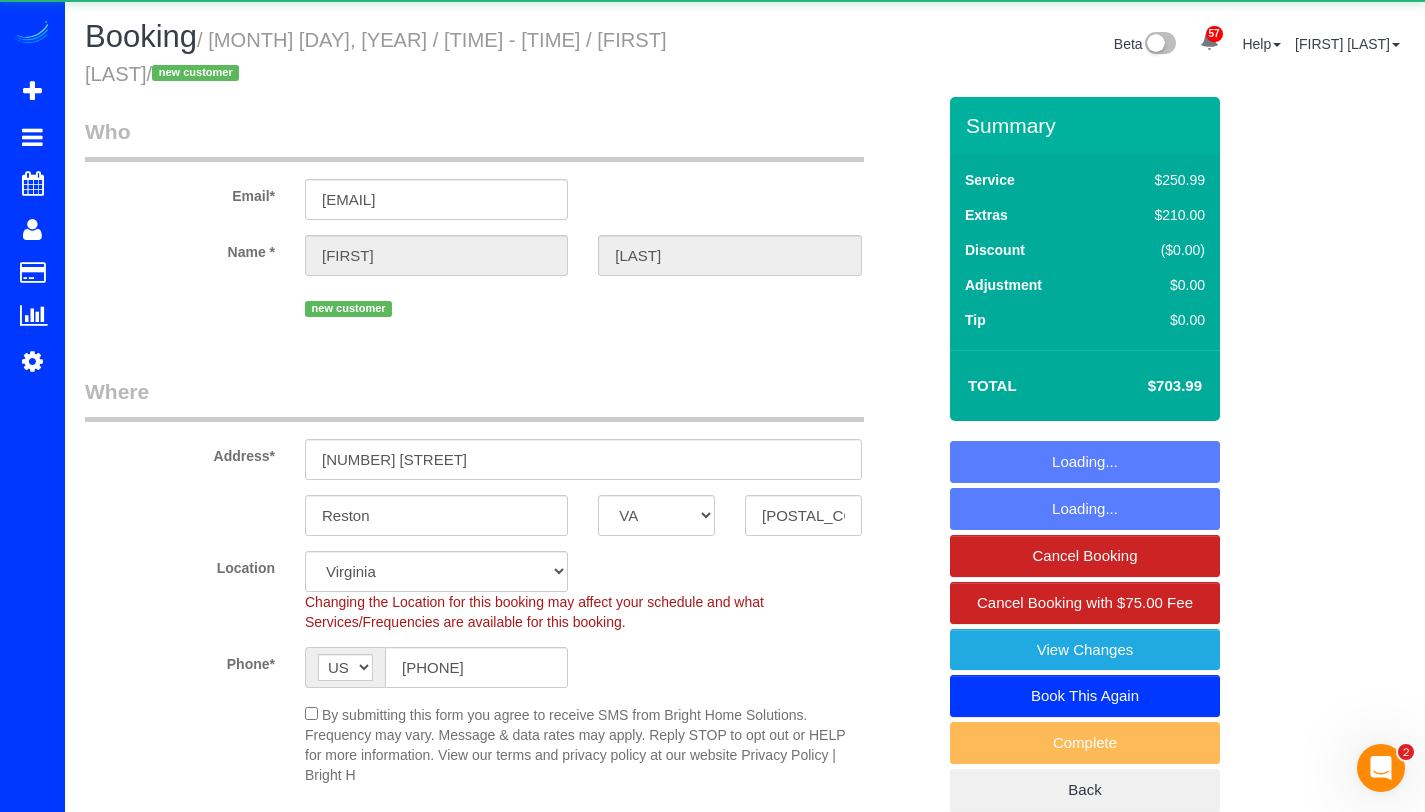 select on "1" 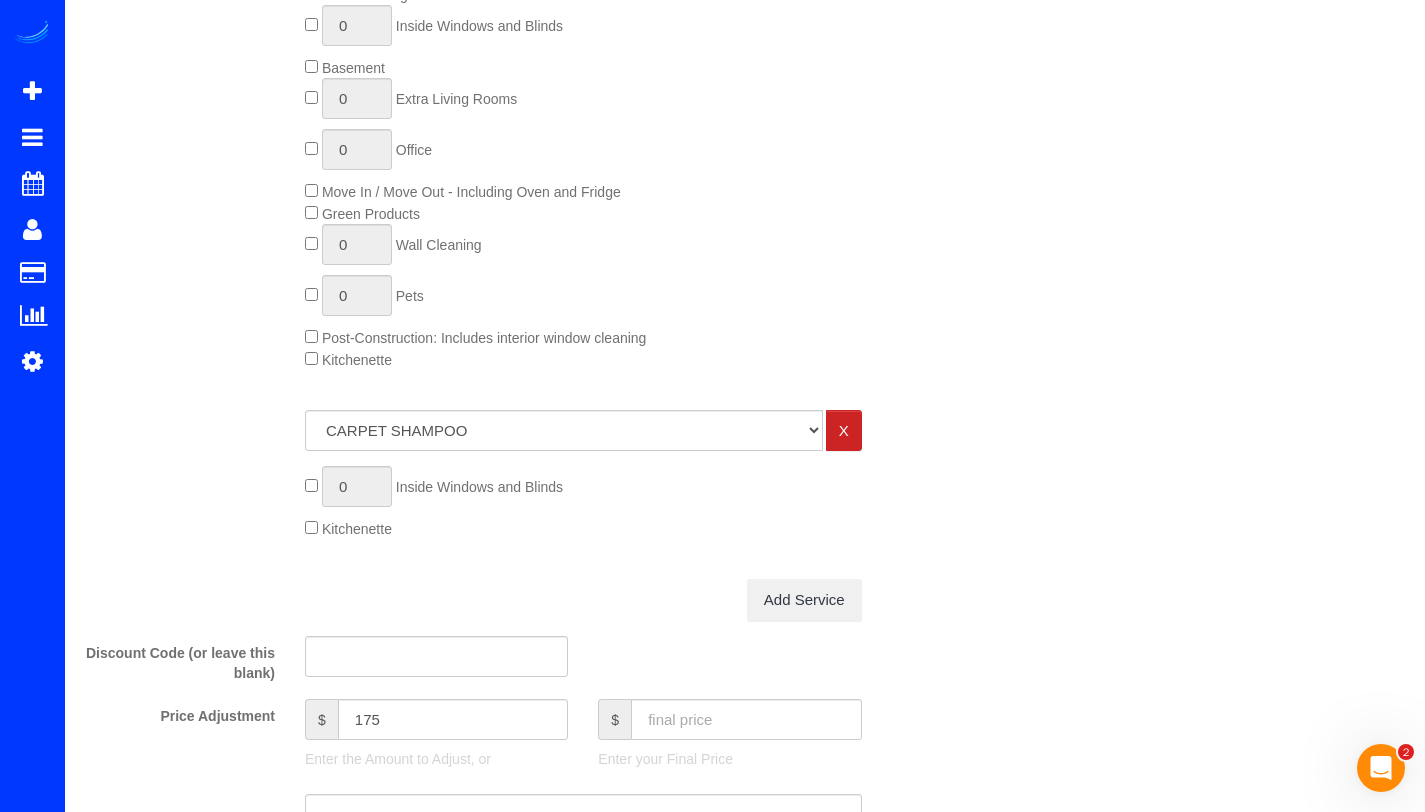 scroll, scrollTop: 1866, scrollLeft: 0, axis: vertical 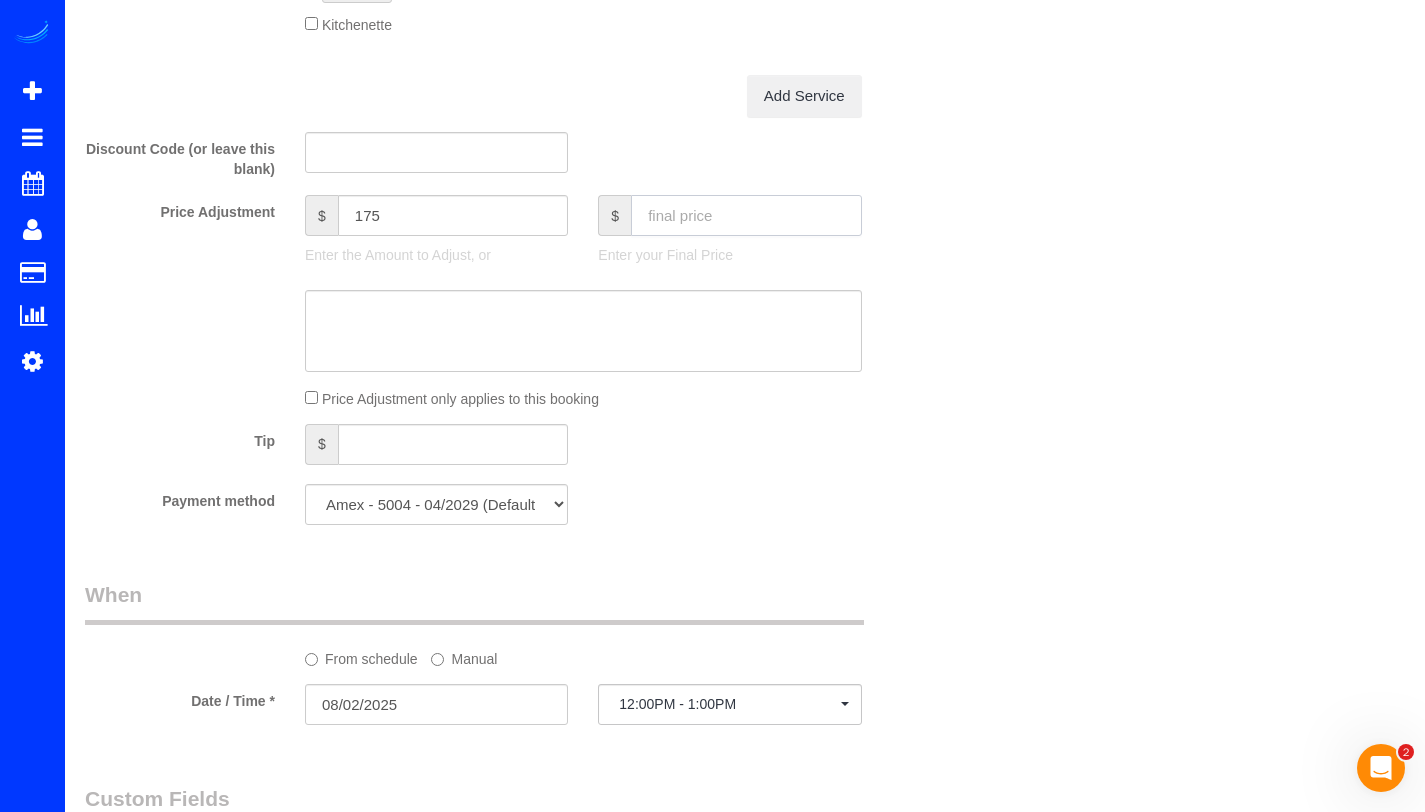 click 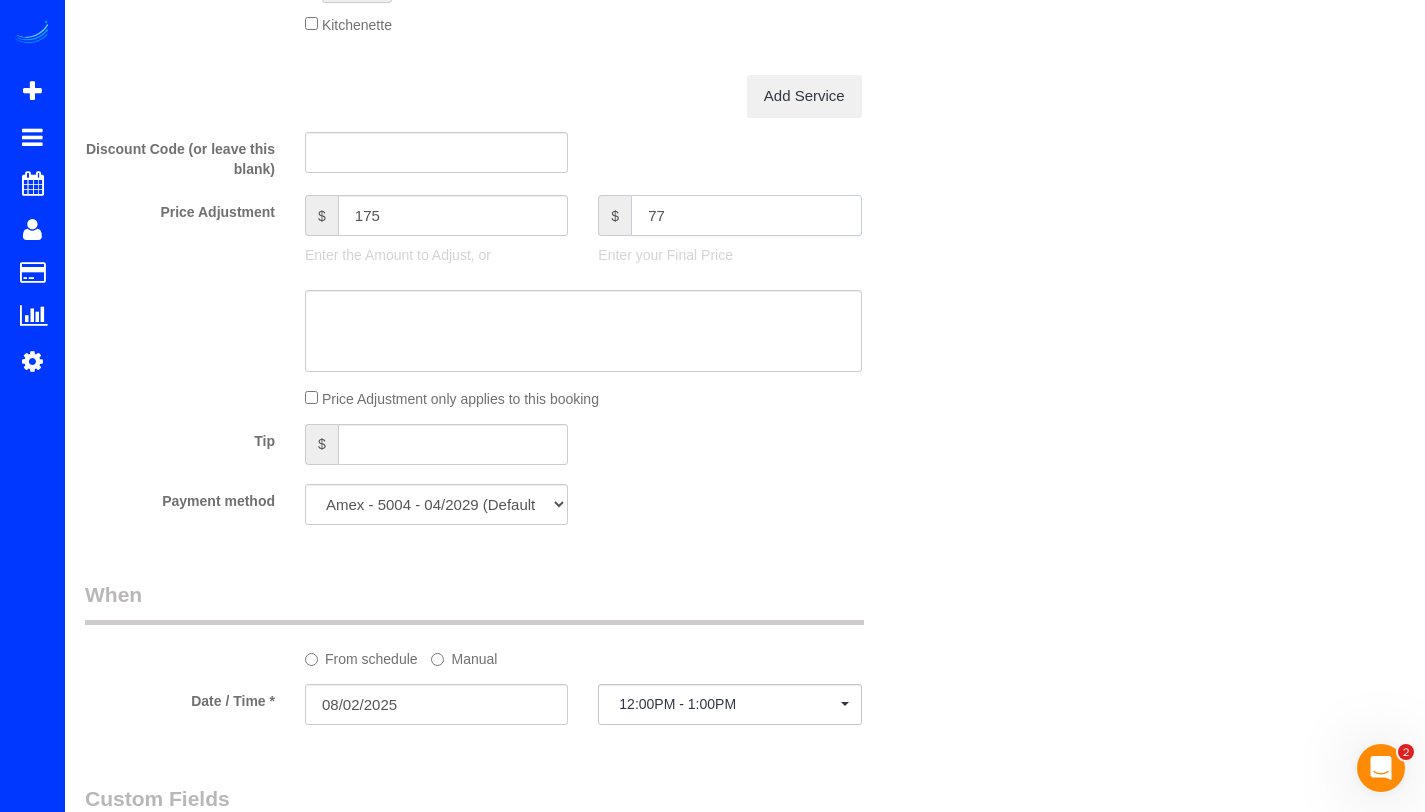 type on "773" 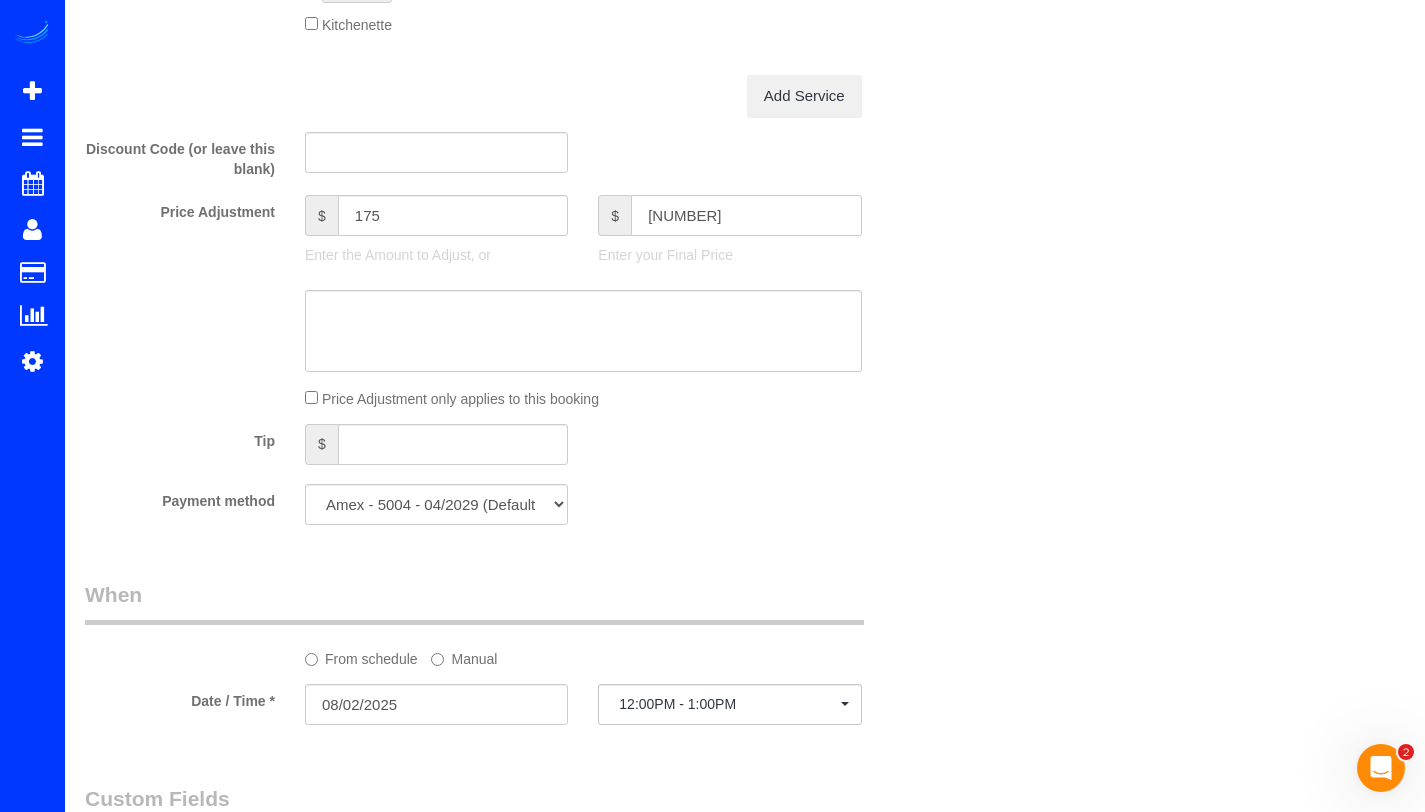 type on "244.01" 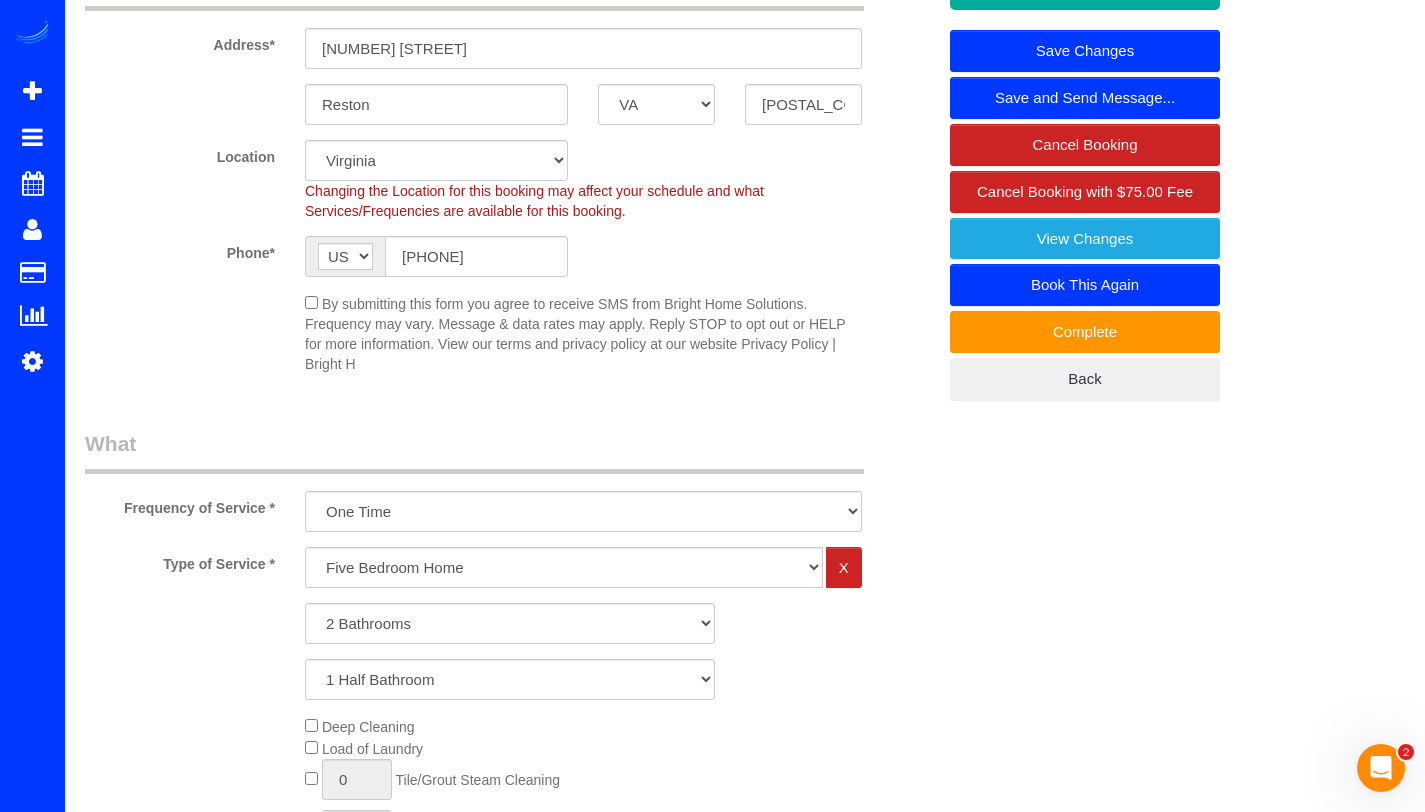 scroll, scrollTop: 175, scrollLeft: 0, axis: vertical 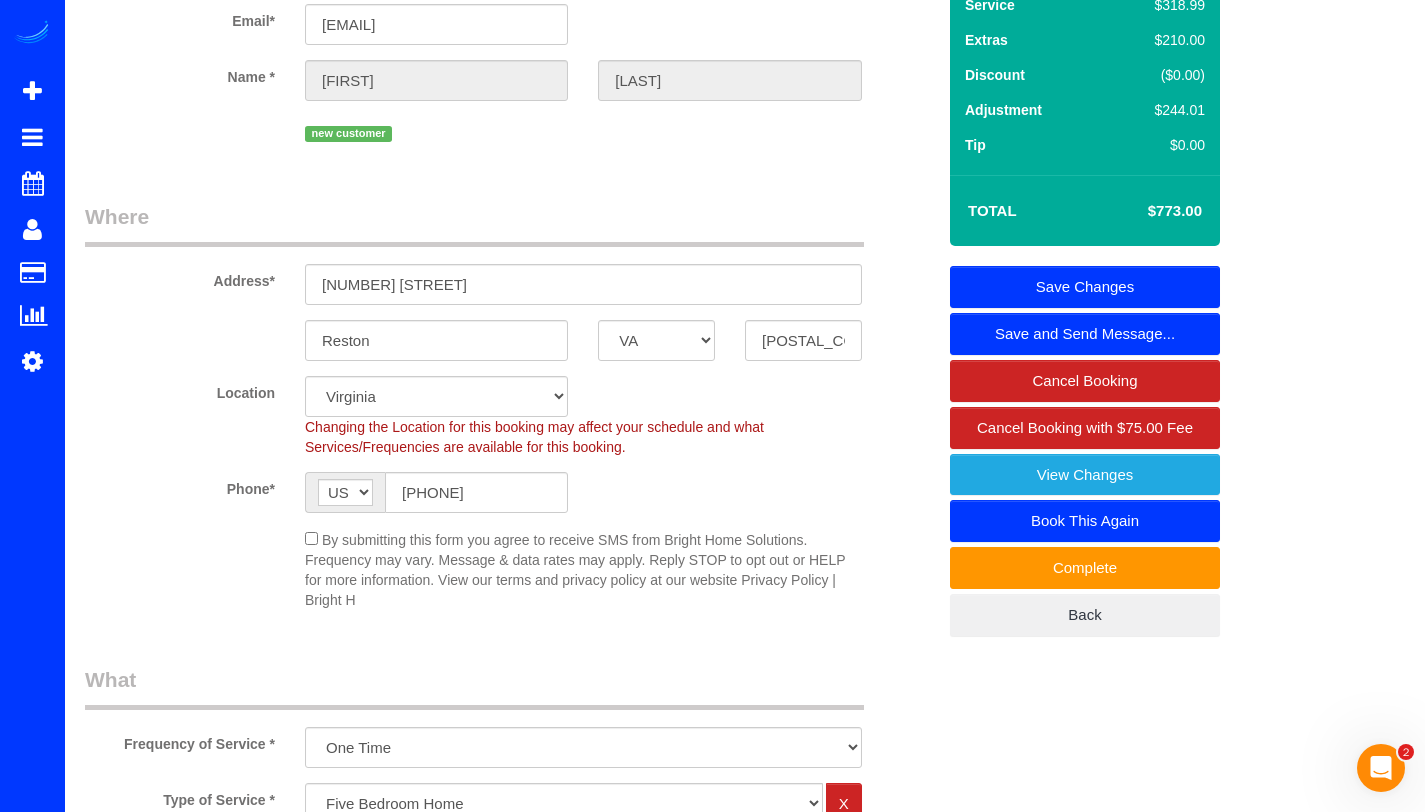 click on "Save Changes" at bounding box center [1085, 287] 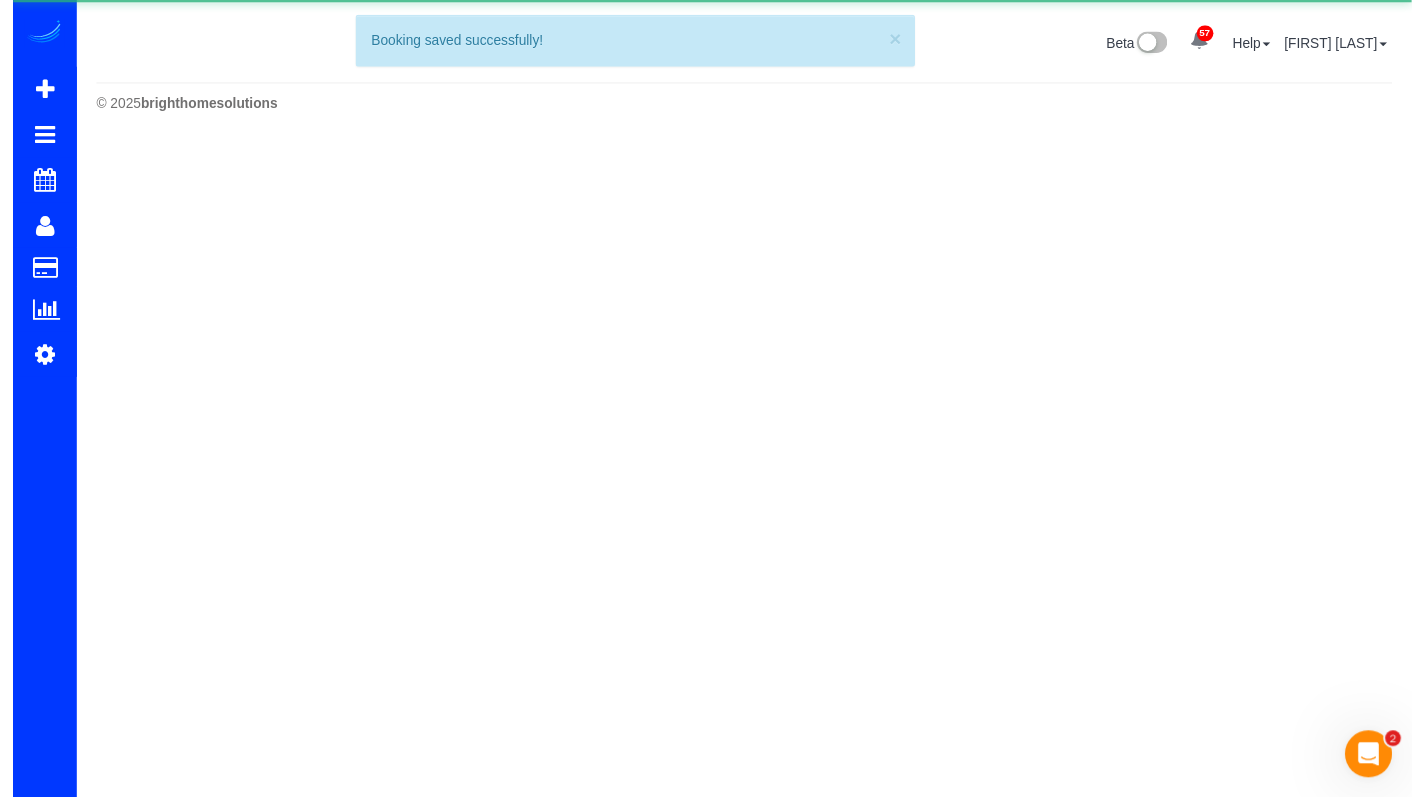 scroll, scrollTop: 0, scrollLeft: 0, axis: both 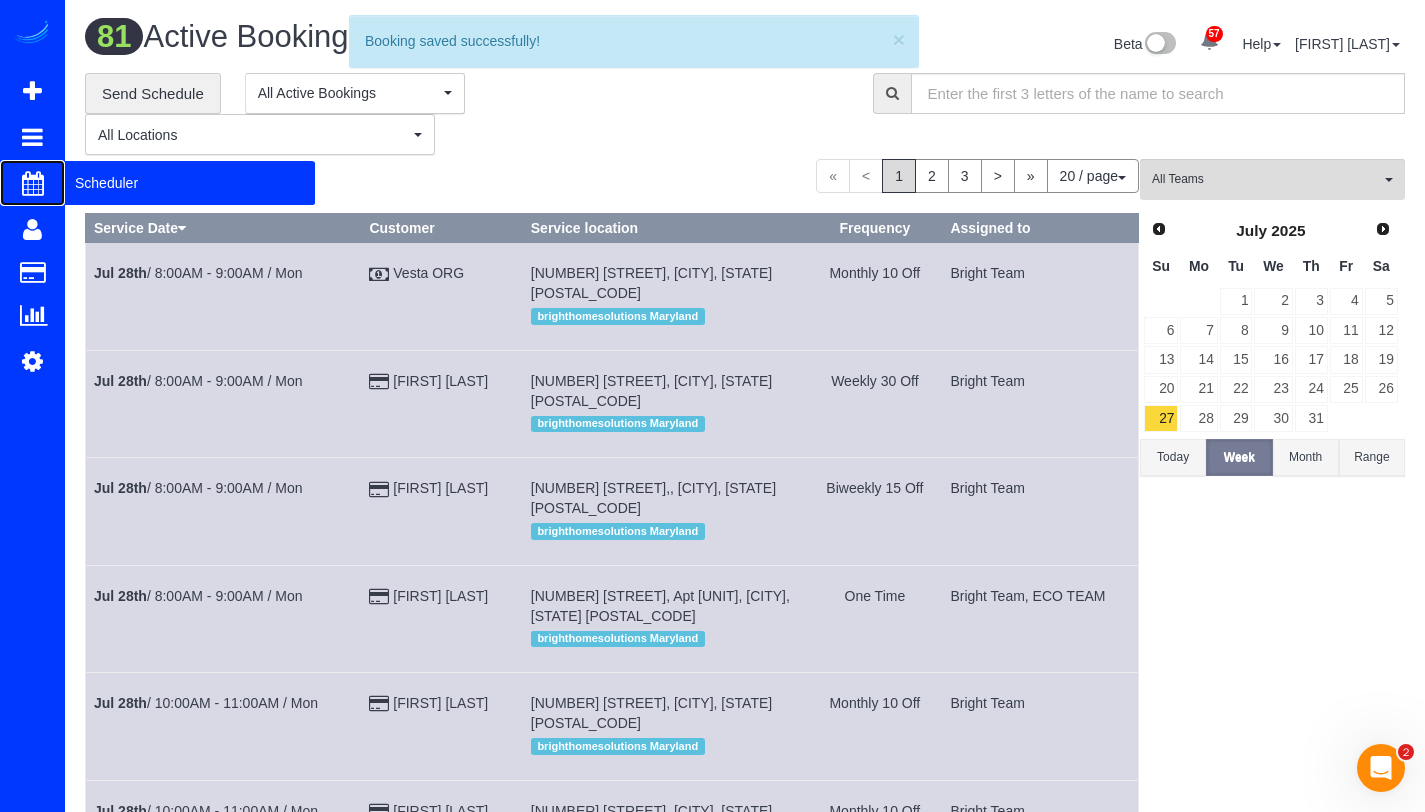 click on "Scheduler" at bounding box center (190, 183) 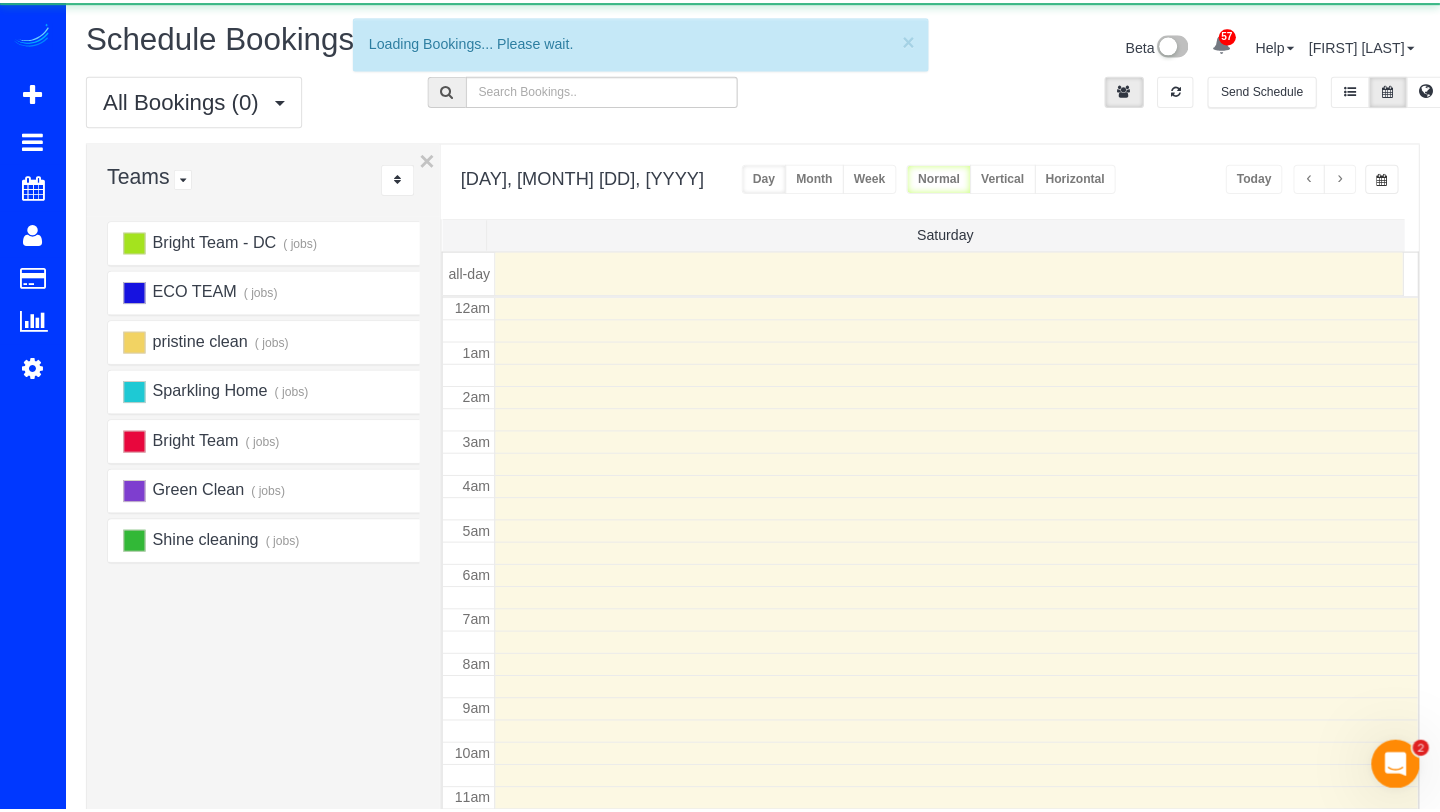 scroll, scrollTop: 265, scrollLeft: 0, axis: vertical 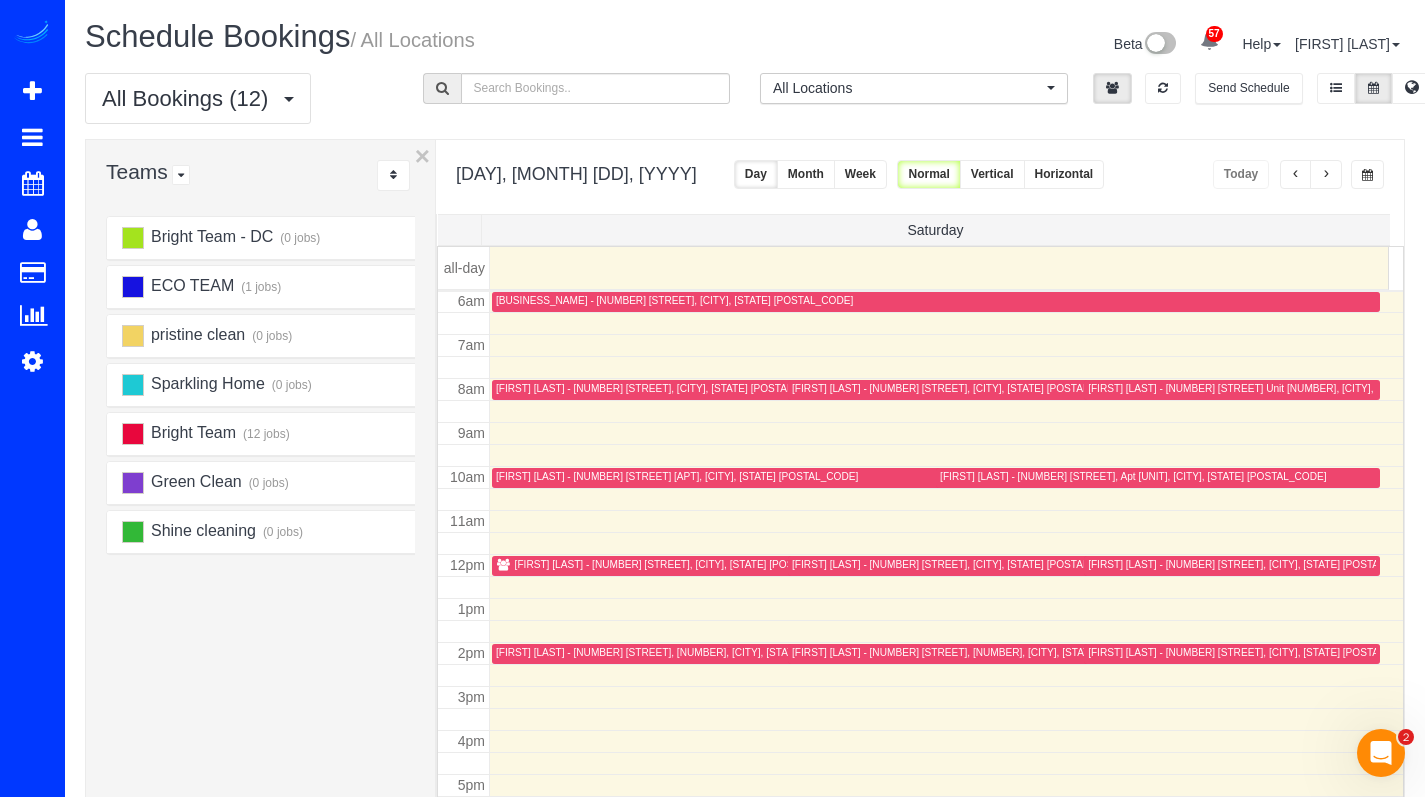 click on "[FIRST] [LAST] - [NUMBER] [STREET], [CITY], [STATE] [POSTAL_CODE]" at bounding box center (778, 565) 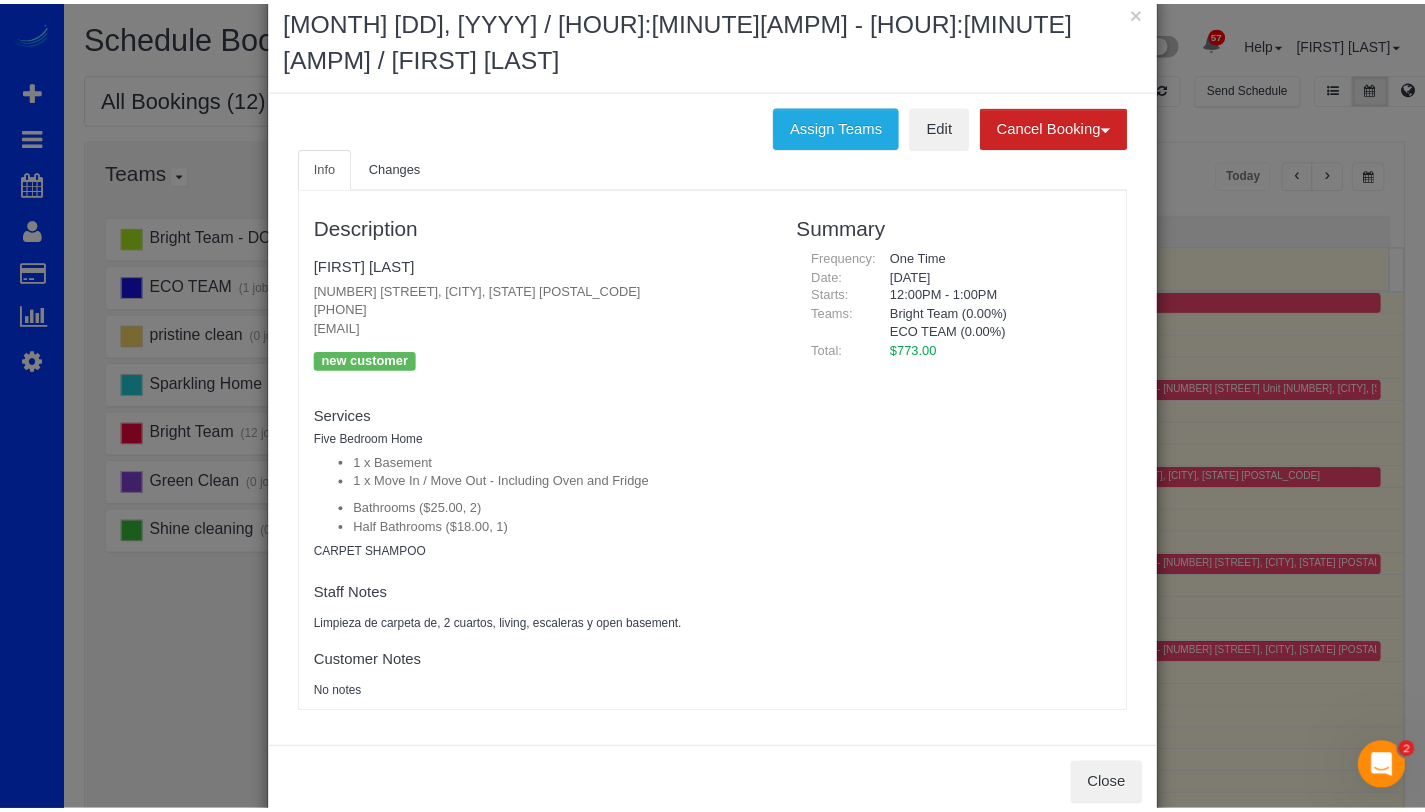 scroll, scrollTop: 46, scrollLeft: 0, axis: vertical 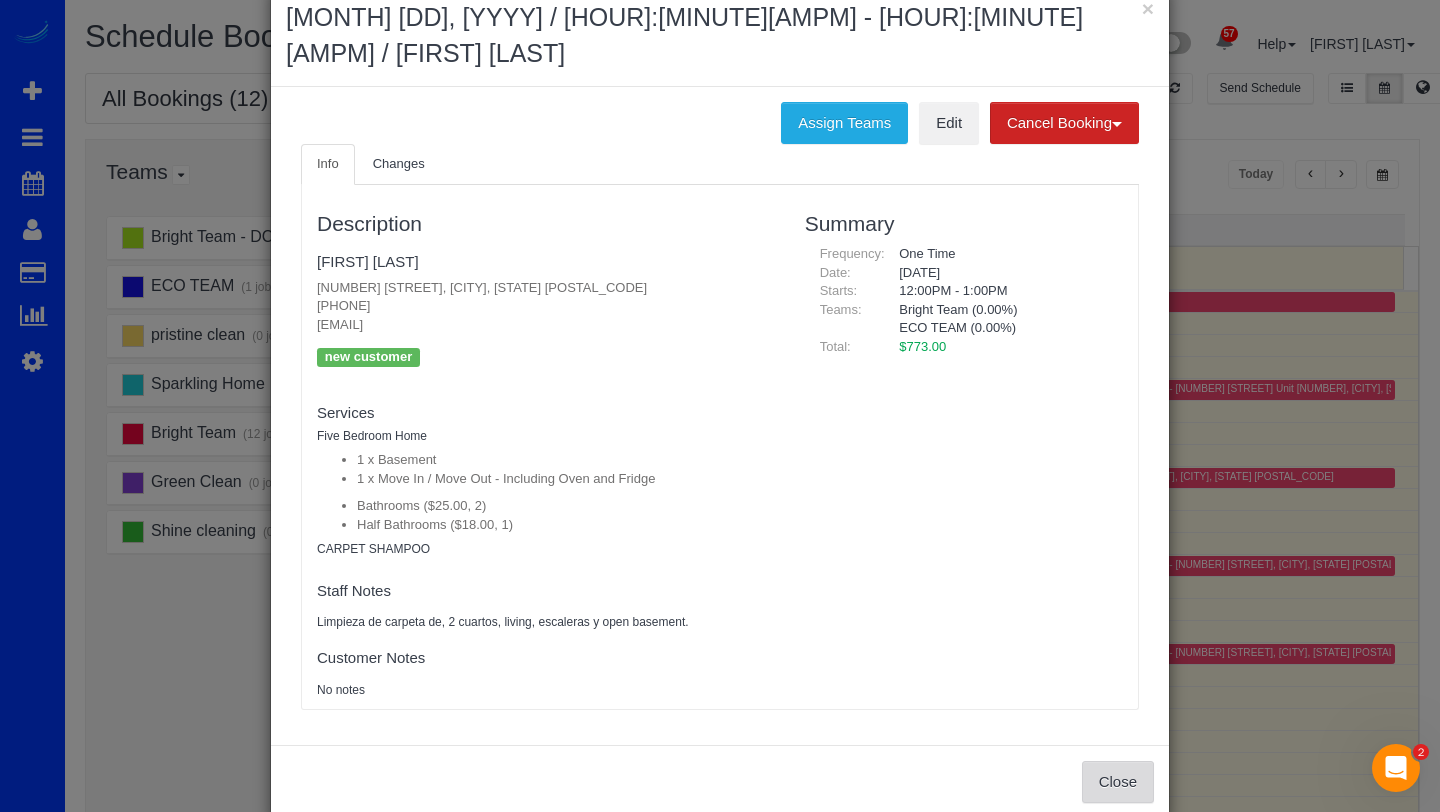 click on "Close" at bounding box center (1118, 782) 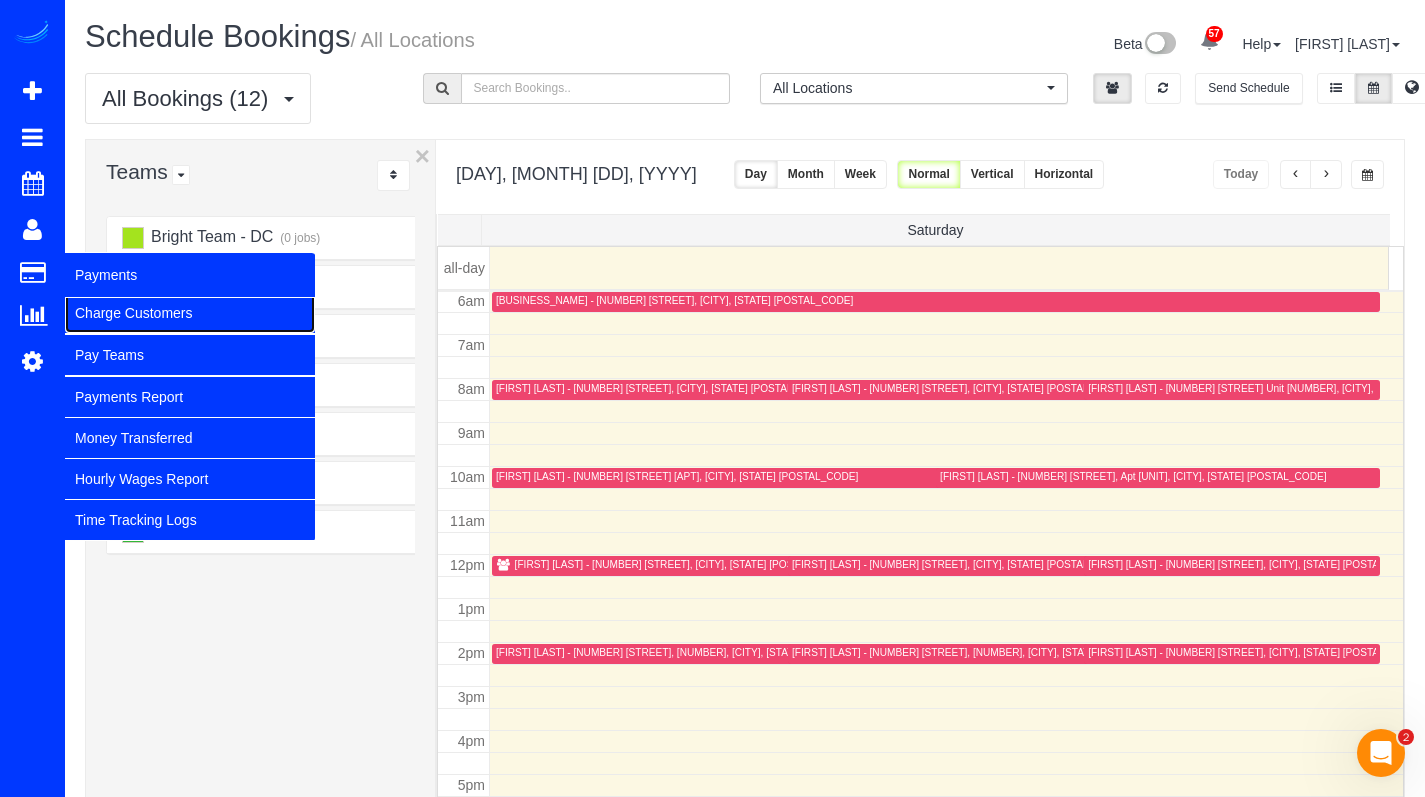 click on "Charge Customers" at bounding box center [190, 313] 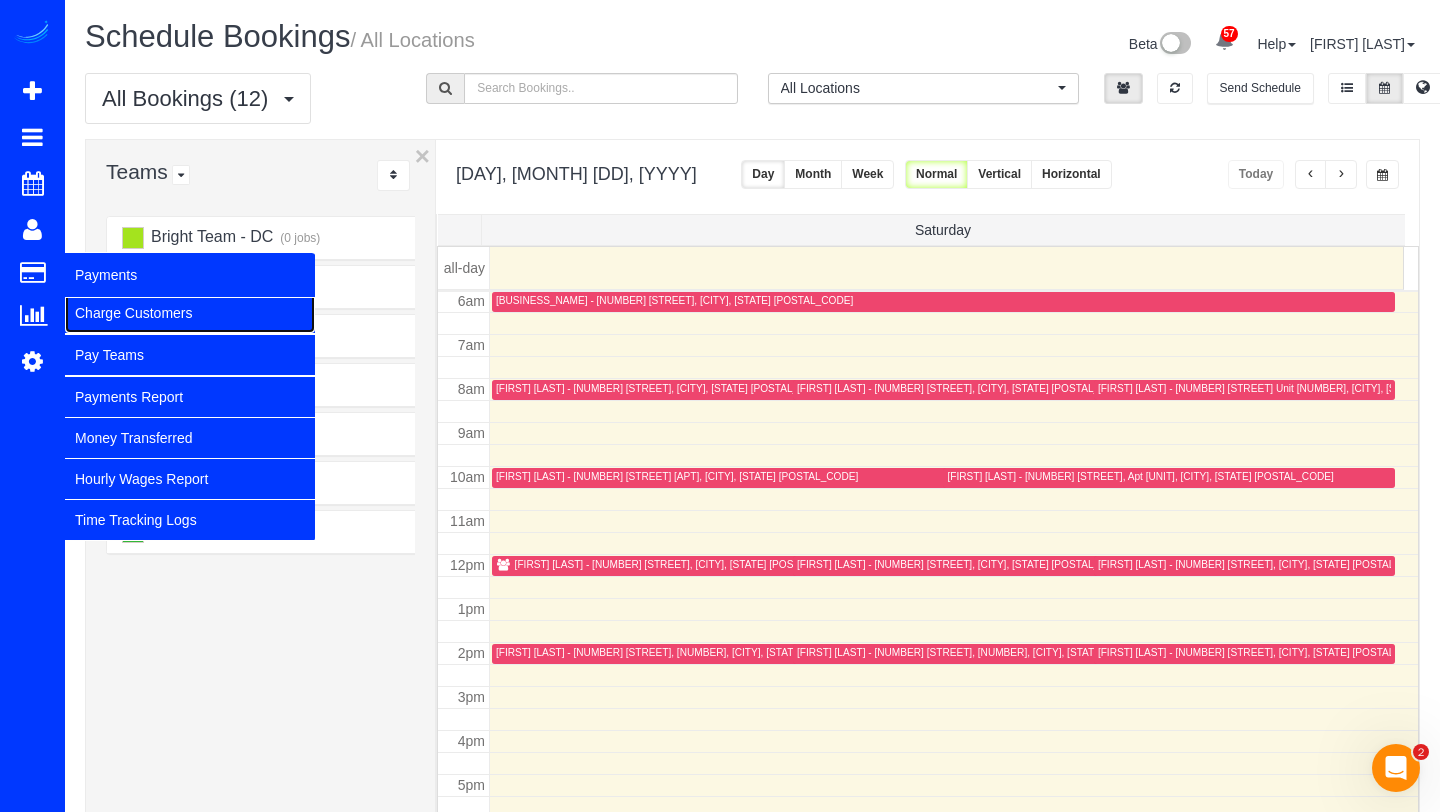 select 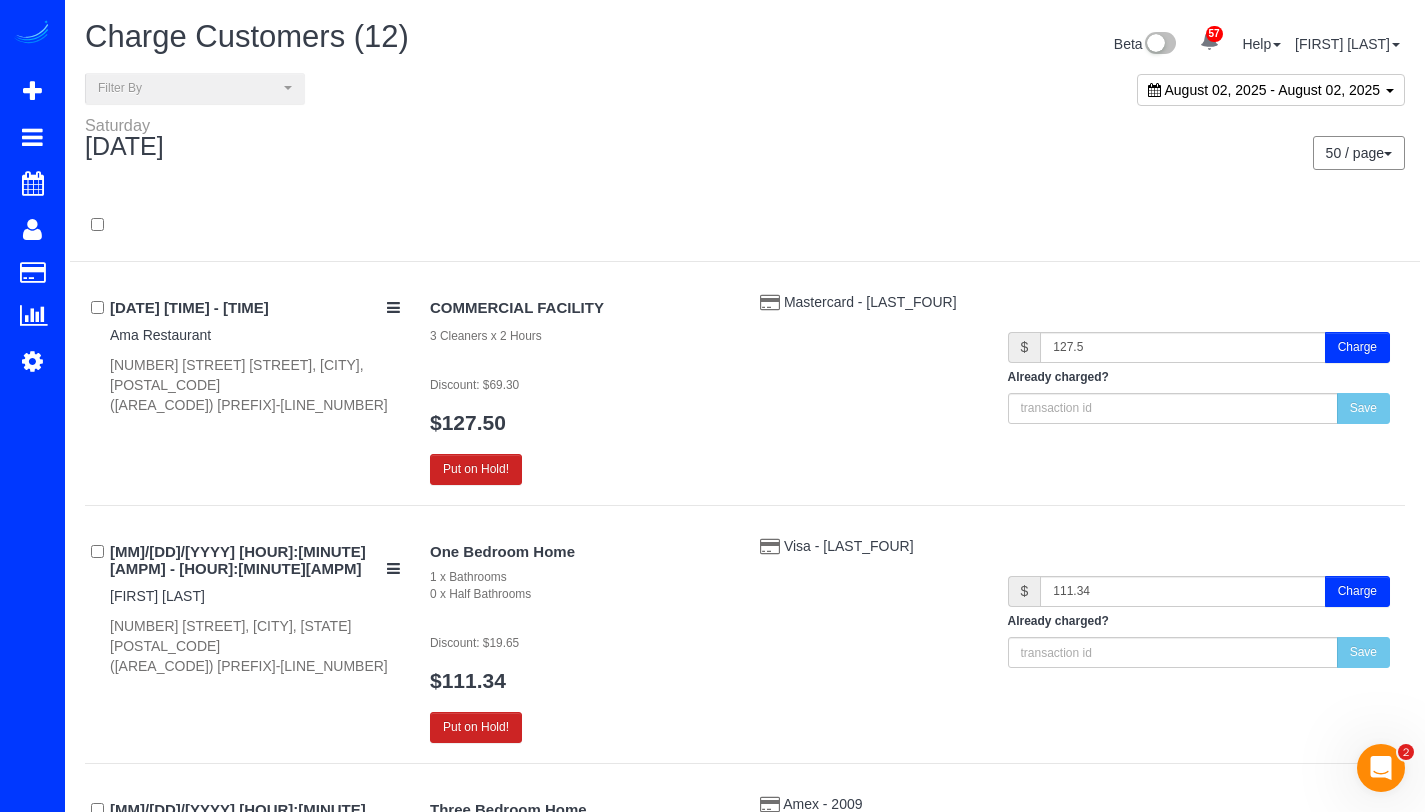 click on "August 02, 2025 - August 02, 2025" at bounding box center [1271, 90] 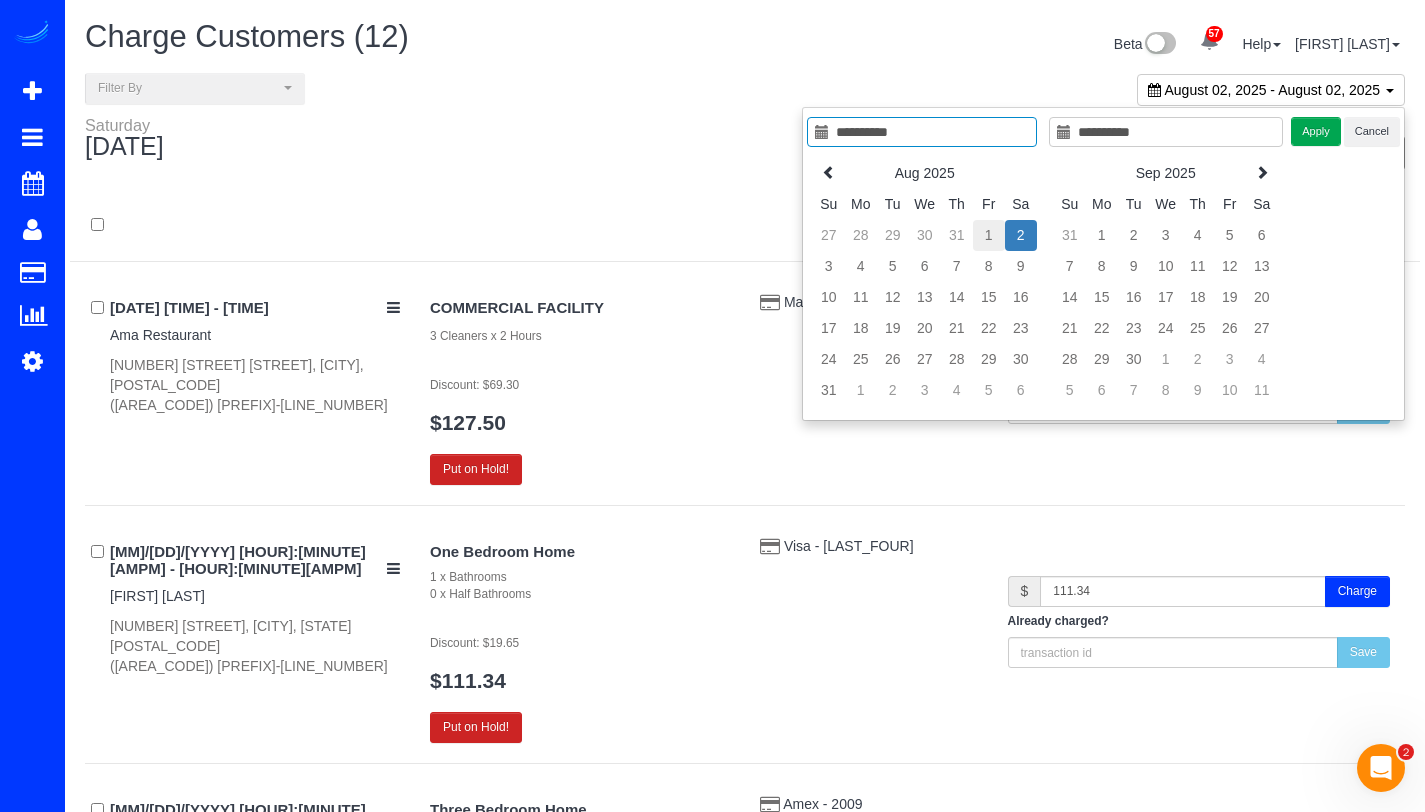 type on "**********" 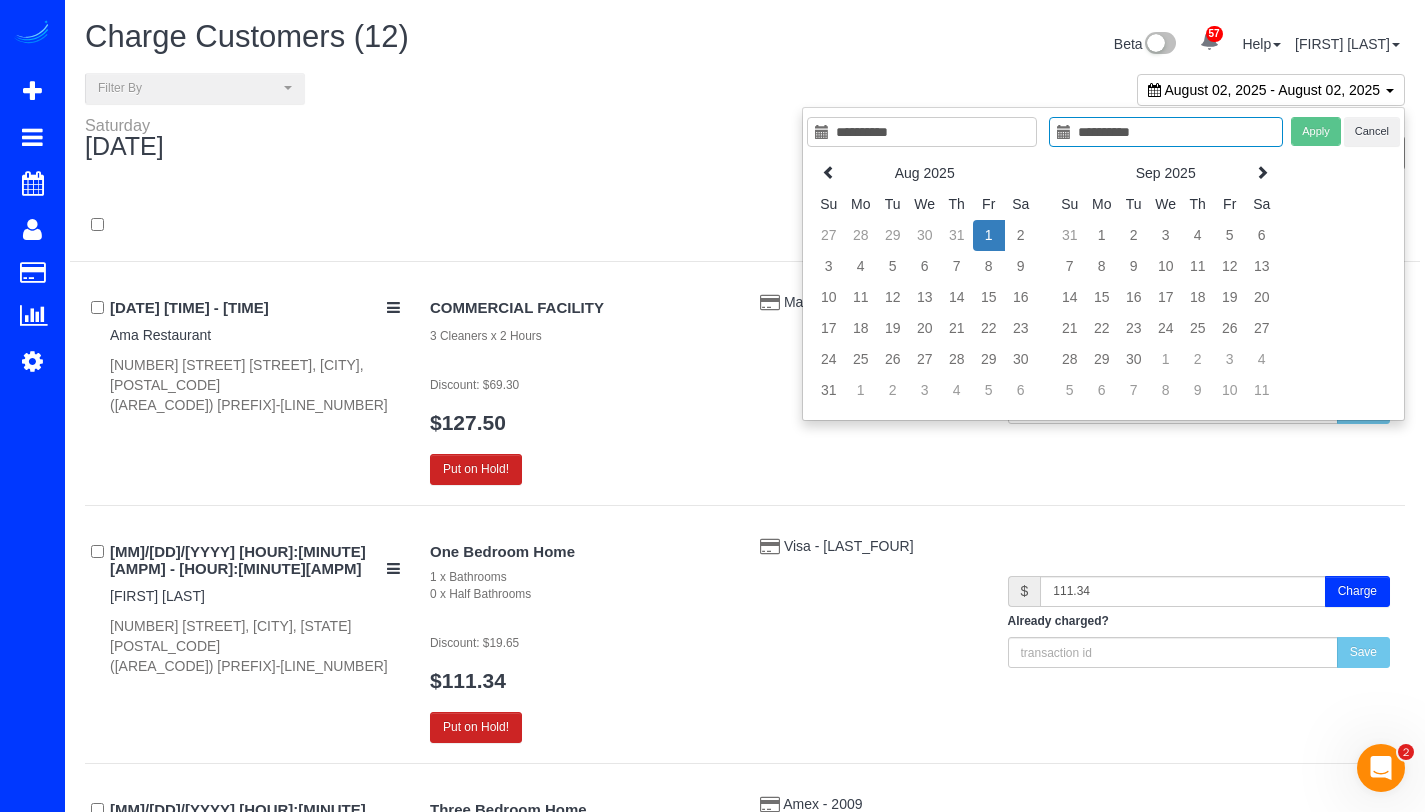 click on "1" at bounding box center [989, 235] 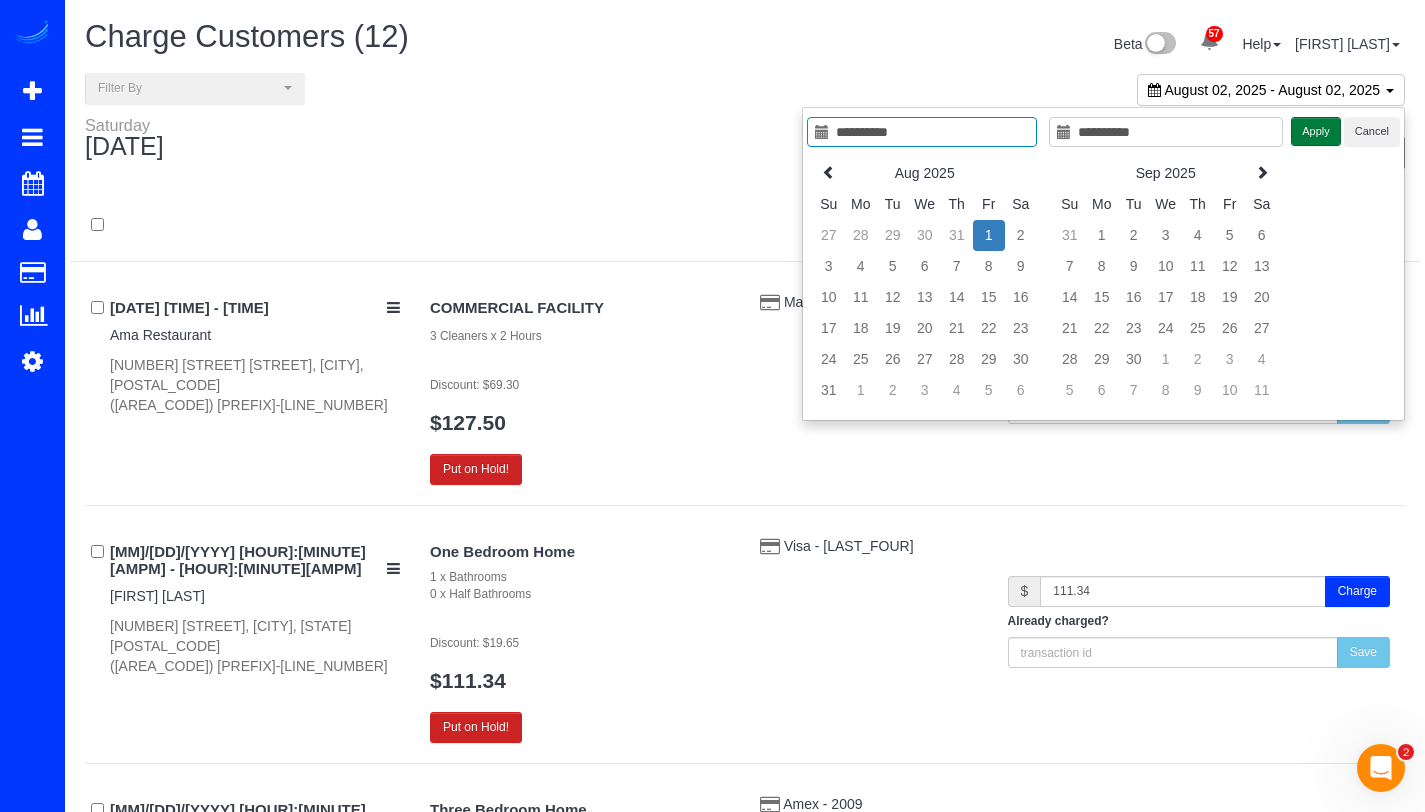 click on "Apply" at bounding box center (1316, 131) 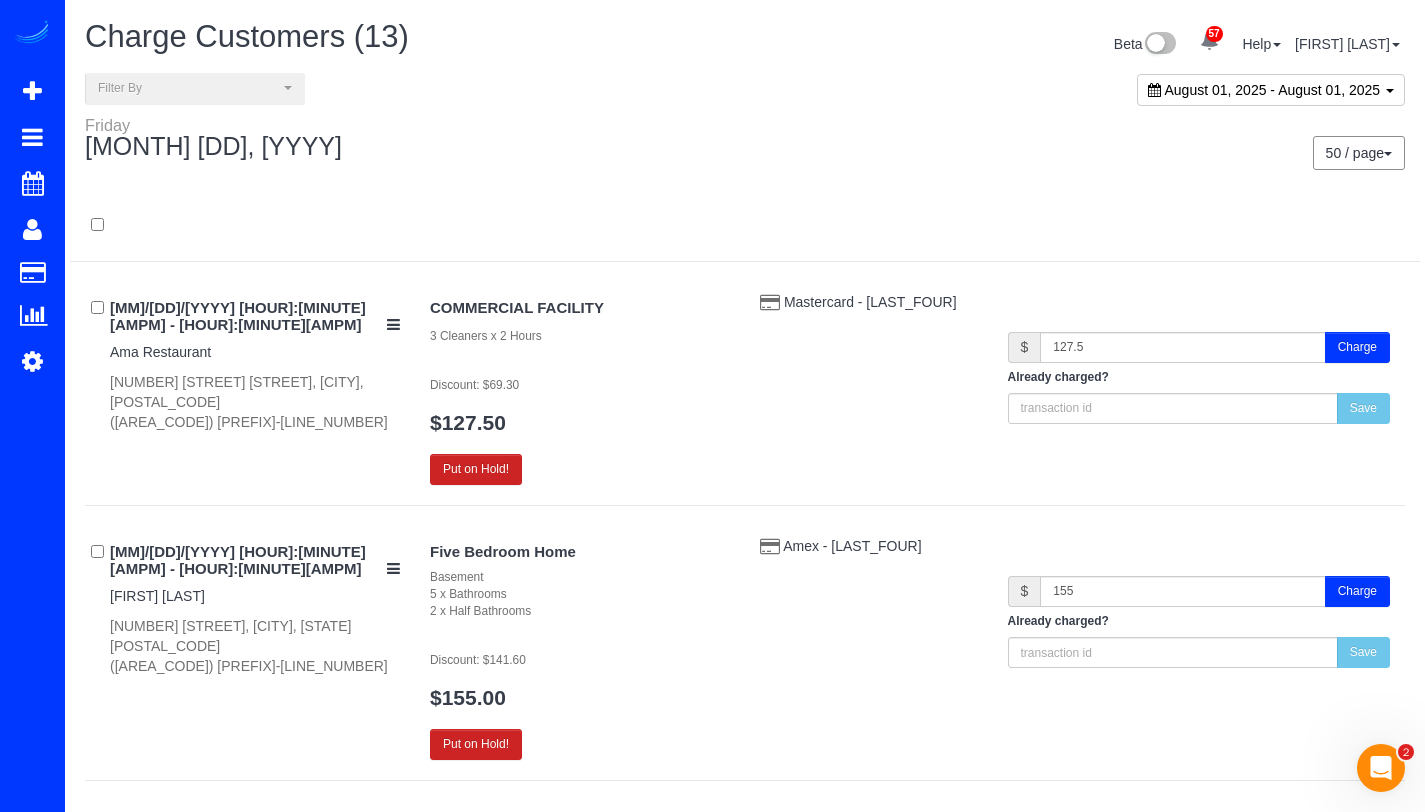 click on "August 01, 2025 - August 01, 2025" at bounding box center [1271, 90] 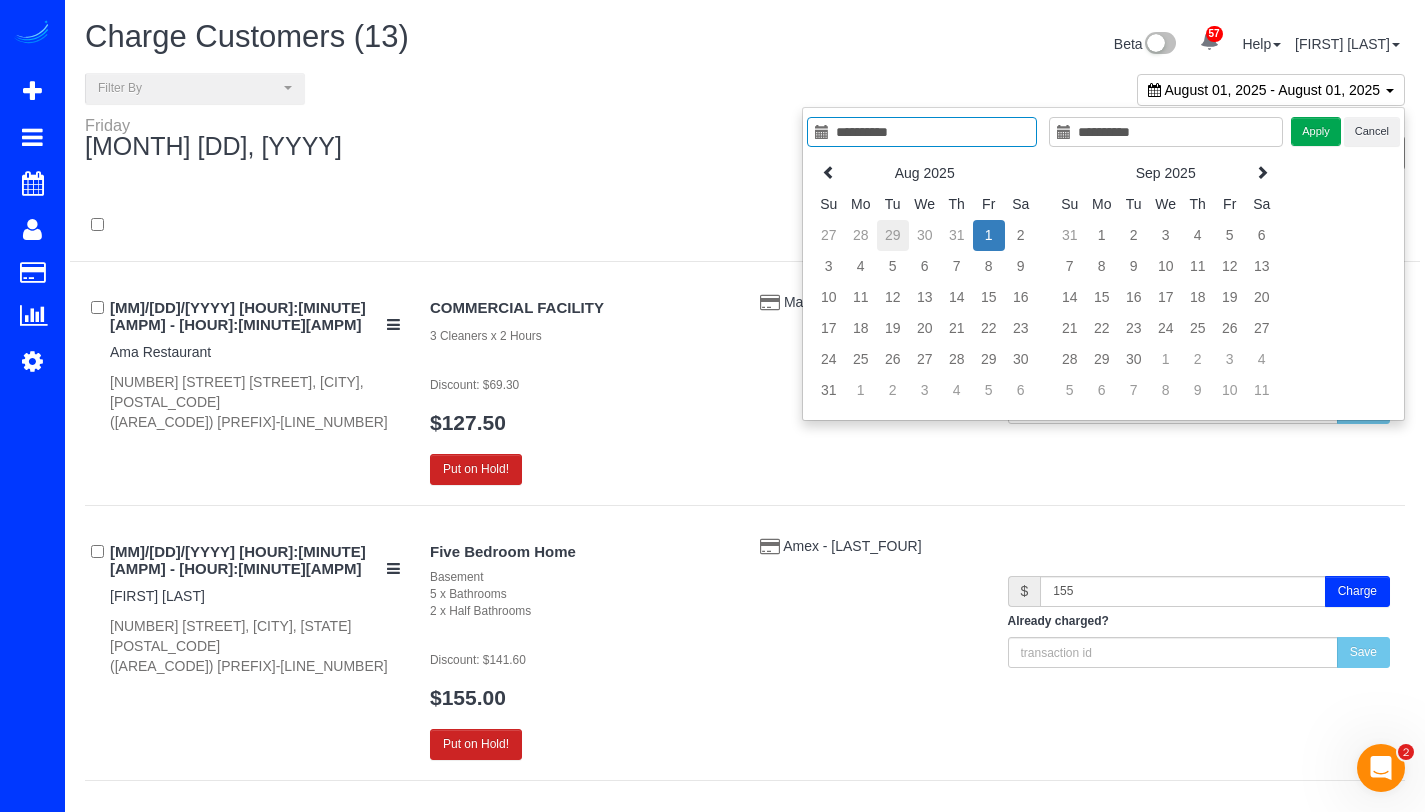 type on "**********" 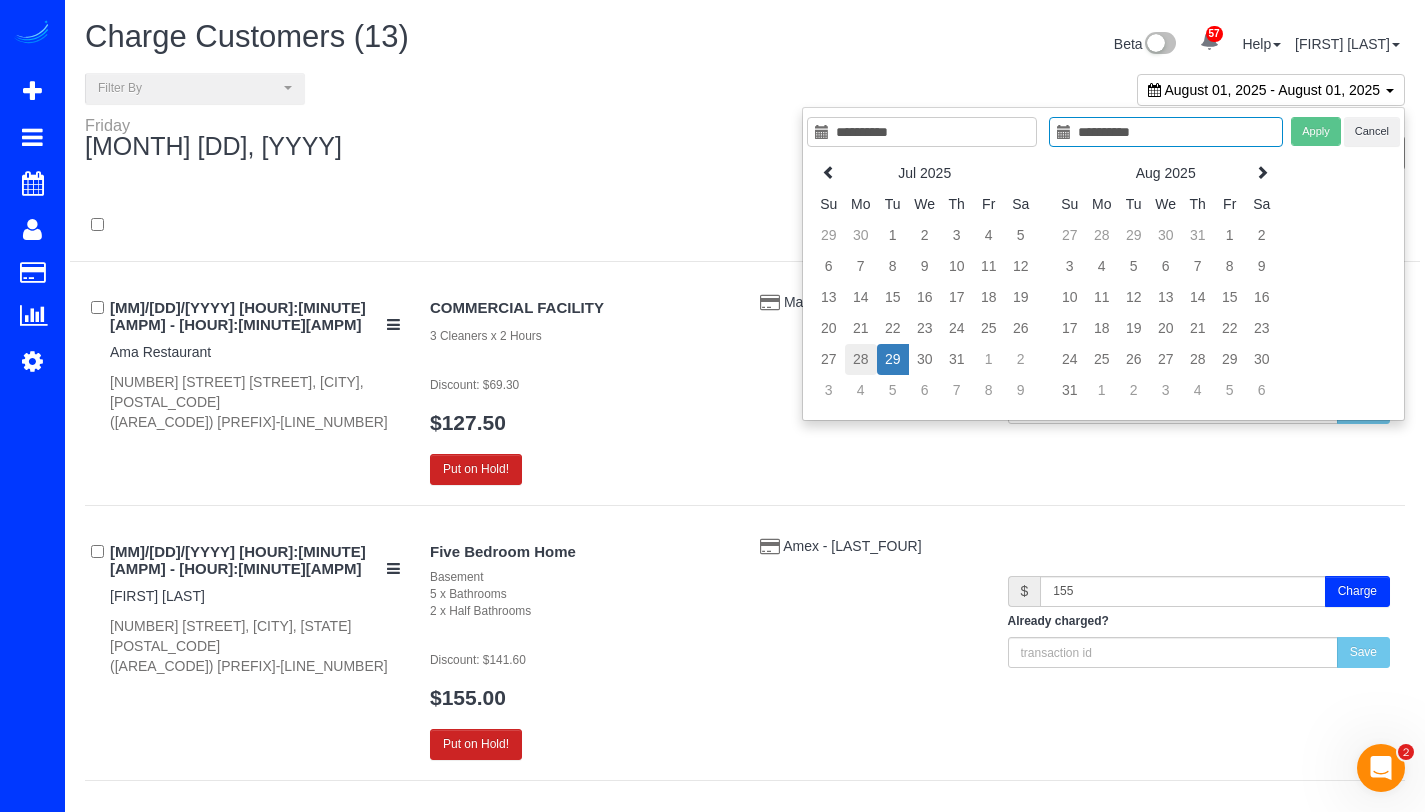 type on "**********" 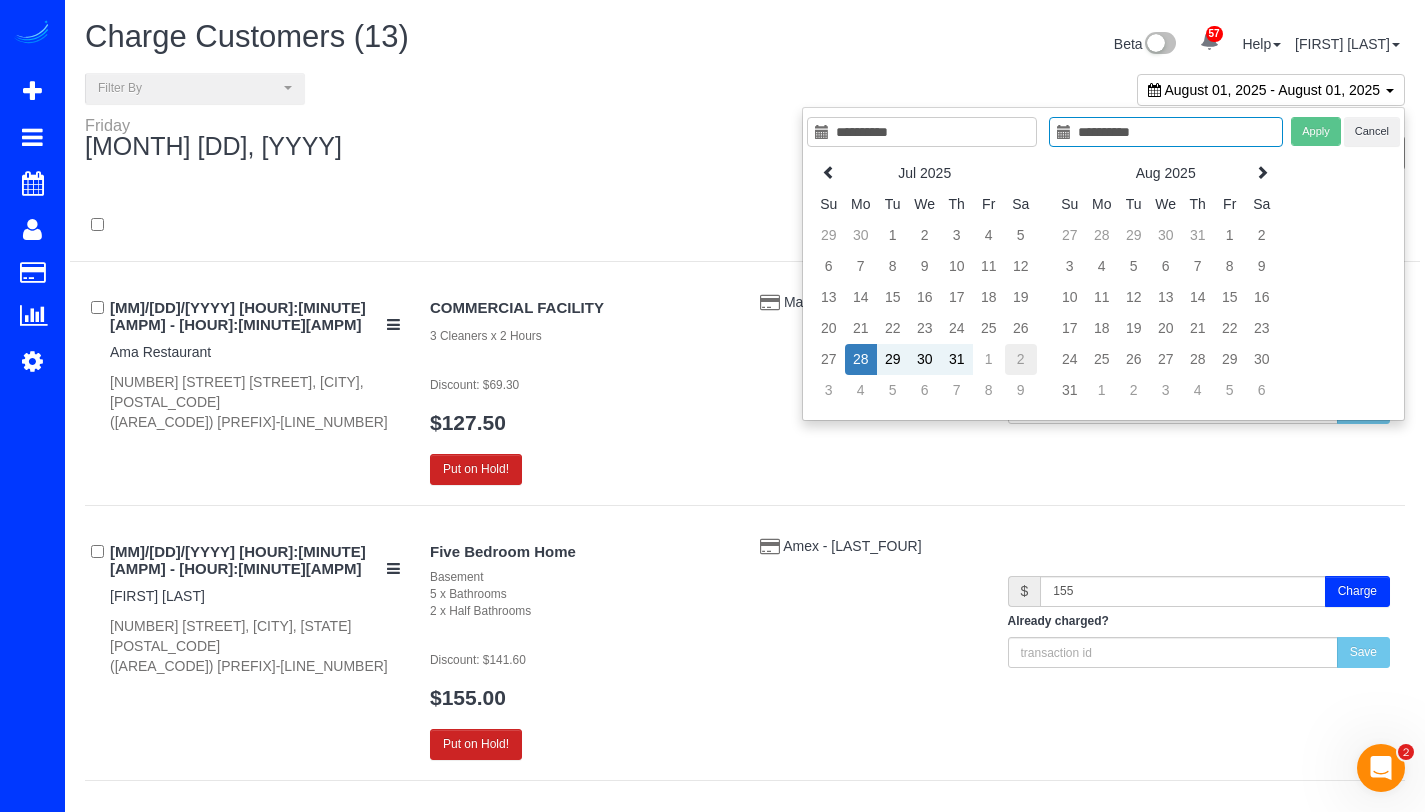 type on "**********" 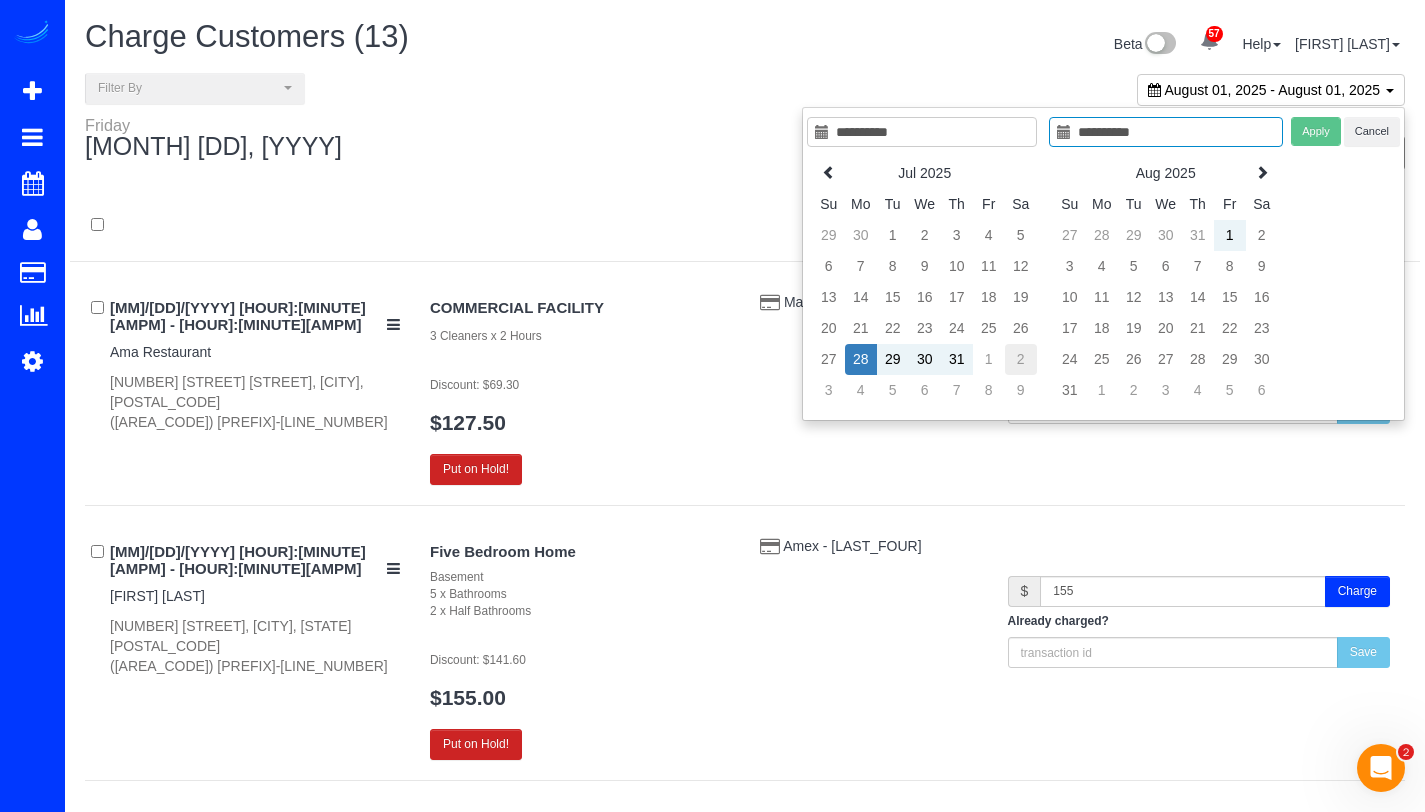 click on "2" at bounding box center [1021, 359] 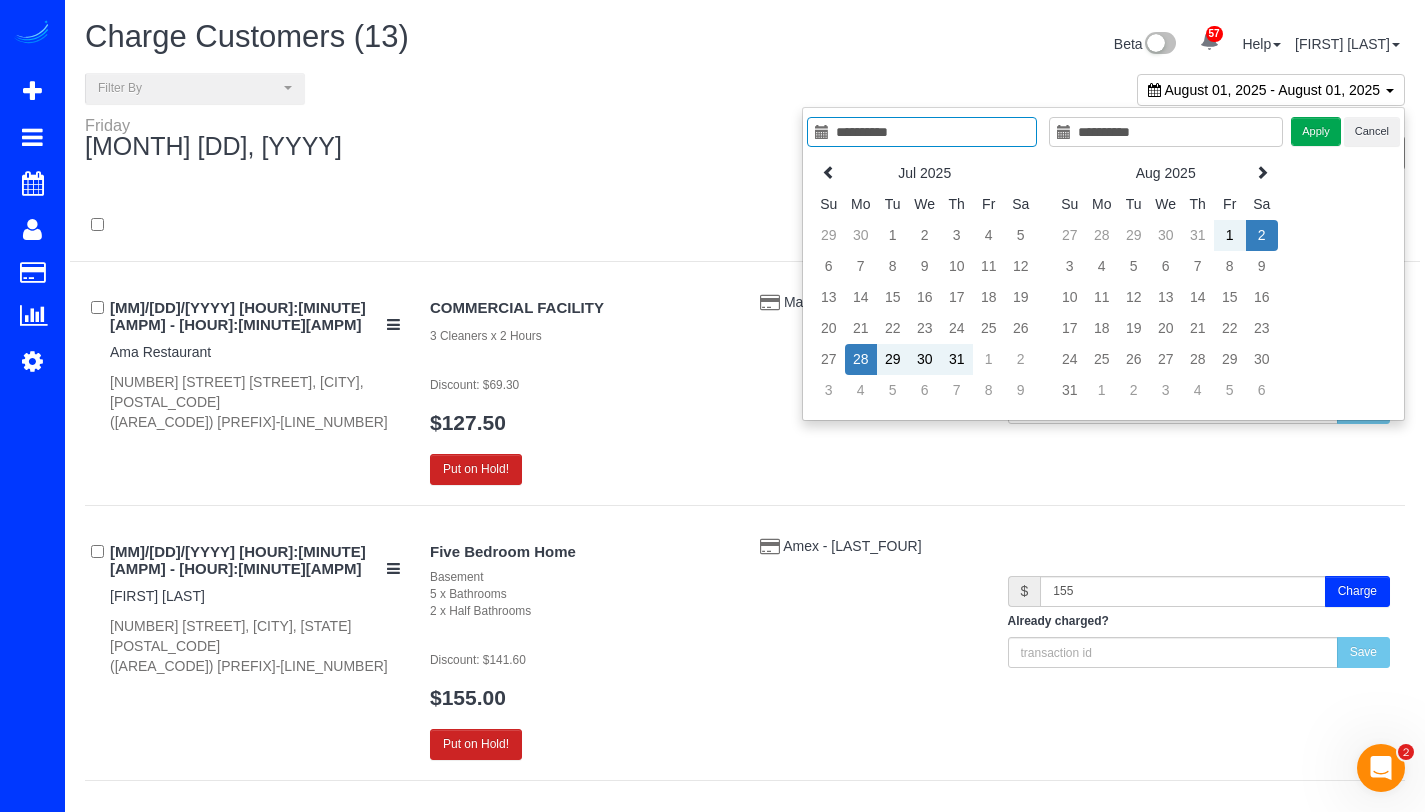 type on "**********" 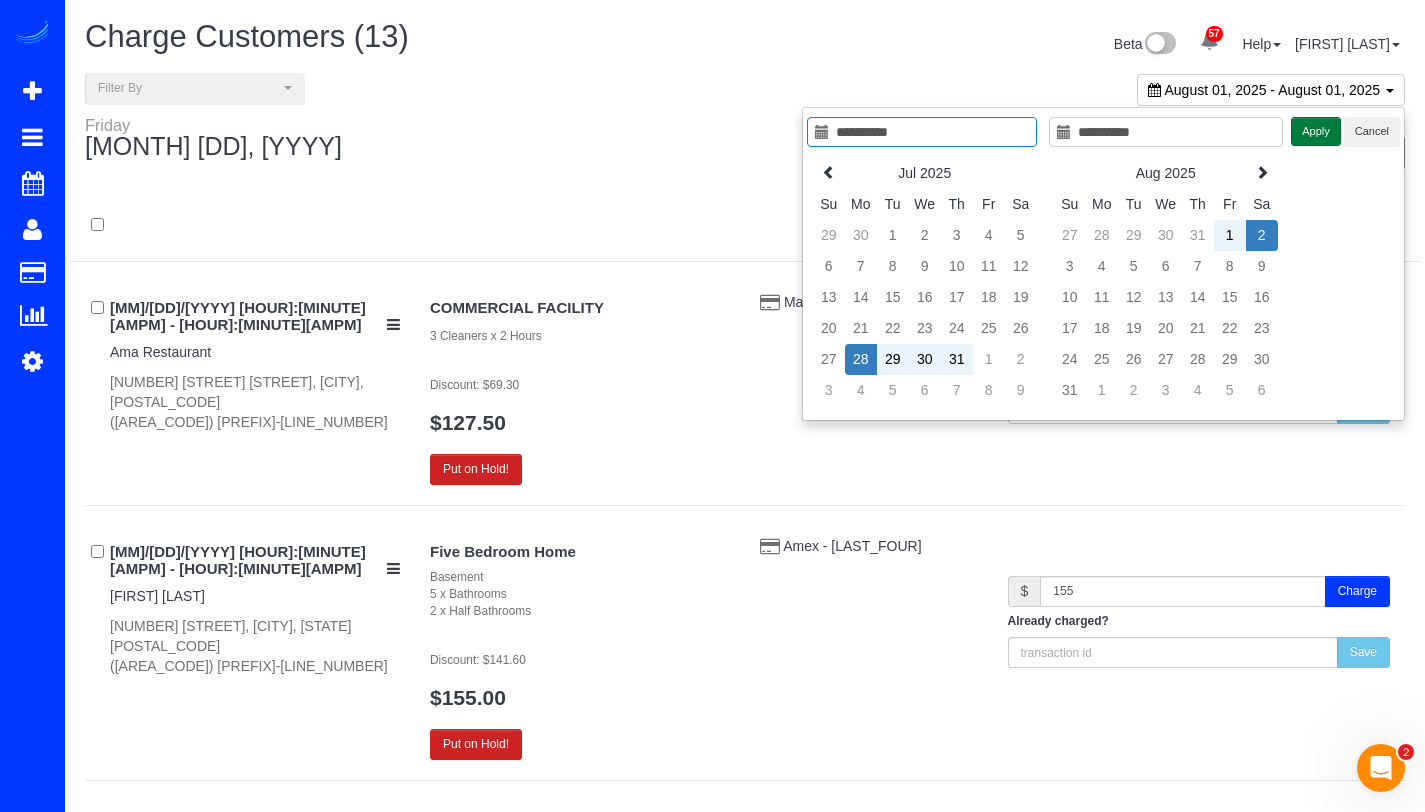 click on "Apply" at bounding box center (1316, 131) 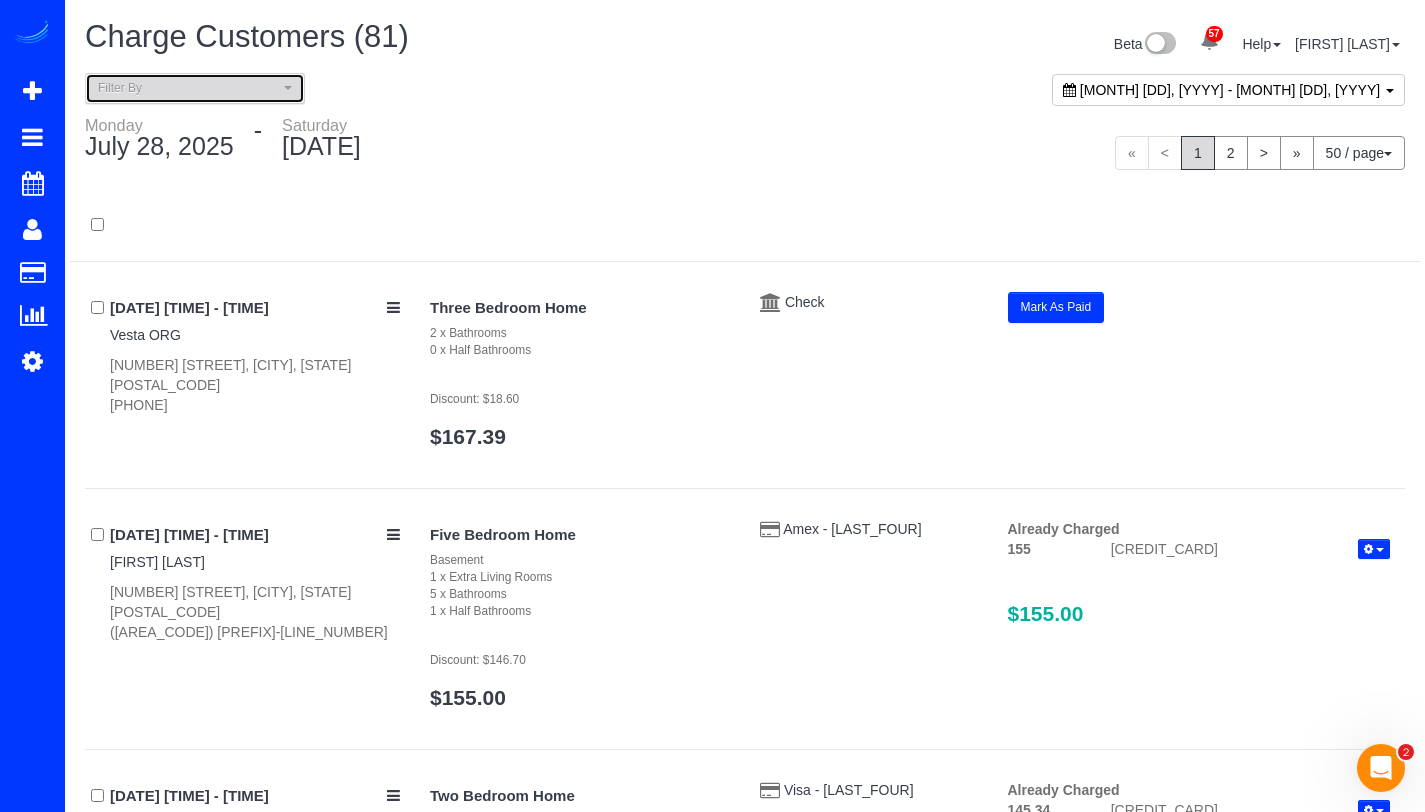 click on "Filter By" at bounding box center (195, 88) 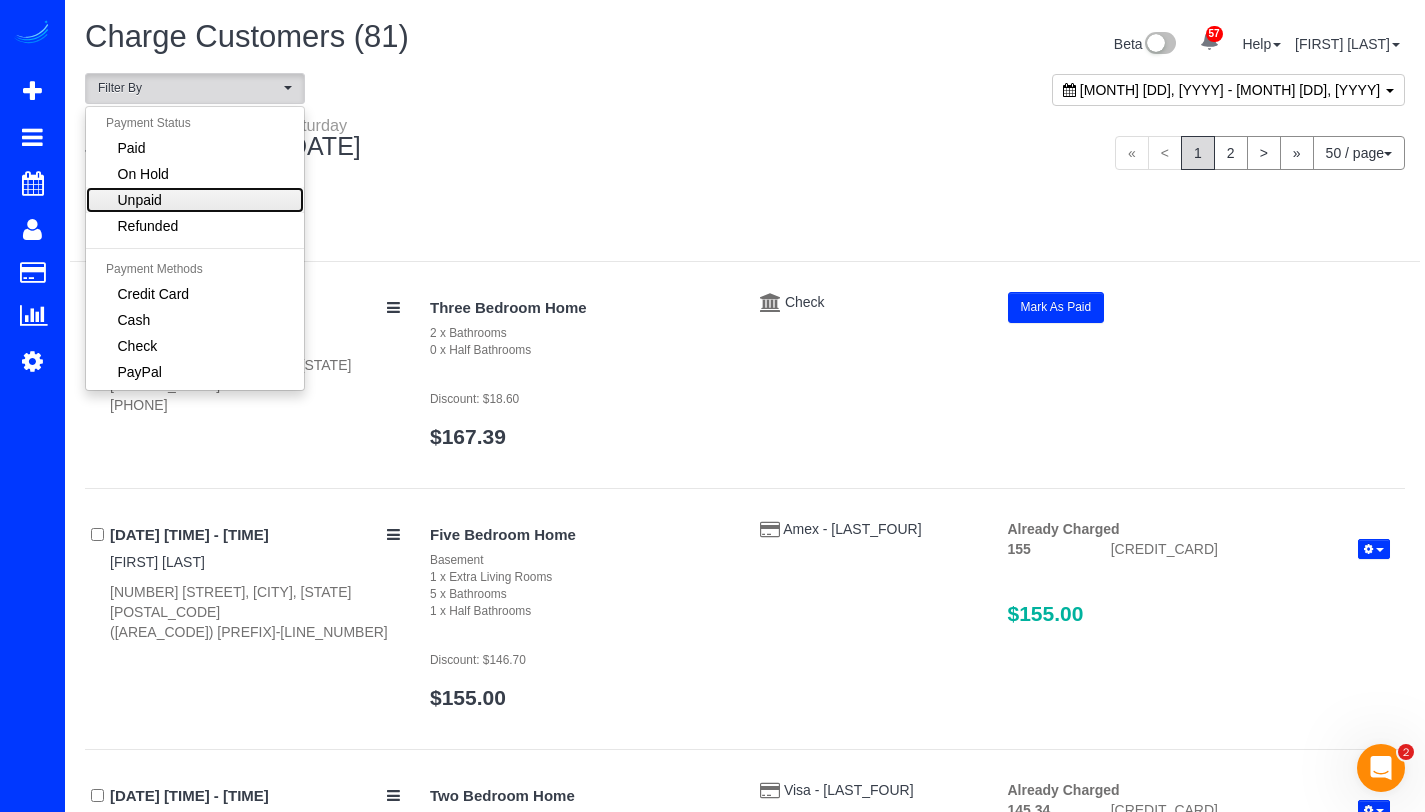 click on "Unpaid" at bounding box center [195, 200] 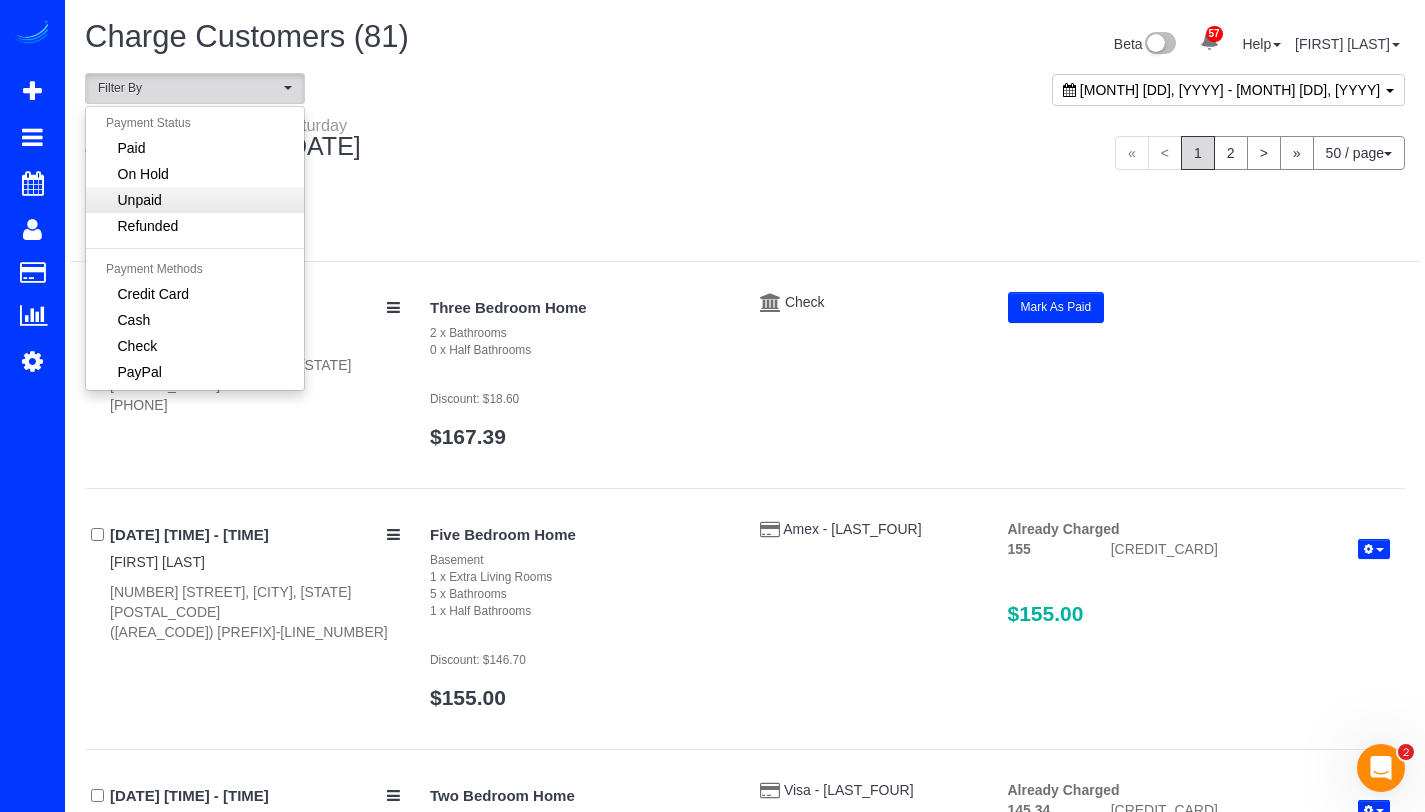 select on "******" 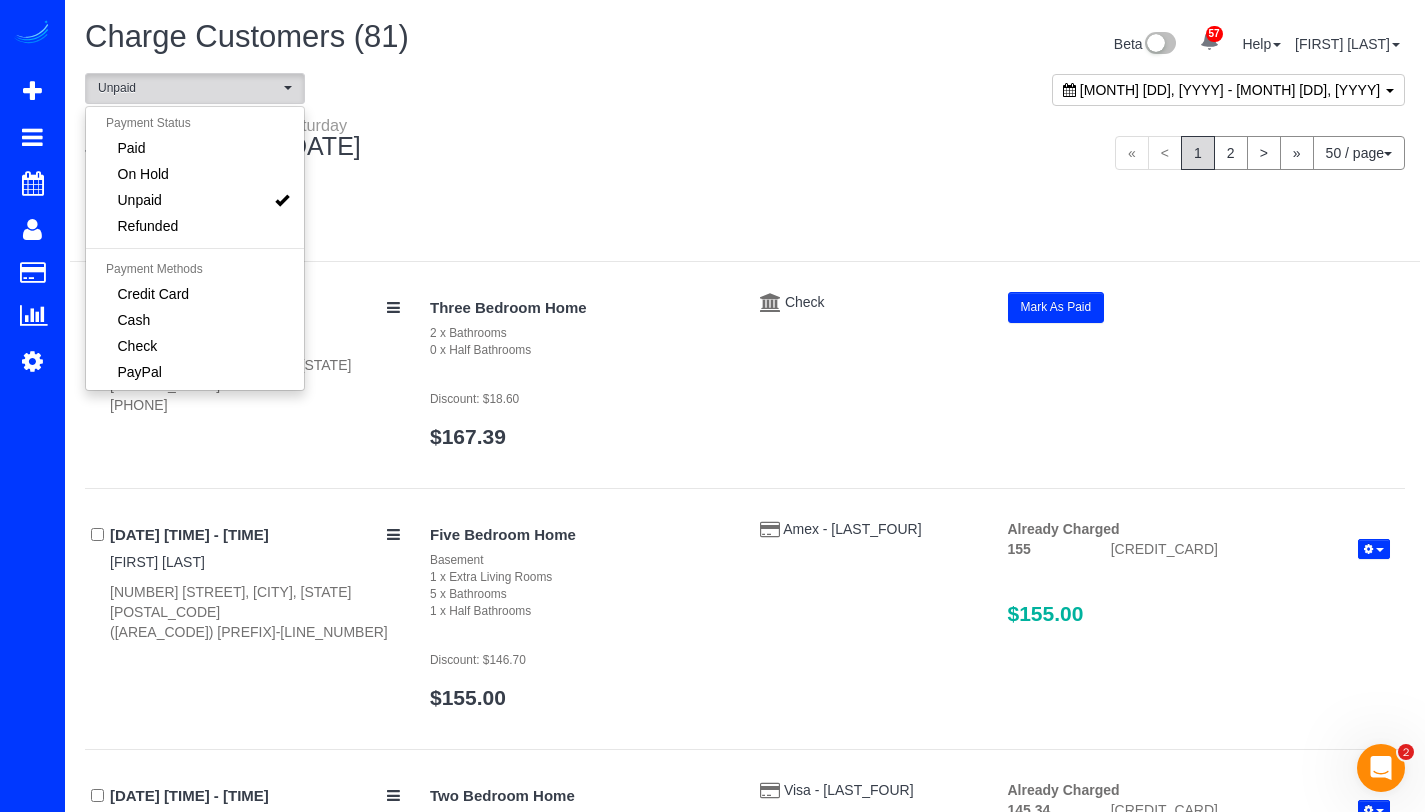 scroll, scrollTop: 41, scrollLeft: 0, axis: vertical 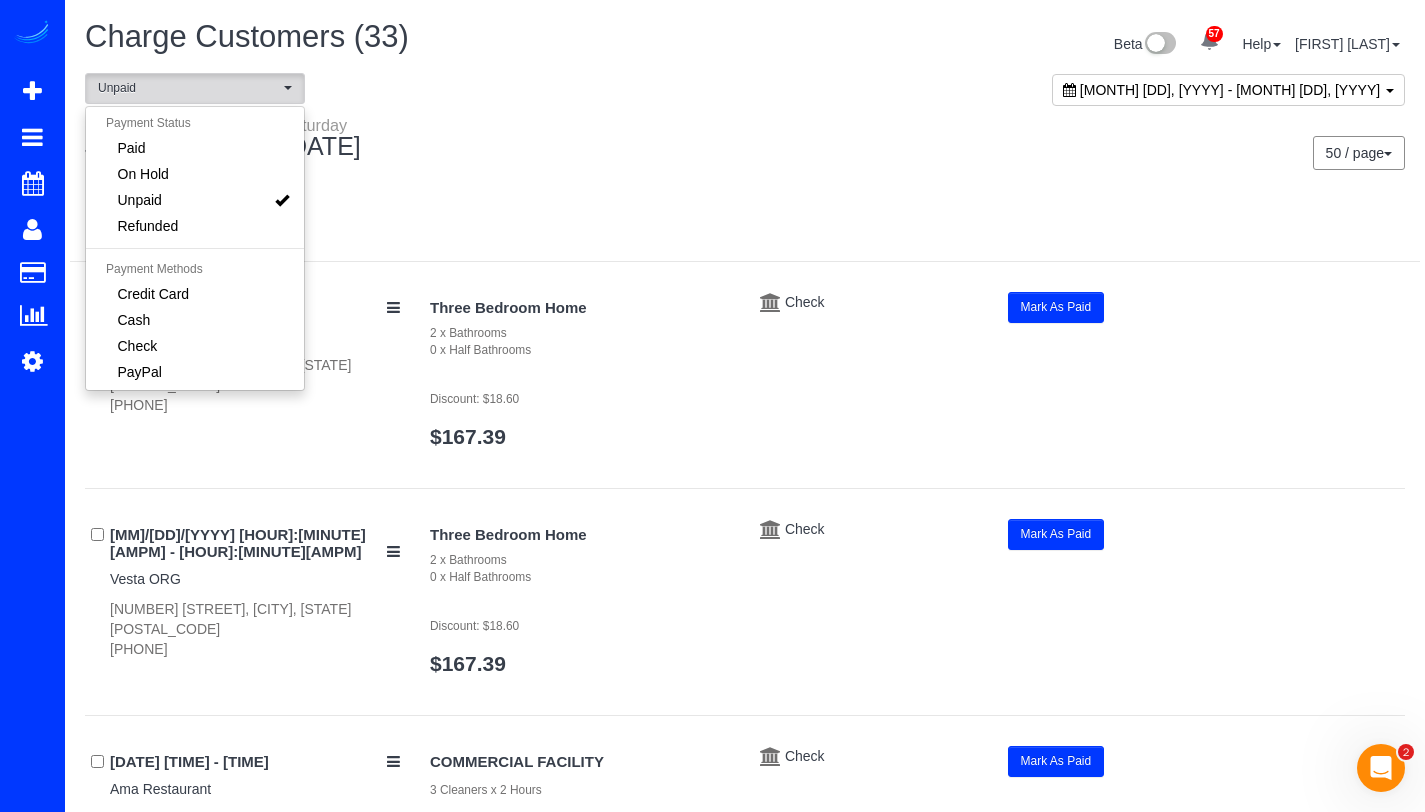 click at bounding box center (745, 226) 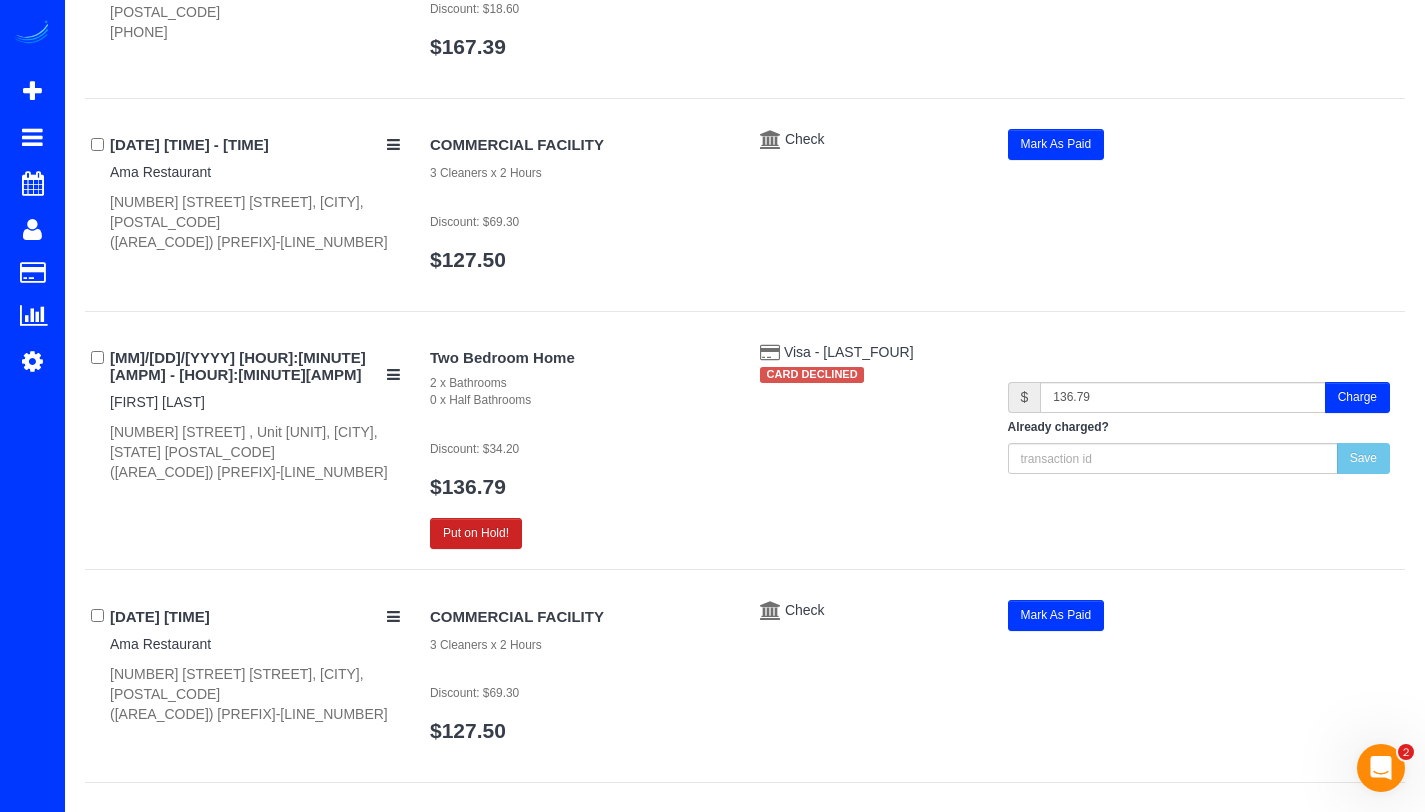 scroll, scrollTop: 617, scrollLeft: 0, axis: vertical 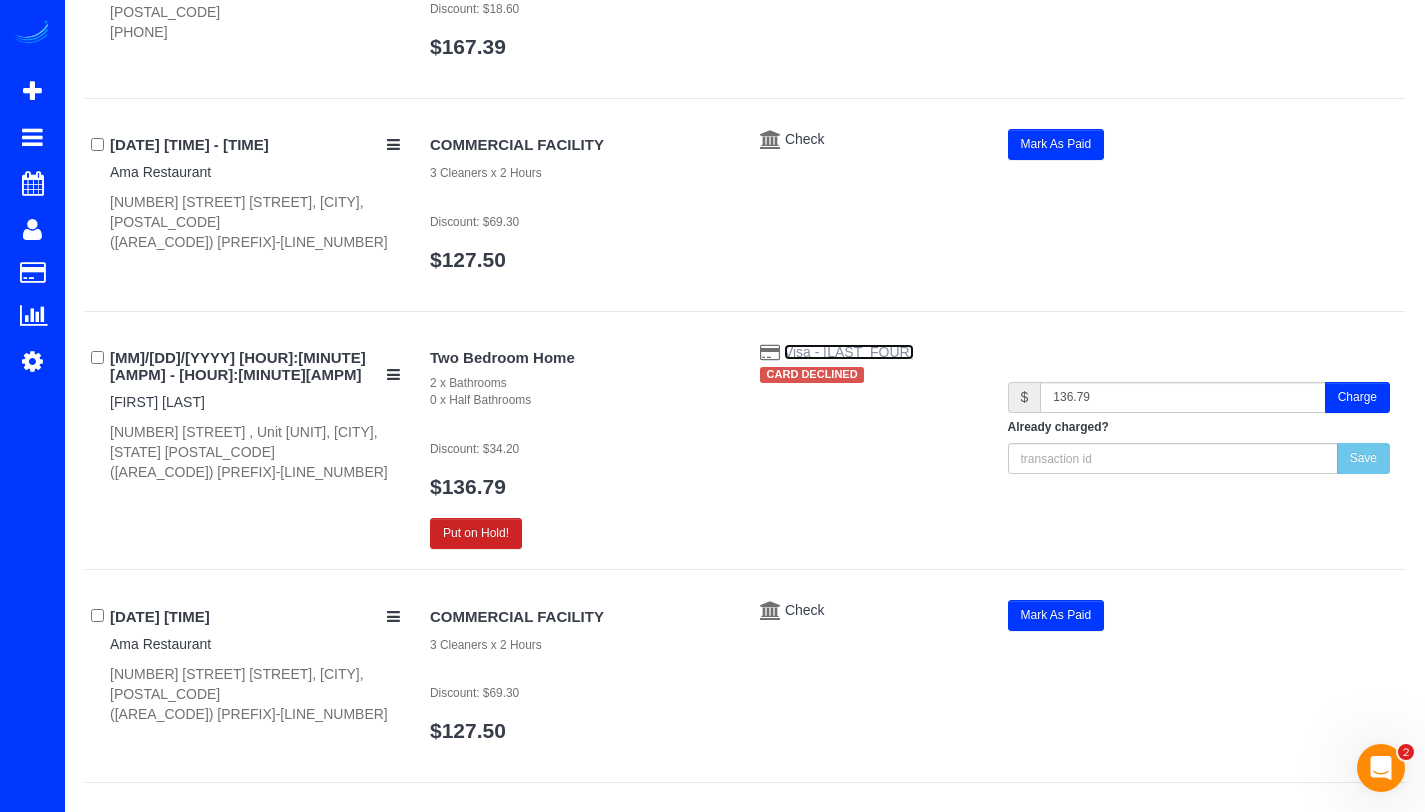 click on "Visa - 0715" at bounding box center (849, 352) 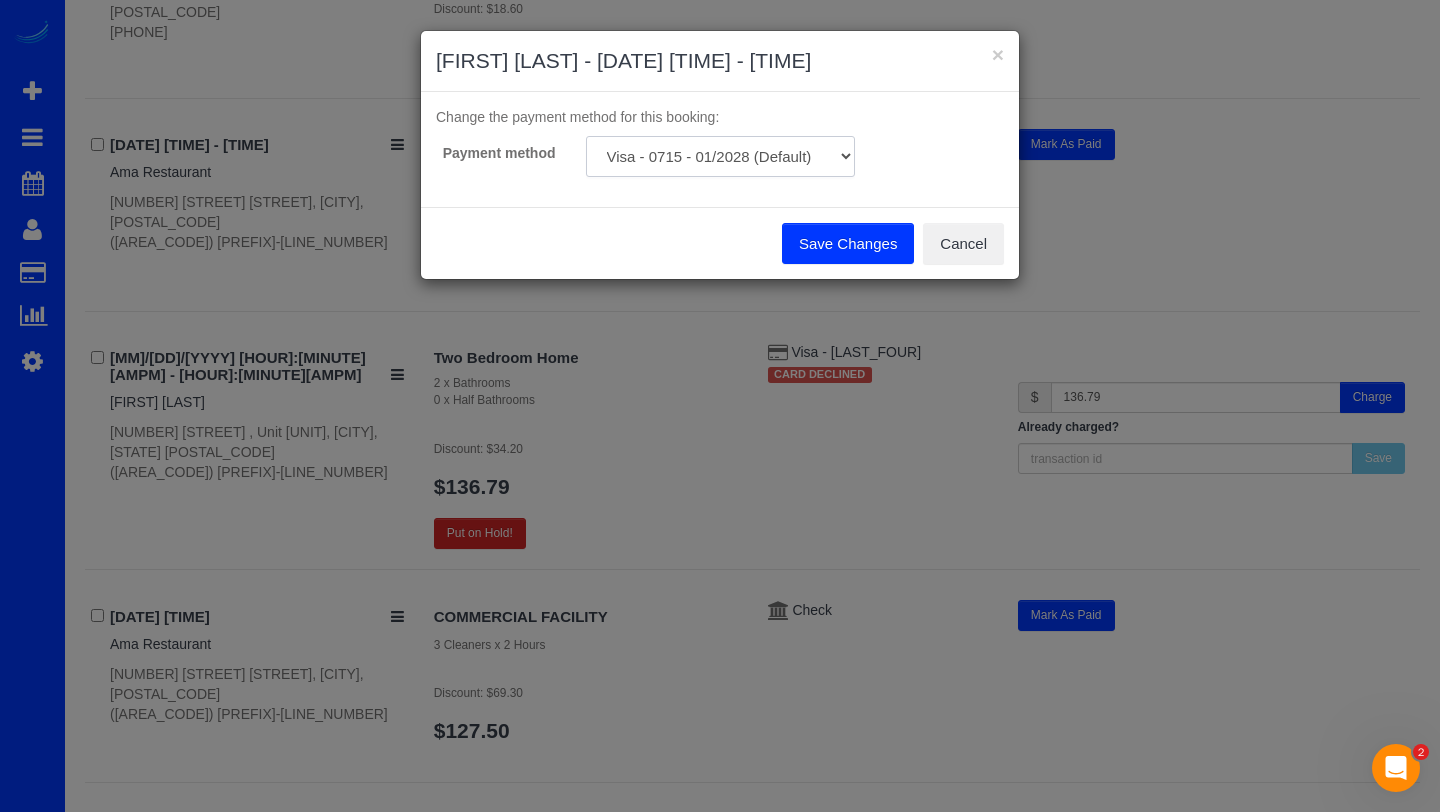 click on "Visa - 0715 - 01/2028 (Default) Add Credit Card ─────────────── Cash Check Paypal" at bounding box center [720, 156] 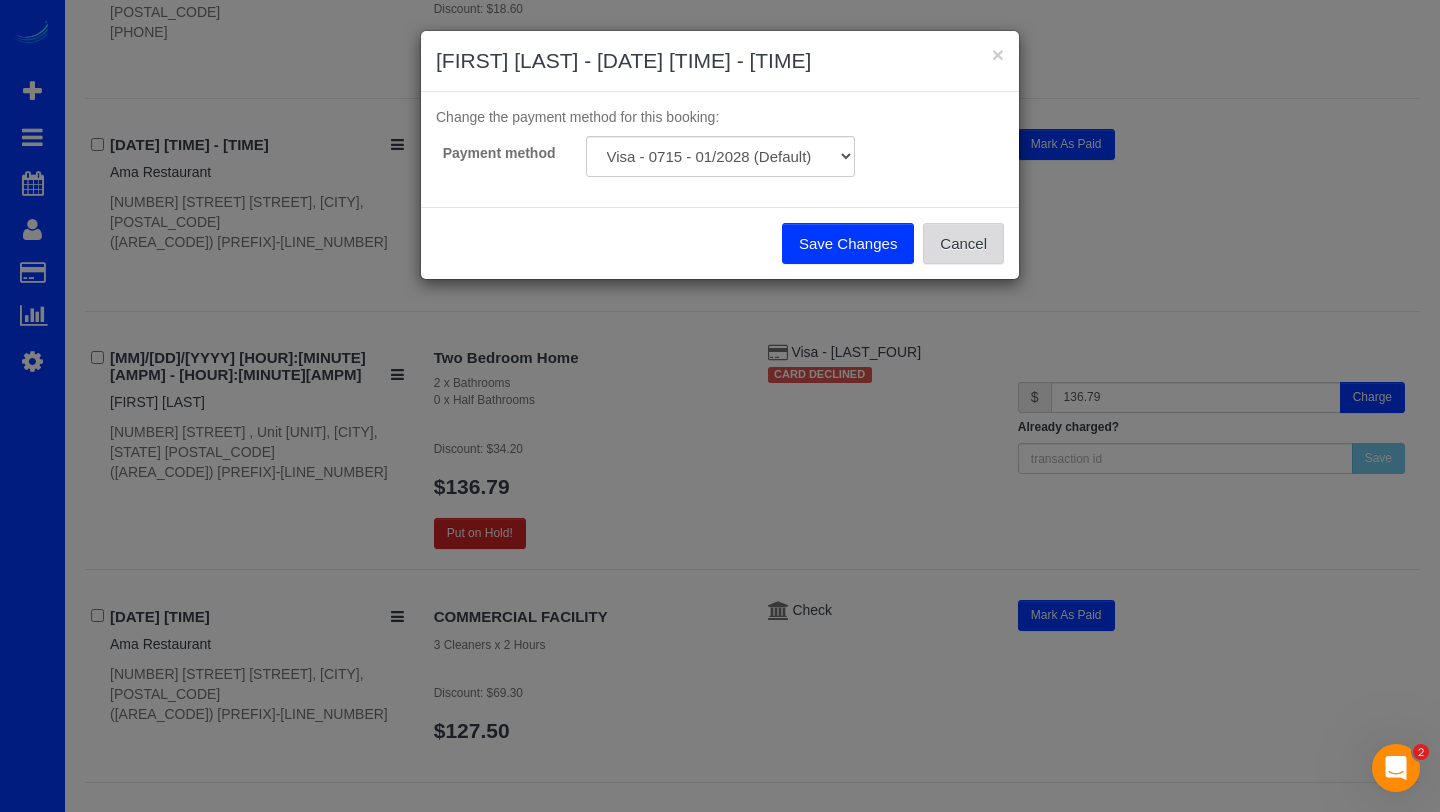 click on "Cancel" at bounding box center [963, 244] 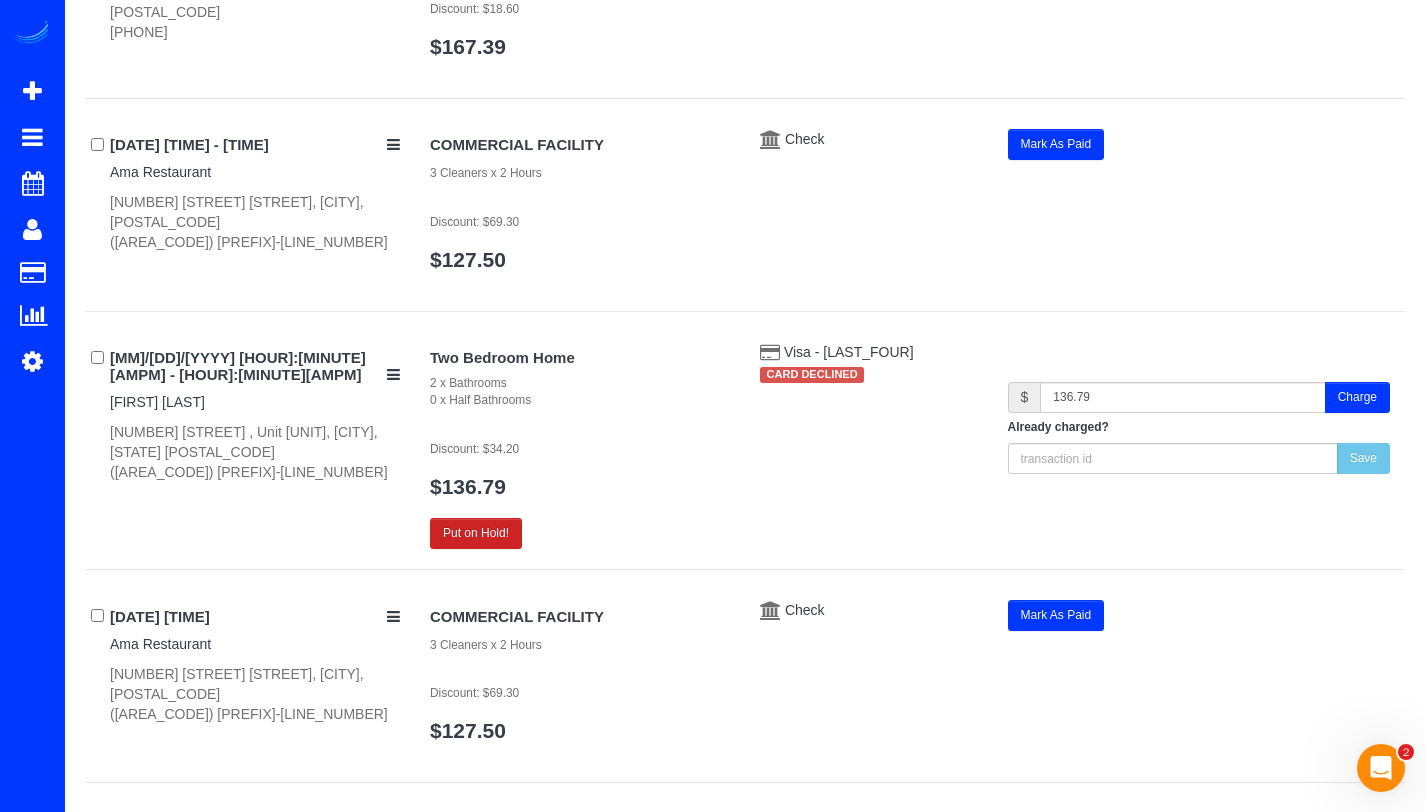 click on "Charge" at bounding box center [1357, 397] 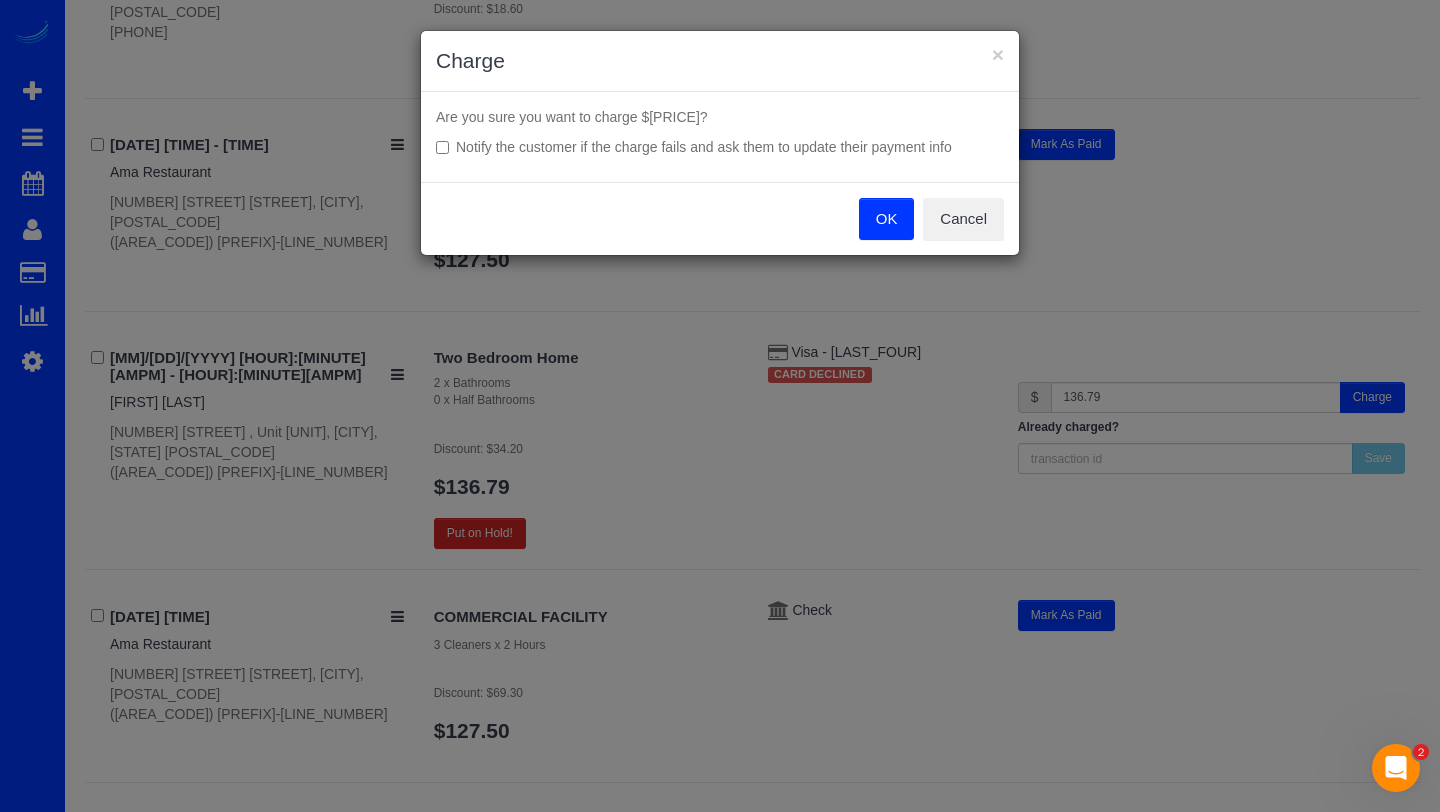 click on "OK" at bounding box center [887, 219] 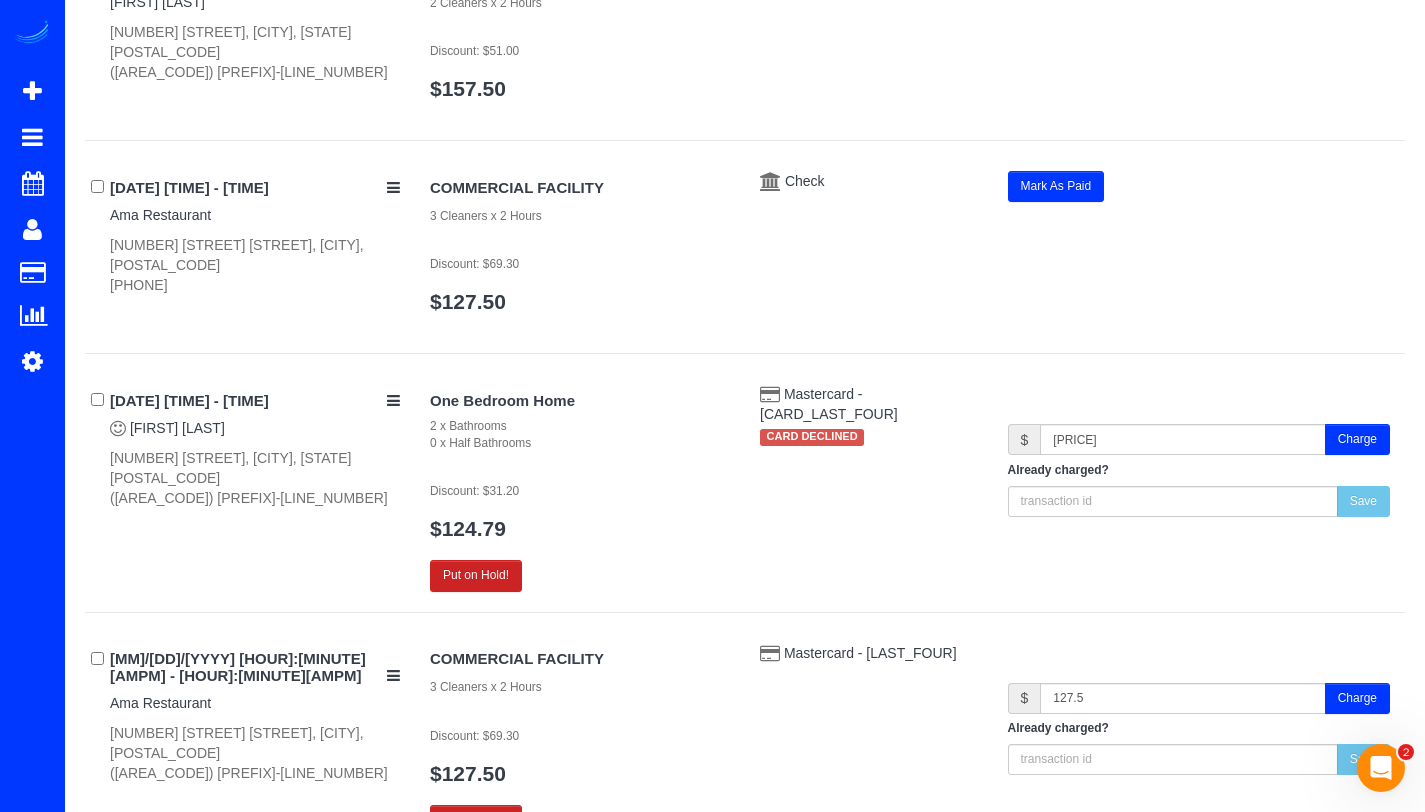 scroll, scrollTop: 1604, scrollLeft: 0, axis: vertical 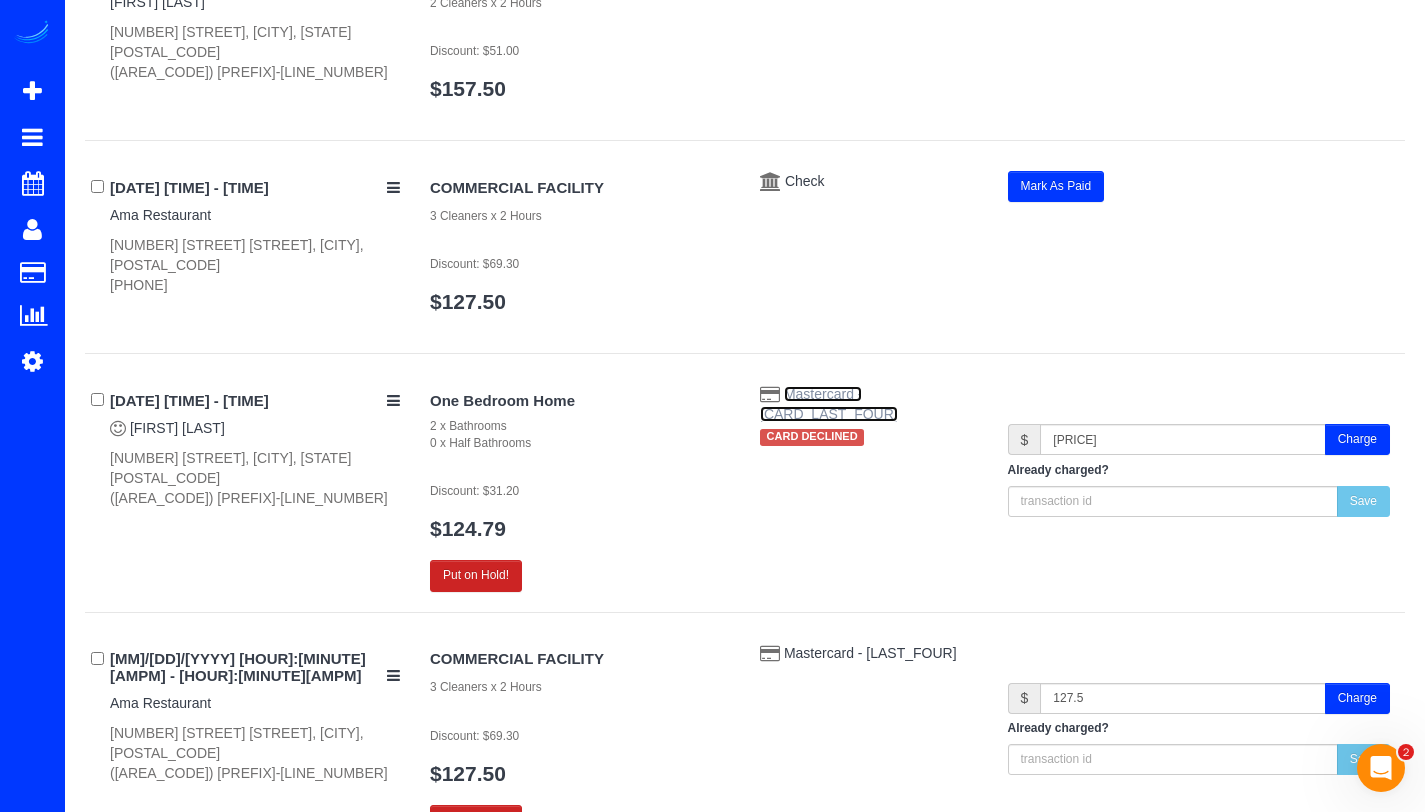 click on "Mastercard - 4444" at bounding box center [829, 404] 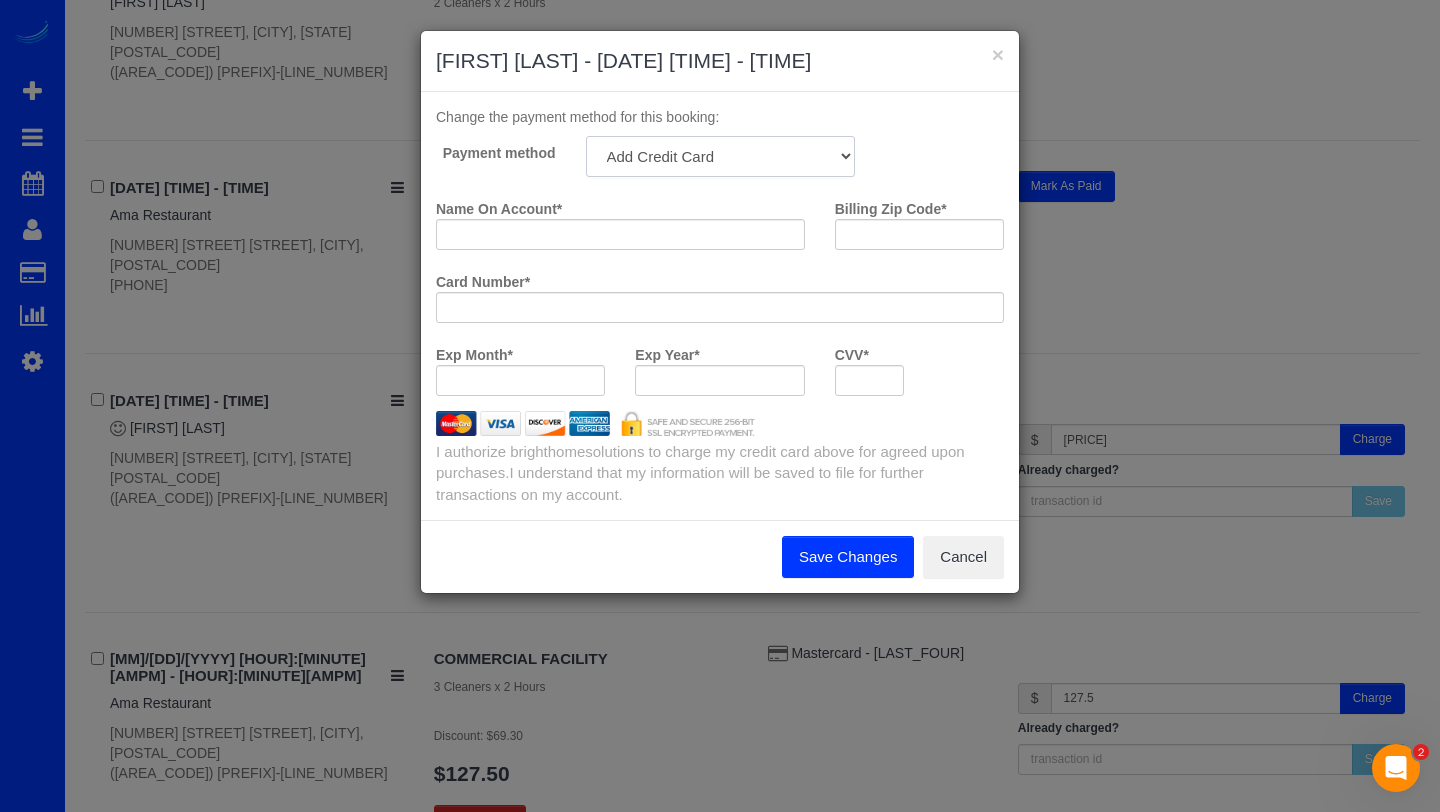 click on "Visa - 9108 - 12/2027 (Default) Add Credit Card ─────────────── Cash Check Paypal" at bounding box center (720, 156) 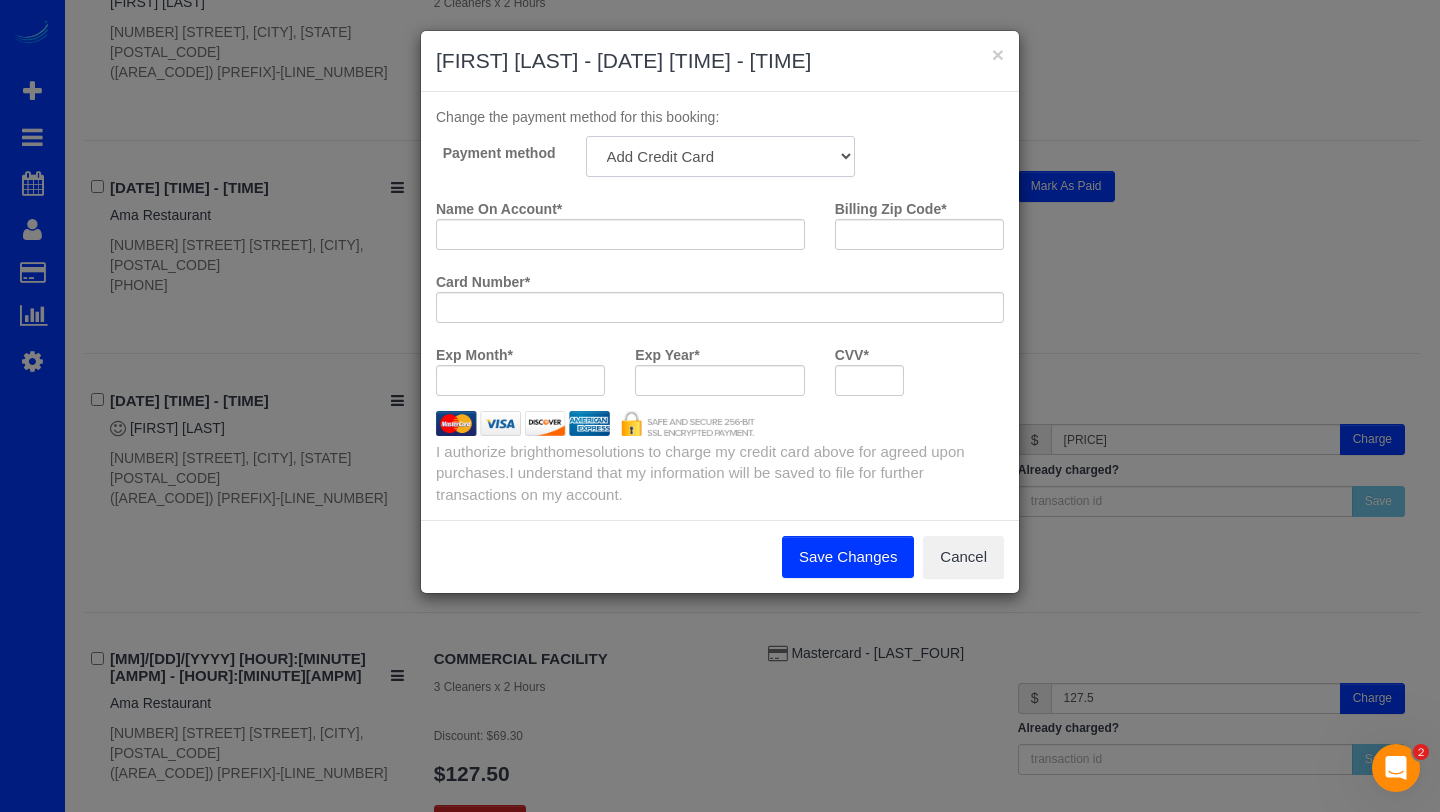 select on "string:fspay-be912824-6608-44cb-bfe4-f0115985a4d8" 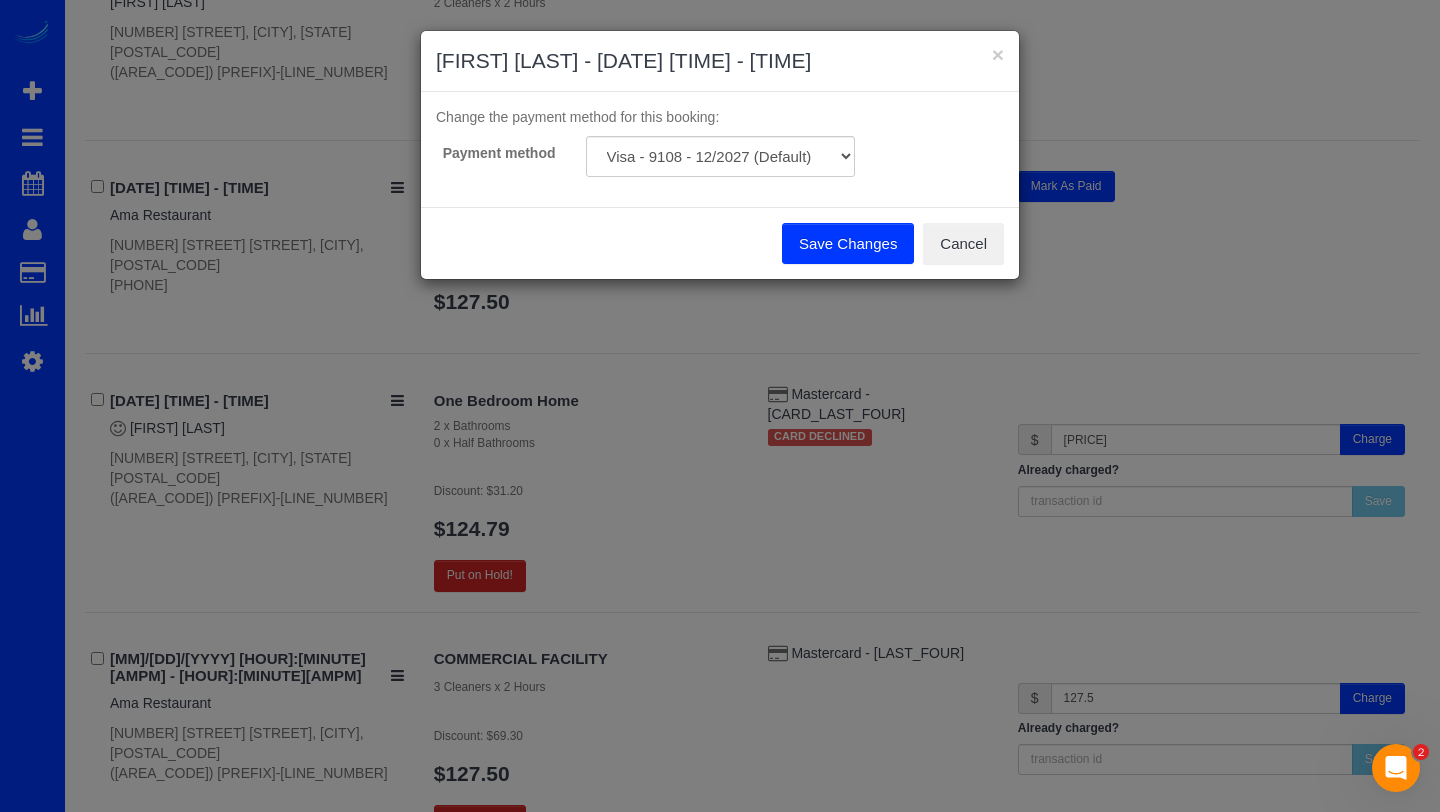 click on "Save Changes" at bounding box center (848, 244) 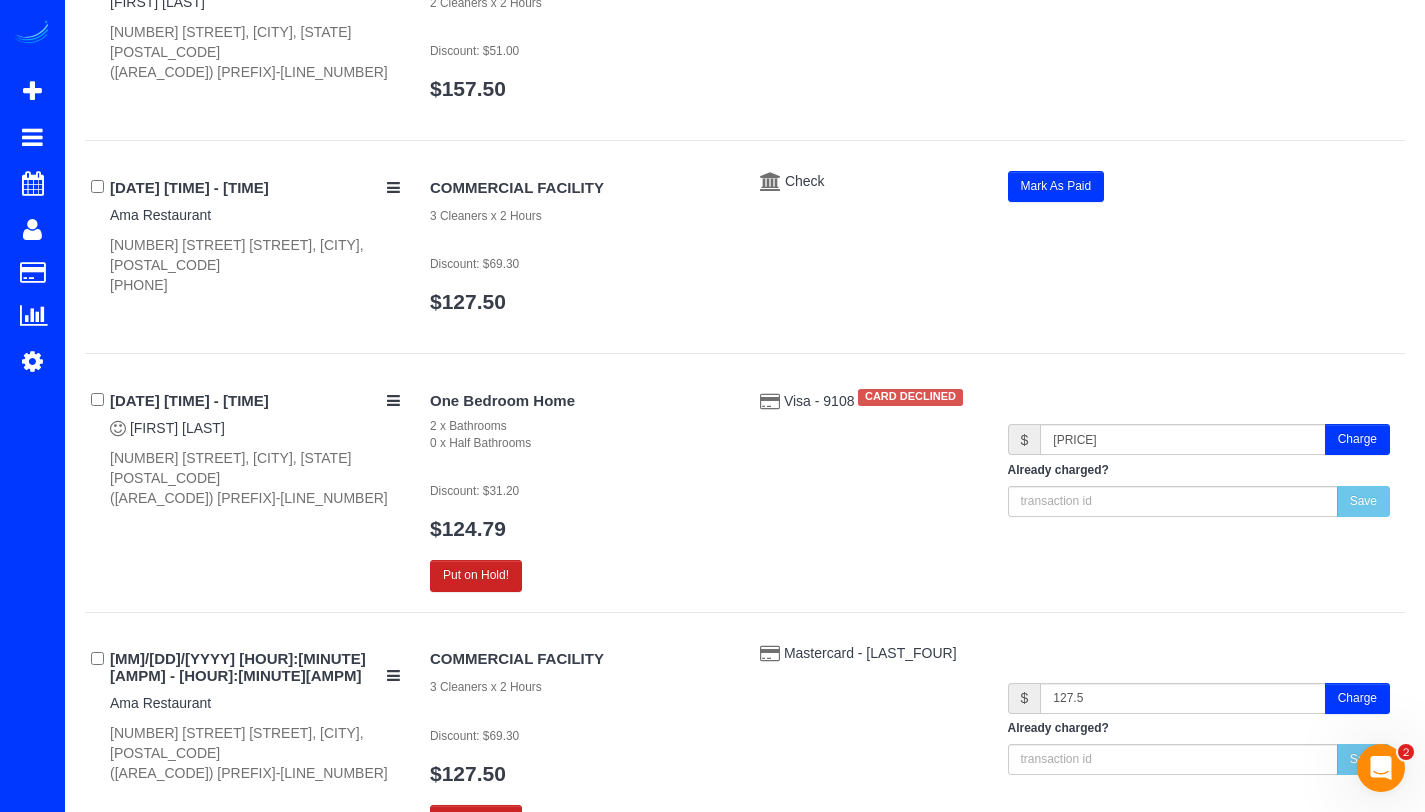 click on "Charge" at bounding box center [1357, 439] 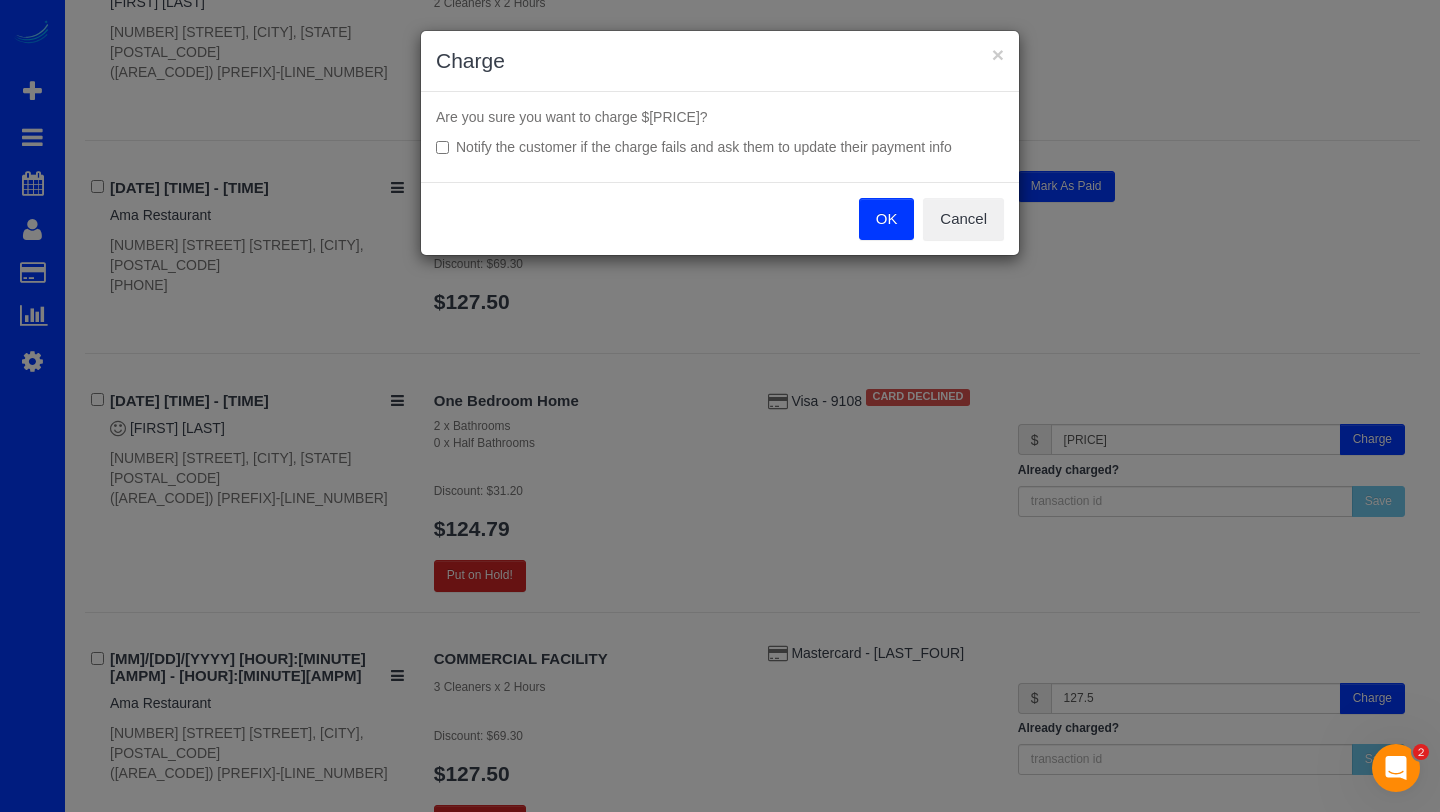 click on "OK" at bounding box center (887, 219) 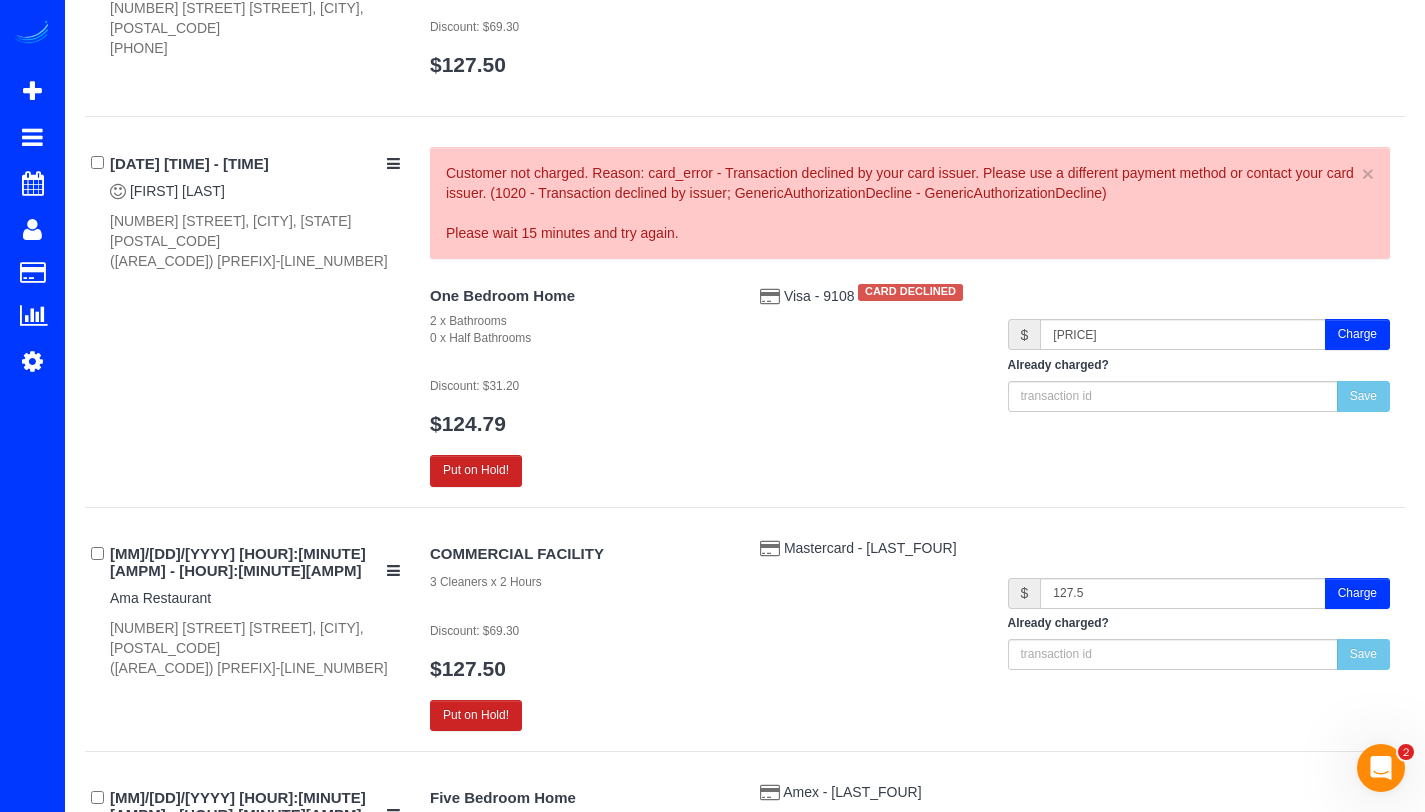 scroll, scrollTop: 0, scrollLeft: 0, axis: both 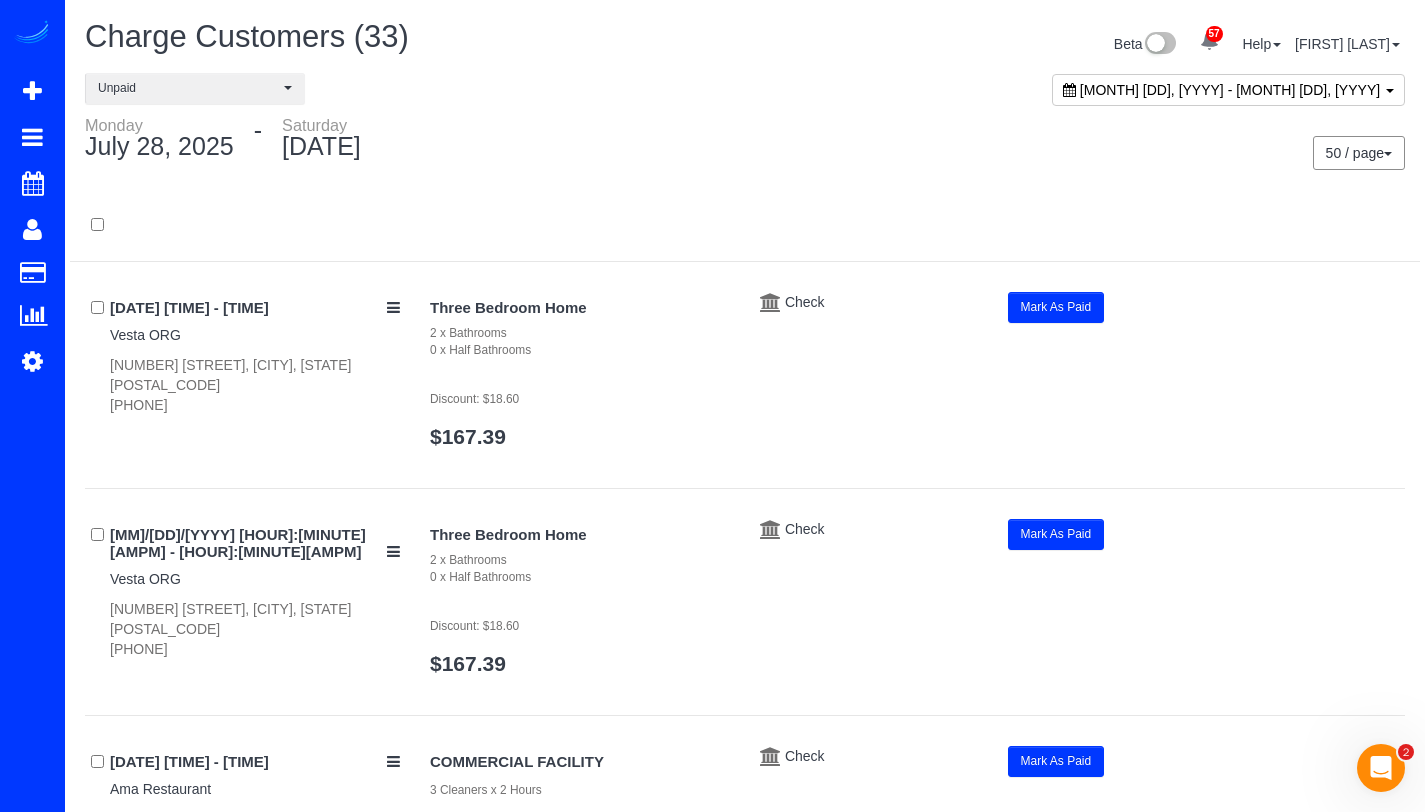 click on "July 28, 2025 - August 02, 2025" at bounding box center (1230, 90) 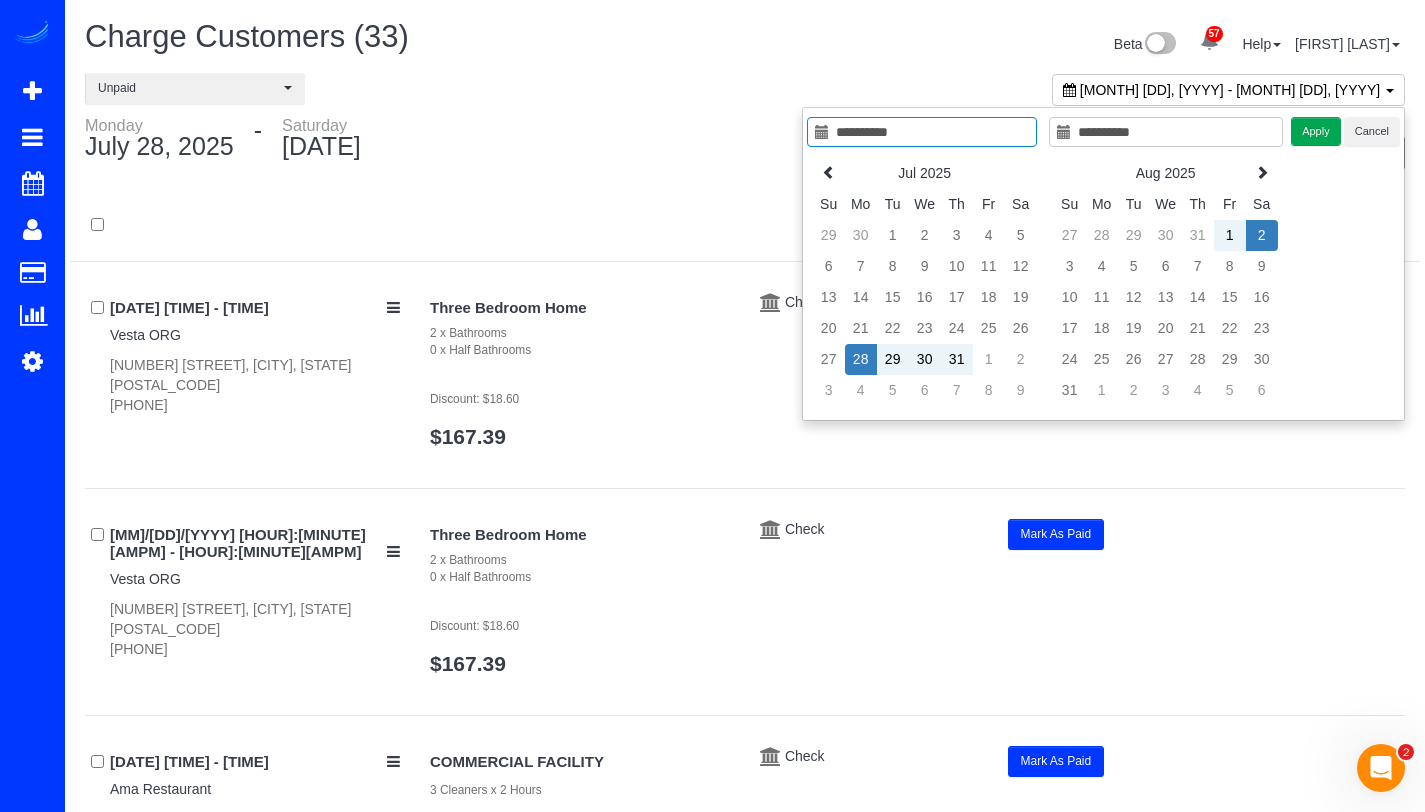 type on "**********" 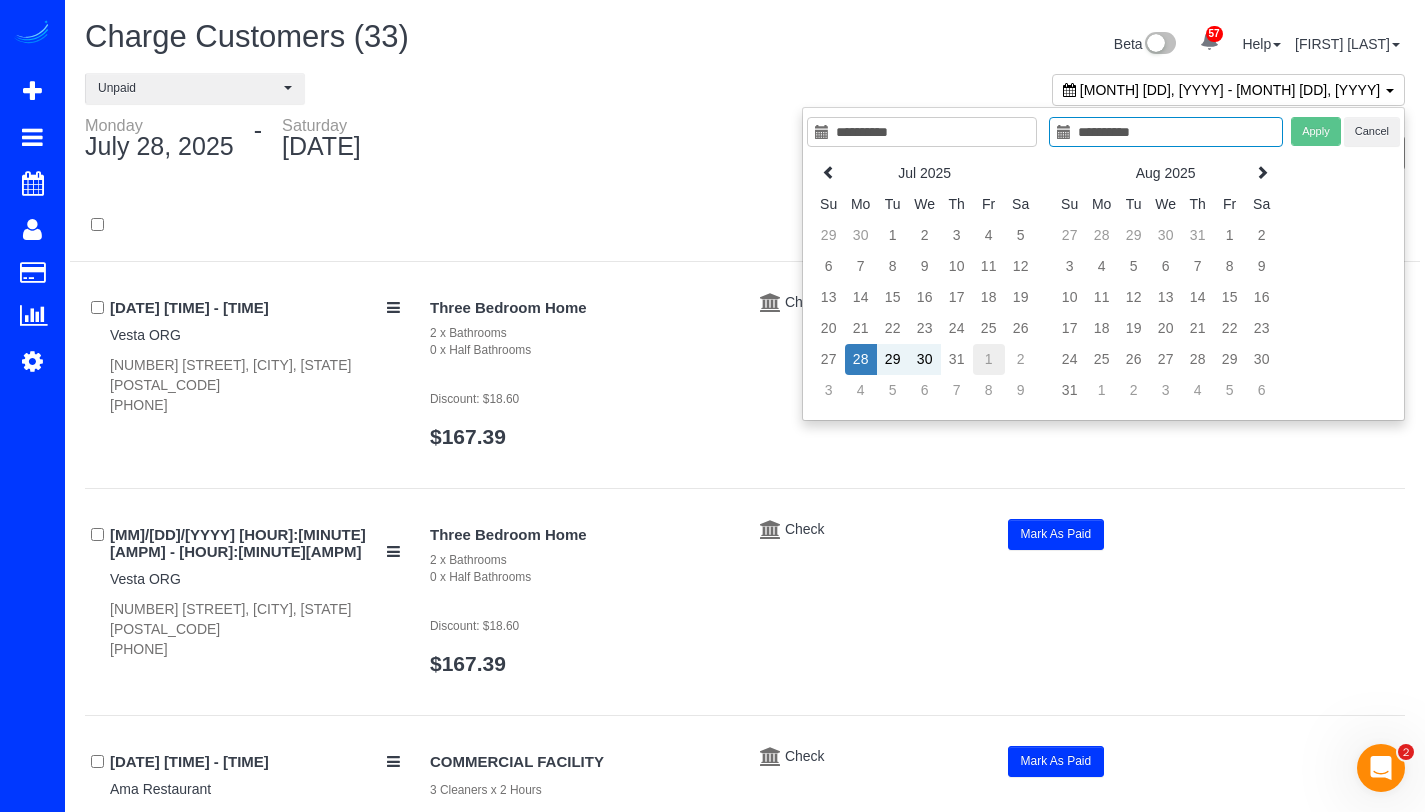 type on "**********" 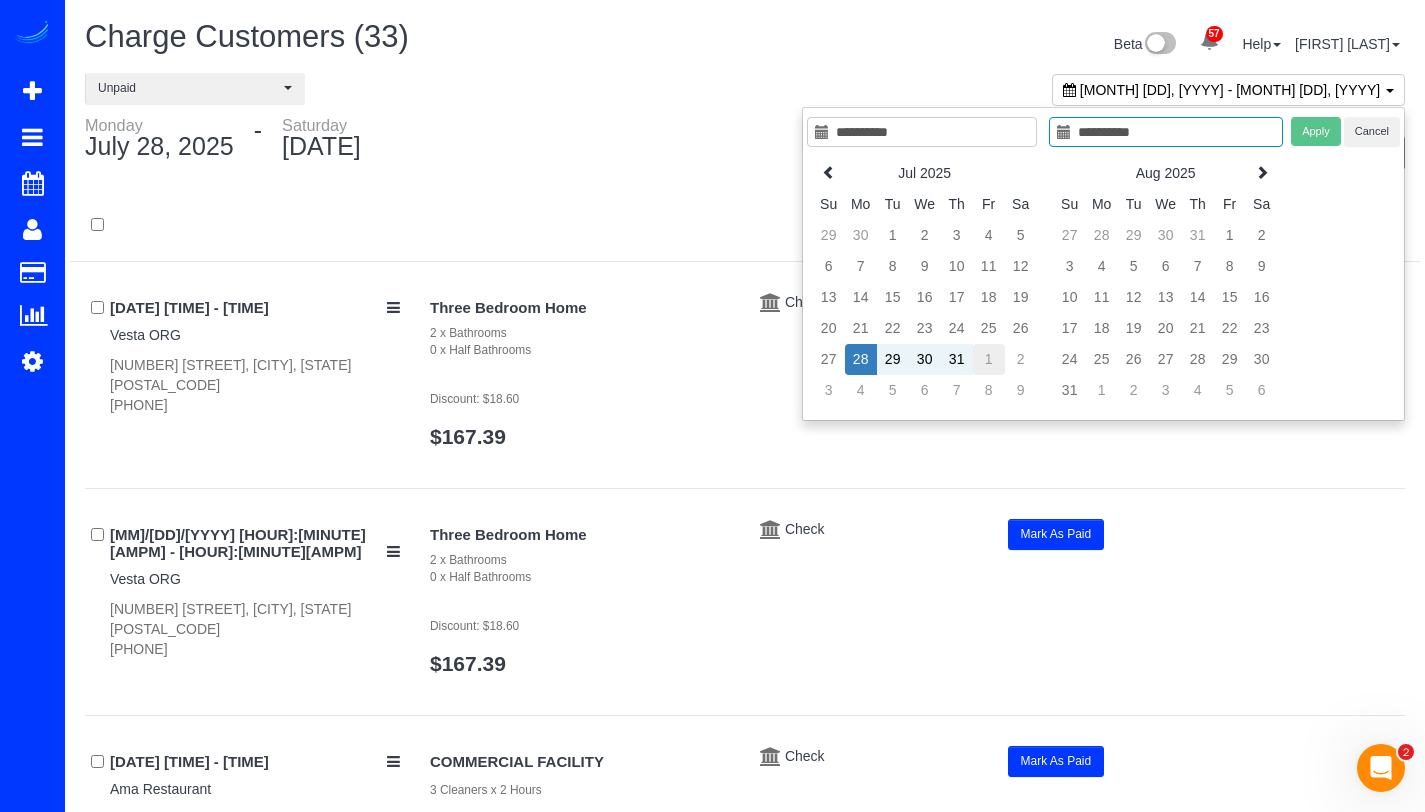 click on "1" at bounding box center (989, 359) 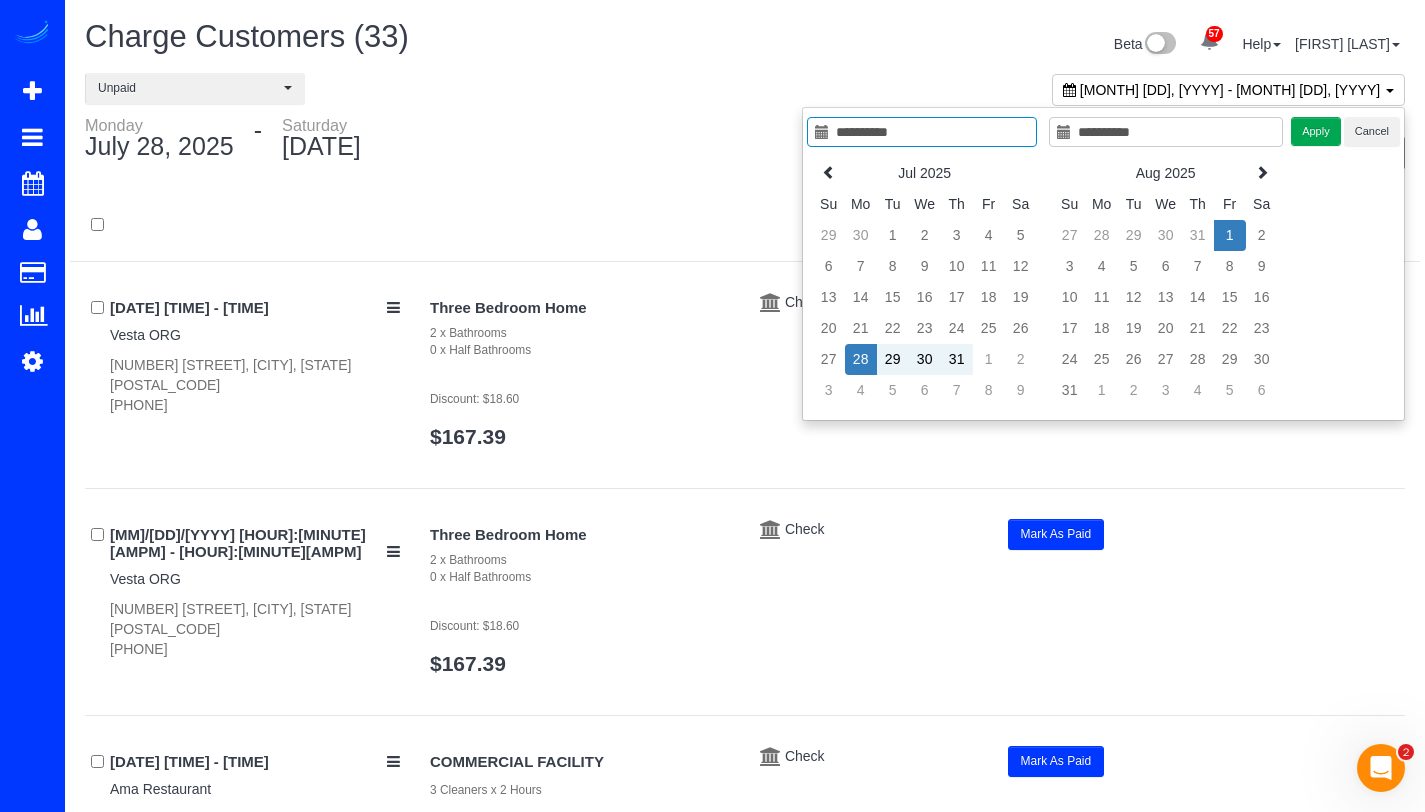 type on "**********" 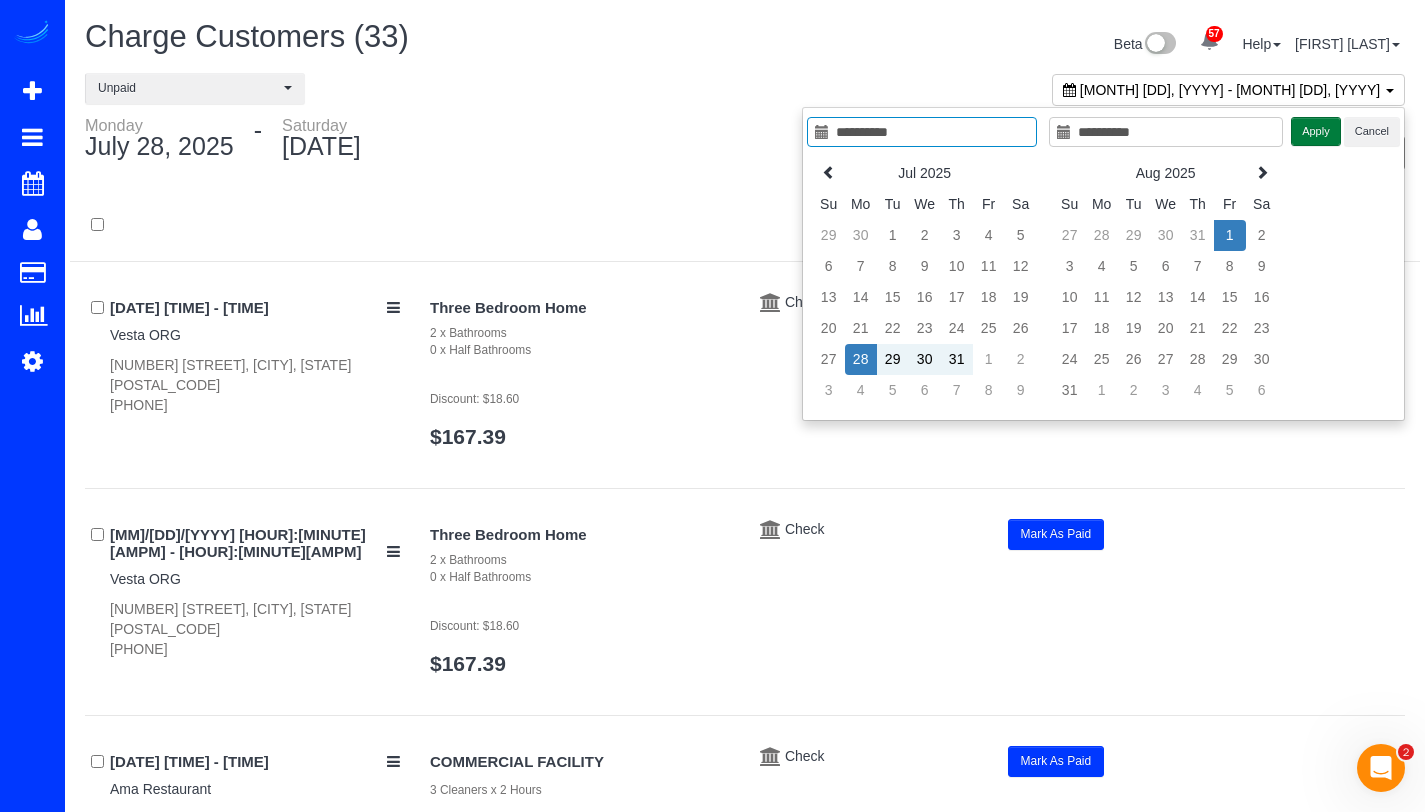 click on "Apply" at bounding box center (1316, 131) 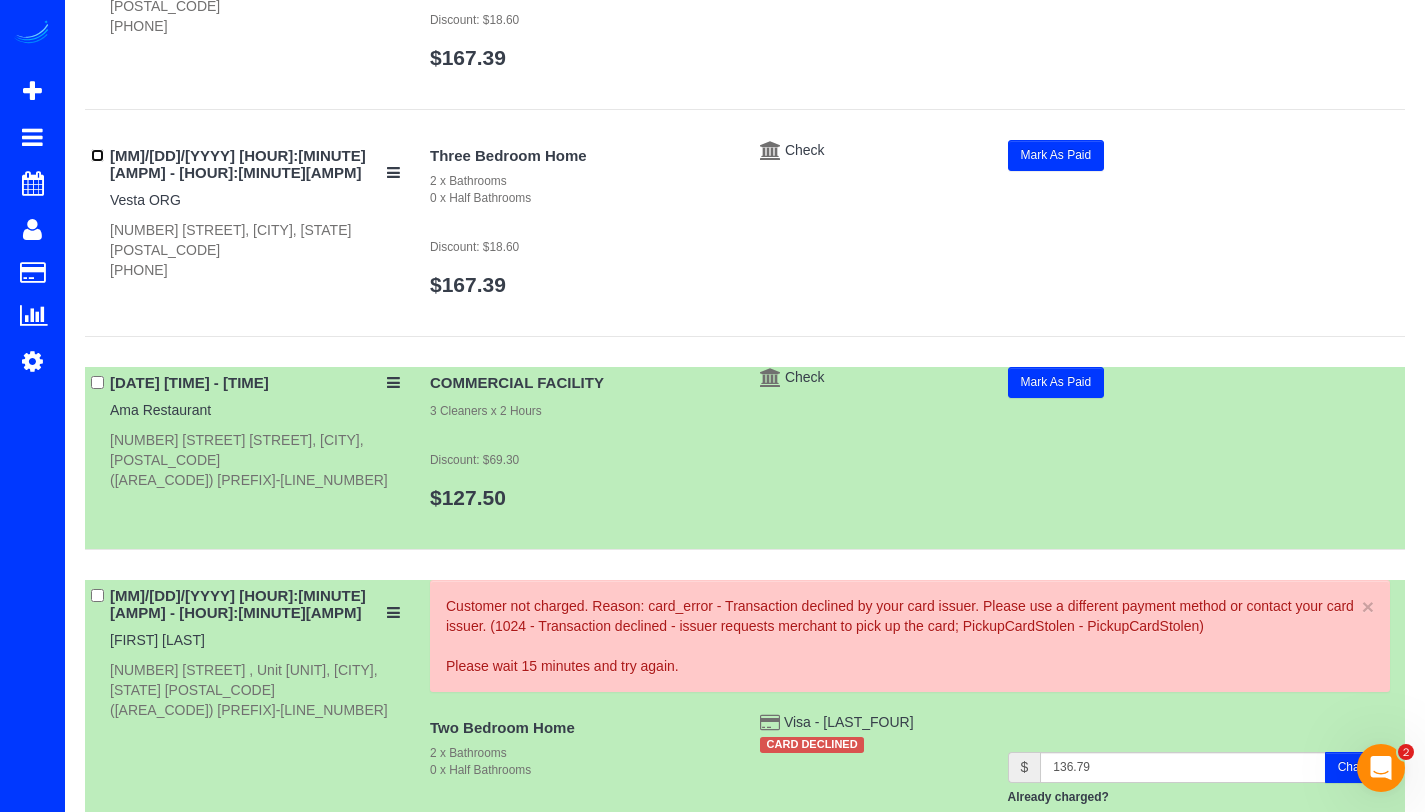 scroll, scrollTop: 464, scrollLeft: 0, axis: vertical 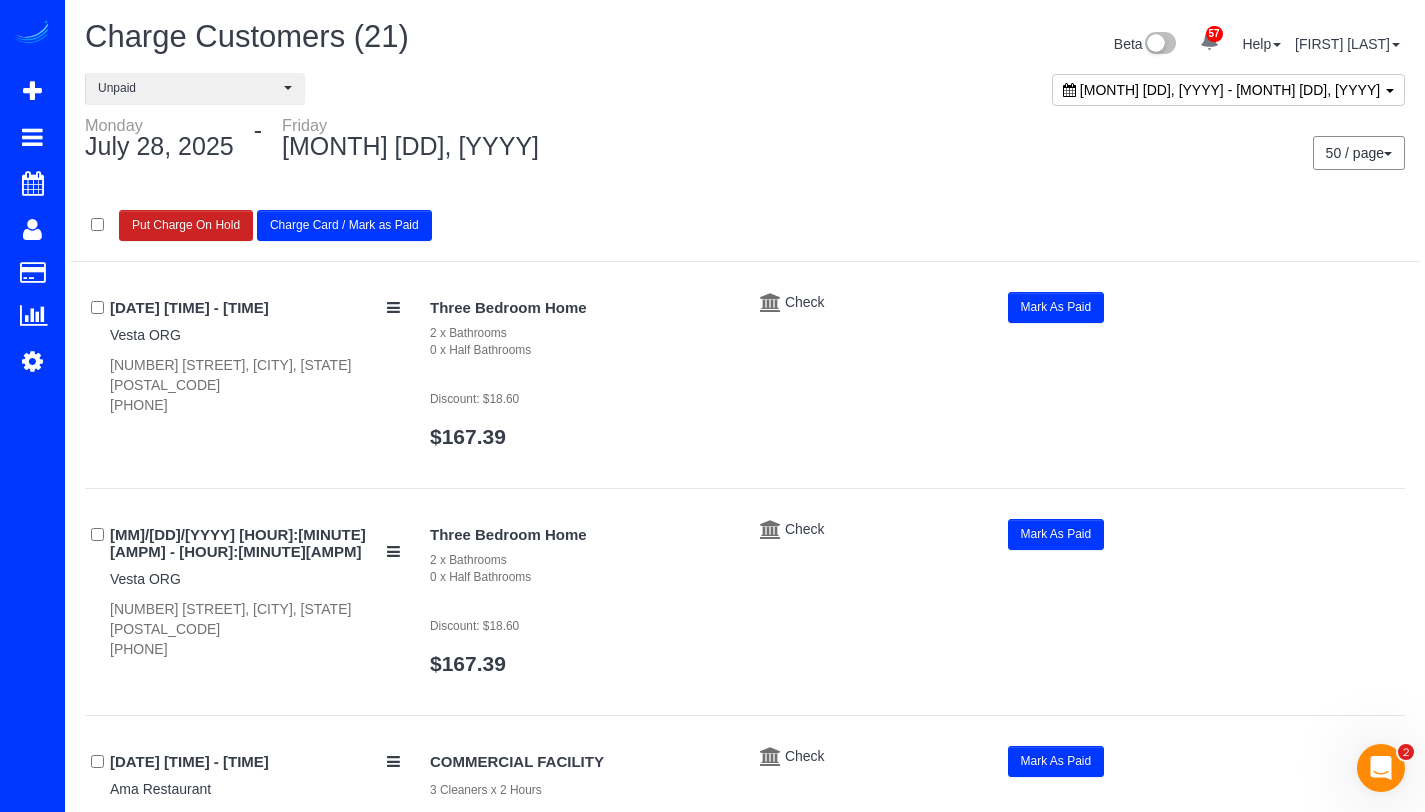 click on "Charge Card / Mark as Paid" at bounding box center [344, 225] 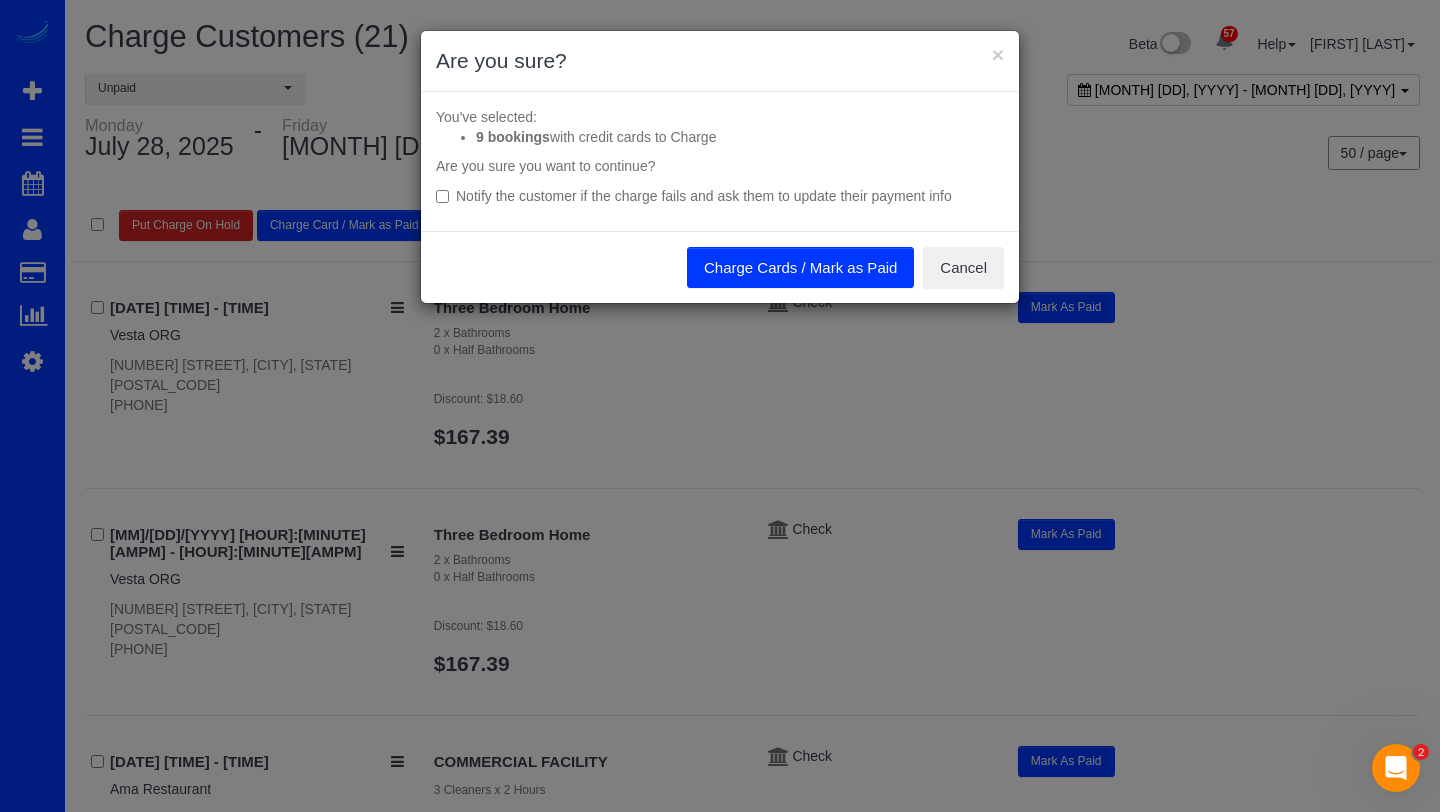click on "Charge Cards / Mark as Paid" at bounding box center [800, 268] 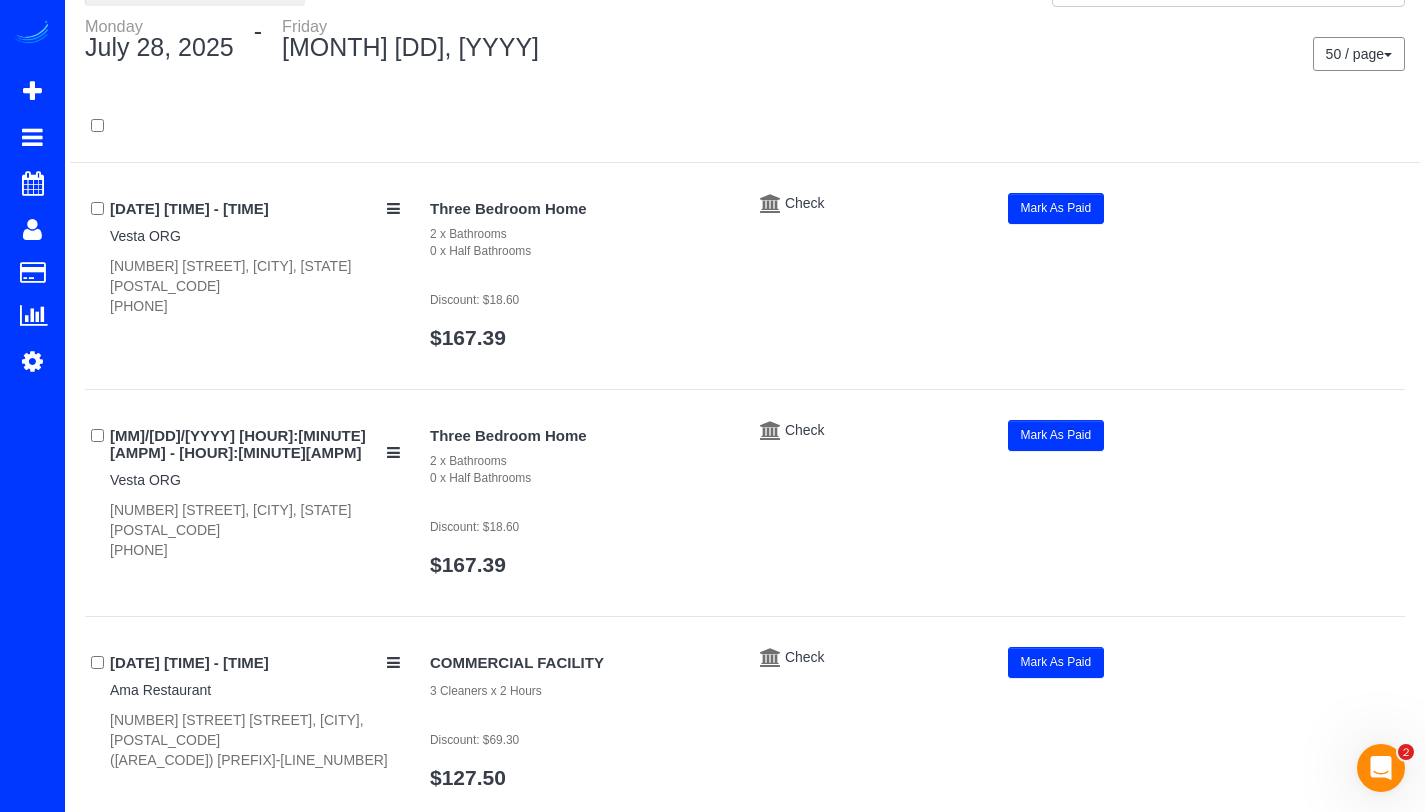 scroll, scrollTop: 0, scrollLeft: 0, axis: both 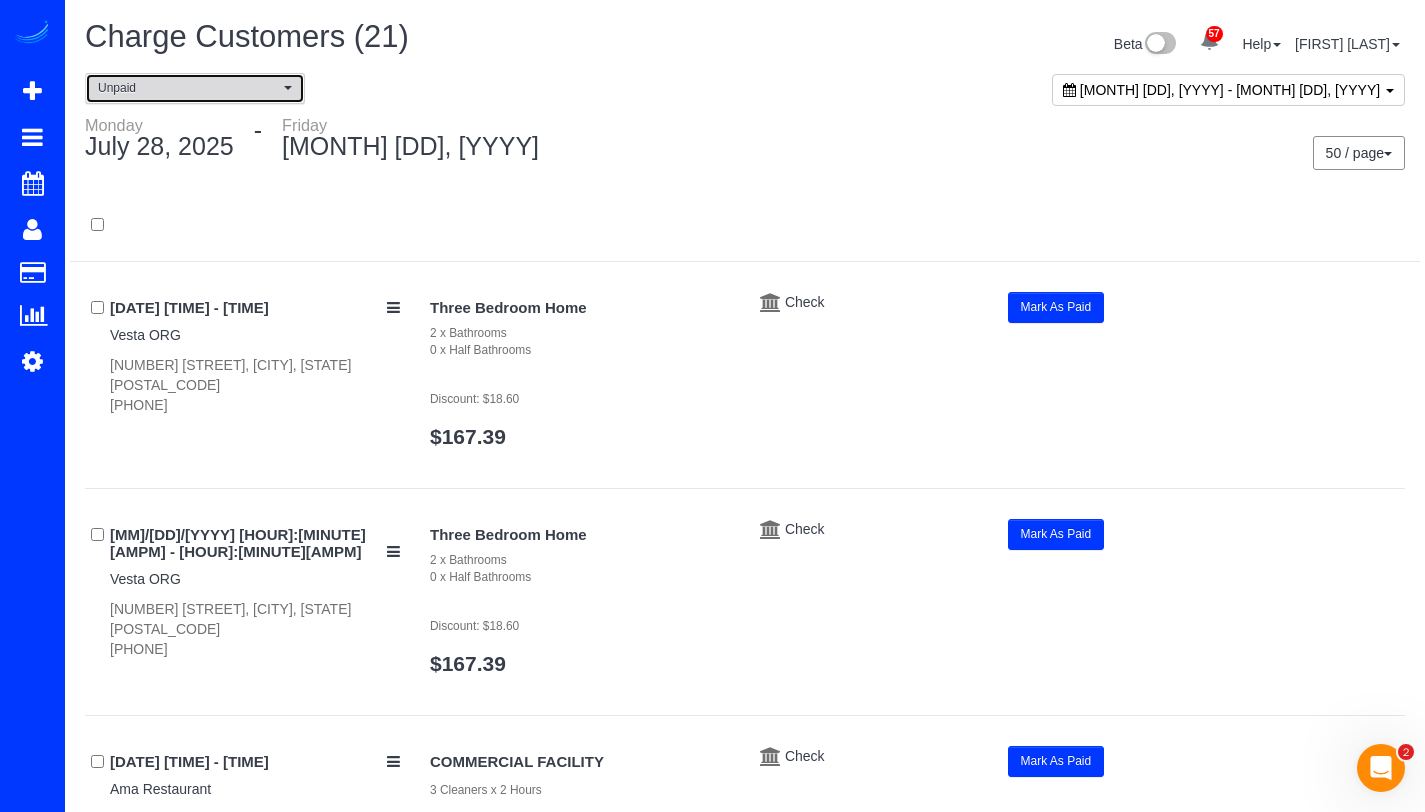 click on "Unpaid" at bounding box center (188, 88) 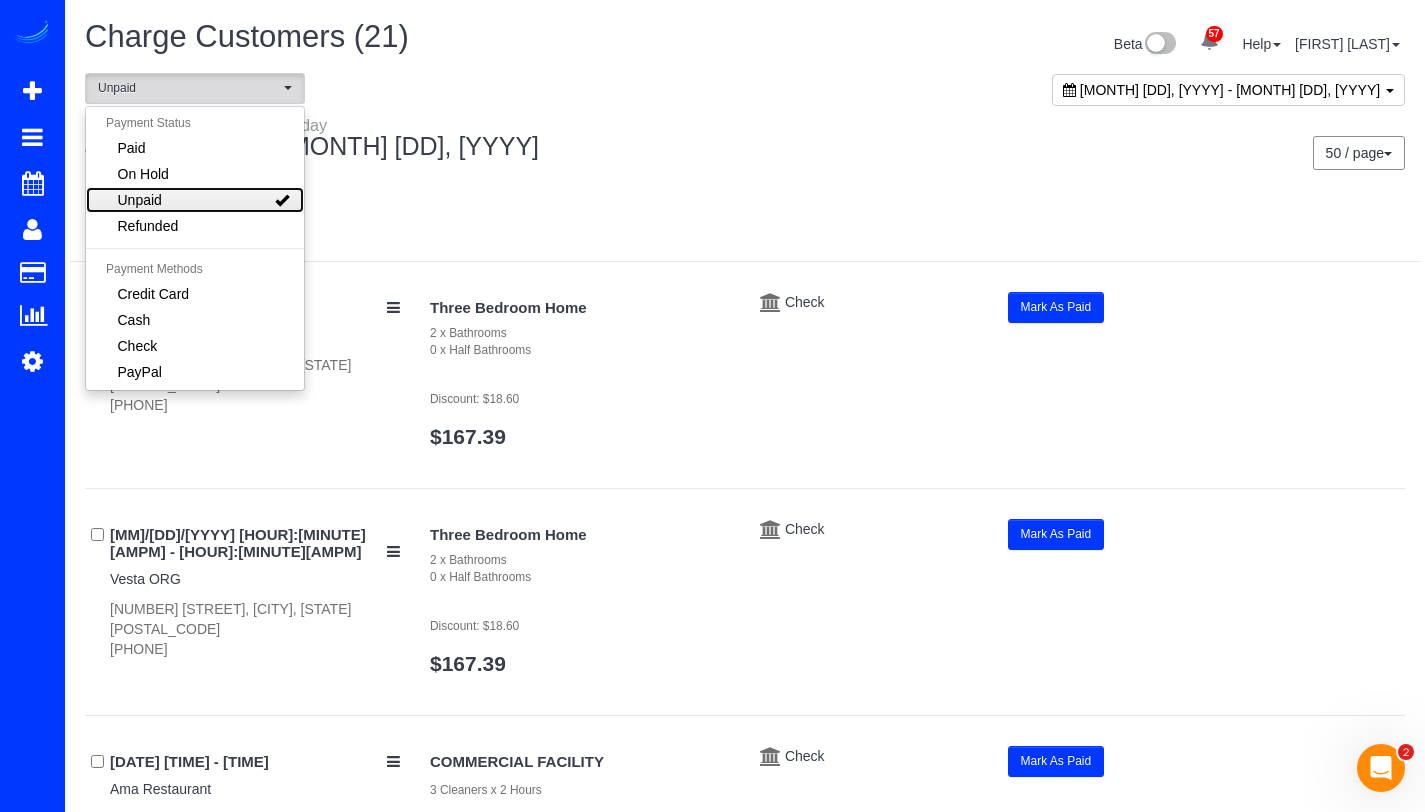 click on "Unpaid" at bounding box center [195, 200] 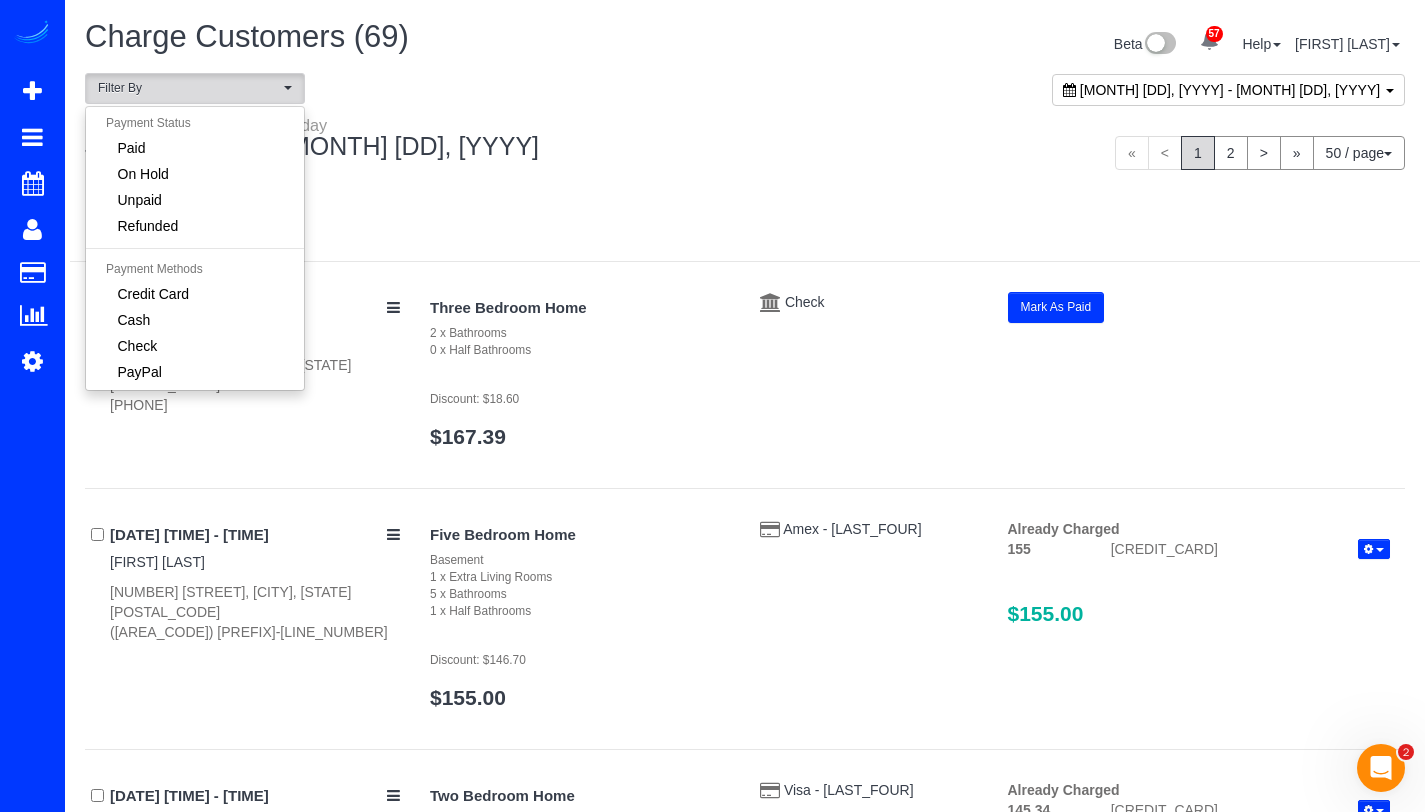 click on "Monday
July 28, 2025
-
Friday
August 01, 2025
«
<
1
2
>
»
50 / page
10 / page
20 / page
30 / page
40 / page
50 / page
100 / page" at bounding box center [745, 153] 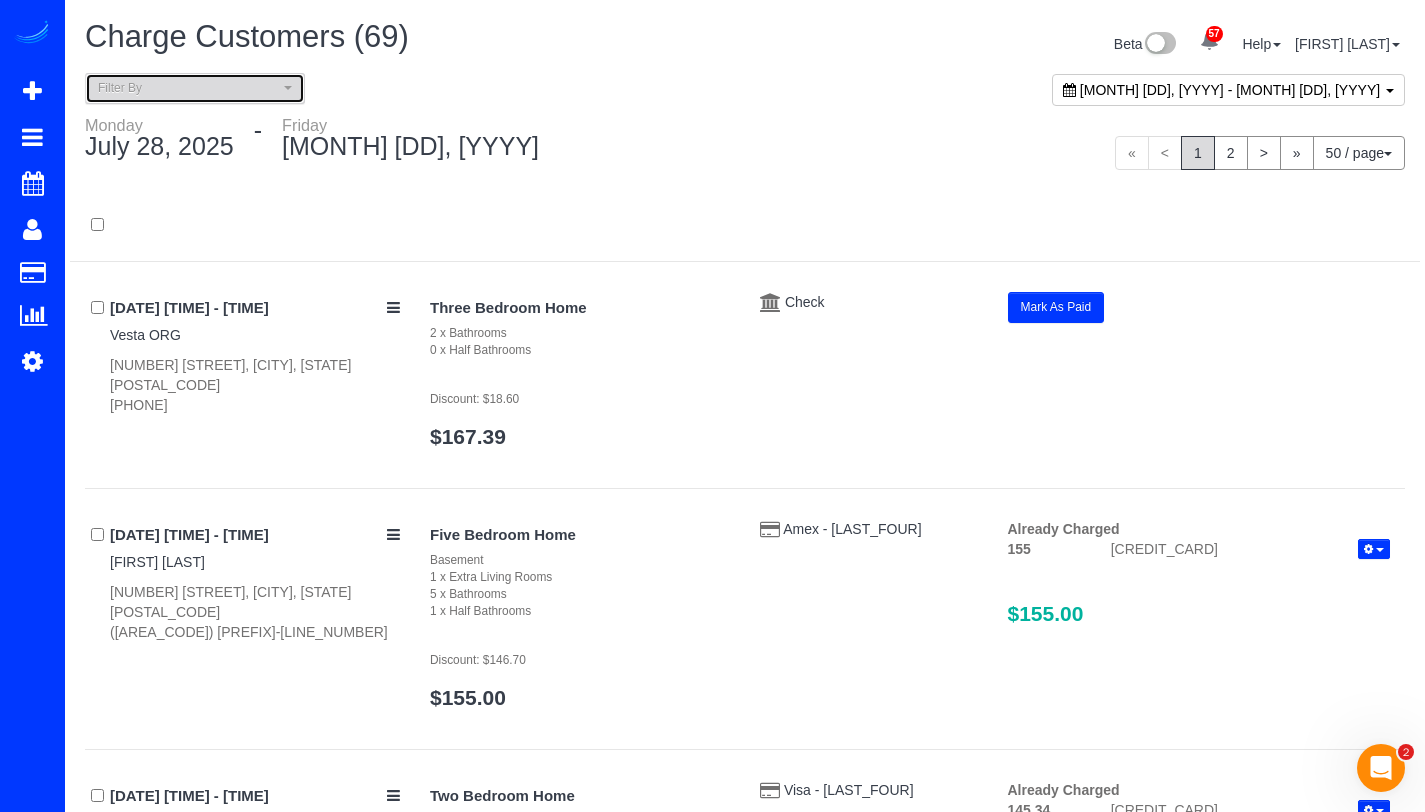 click on "Filter By" at bounding box center (195, 88) 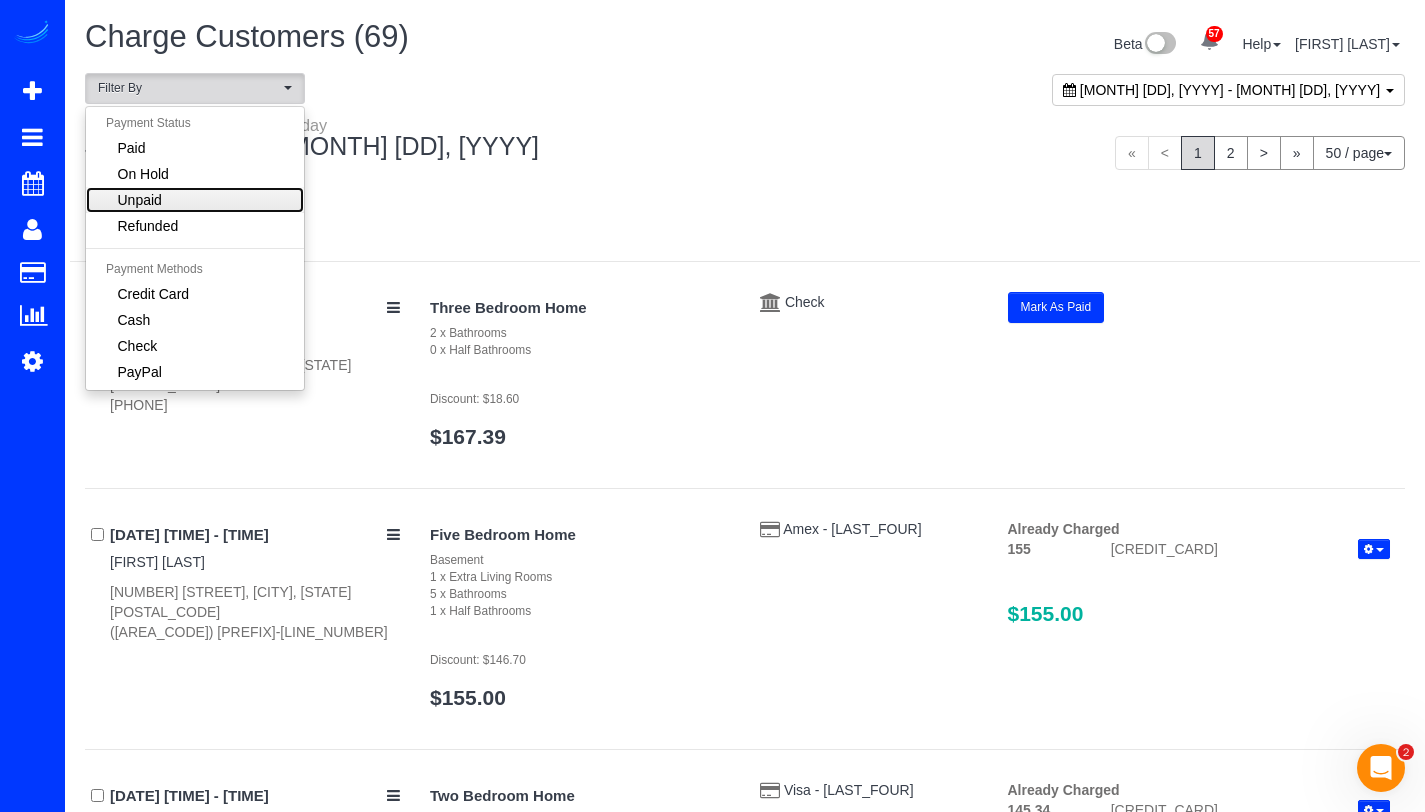 click on "Unpaid" at bounding box center (195, 200) 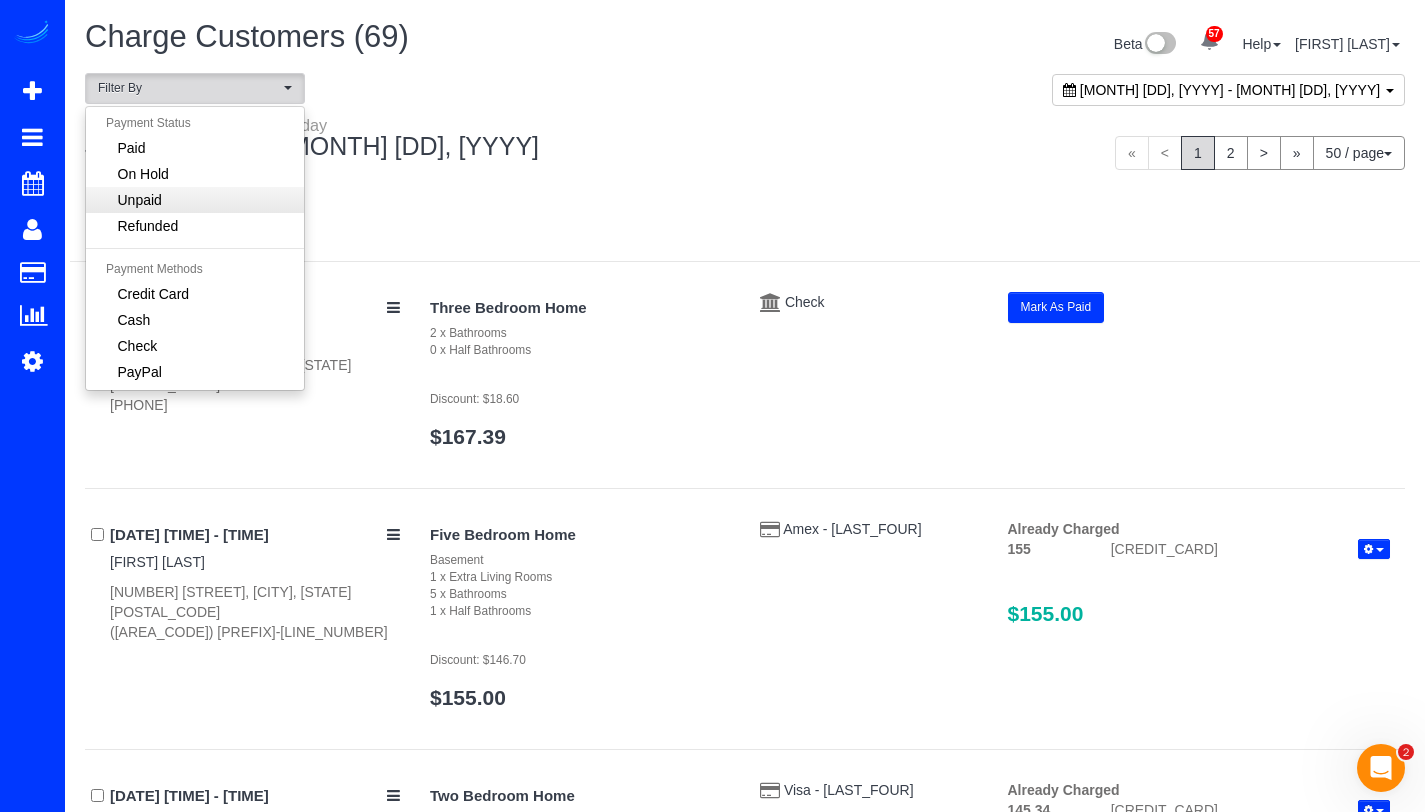 select on "******" 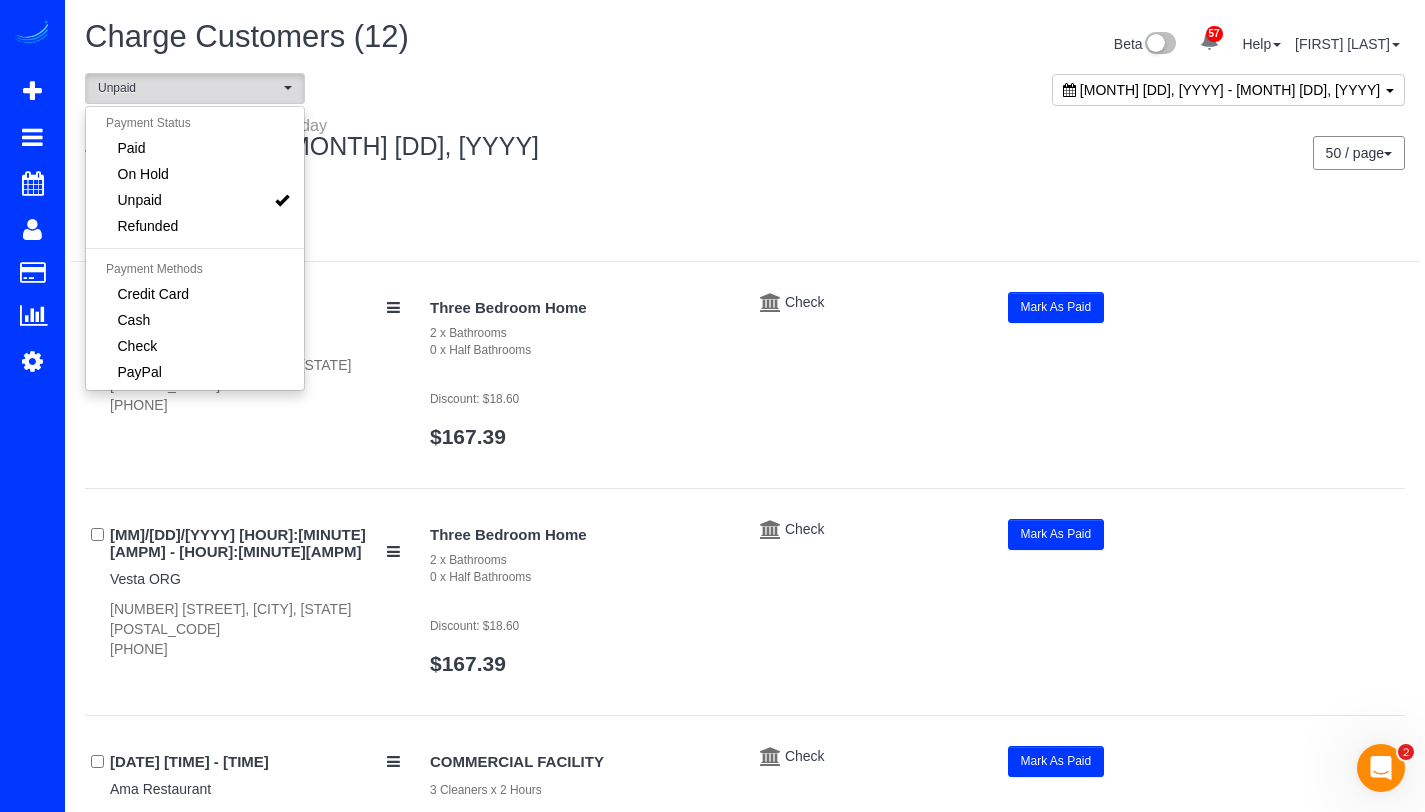 click on "Monday
July 28, 2025
-
Friday
August 01, 2025" at bounding box center (407, 142) 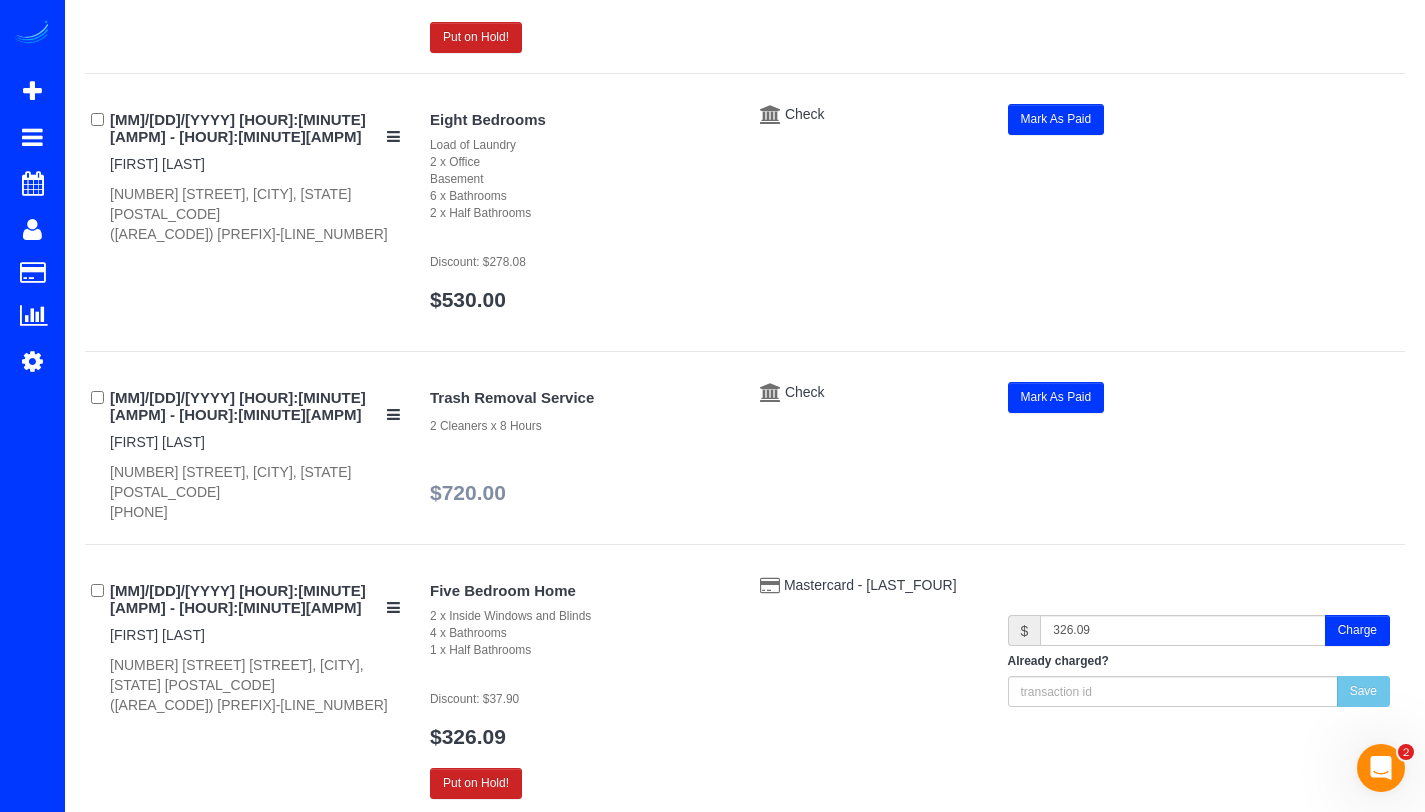 scroll, scrollTop: 2518, scrollLeft: 0, axis: vertical 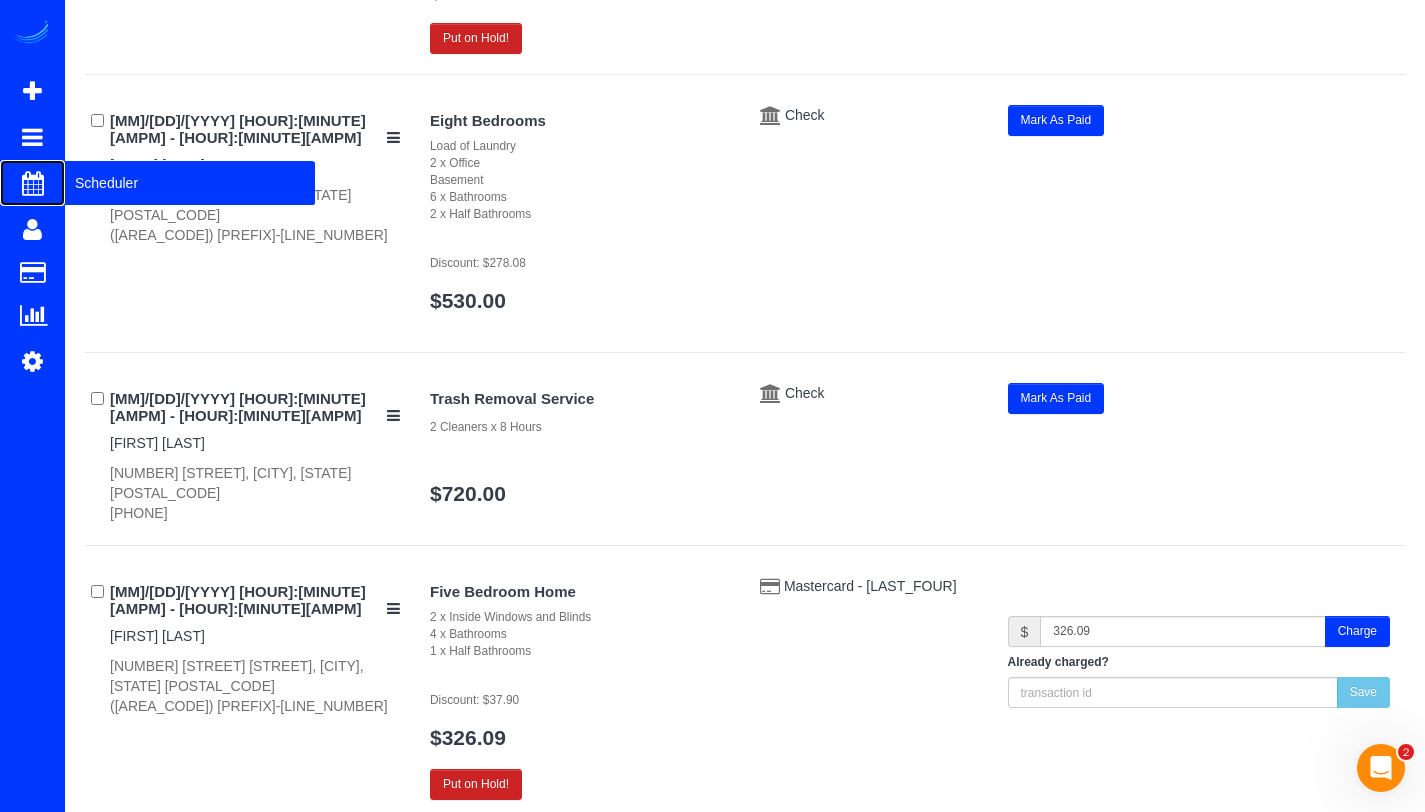 click on "Scheduler" at bounding box center (190, 183) 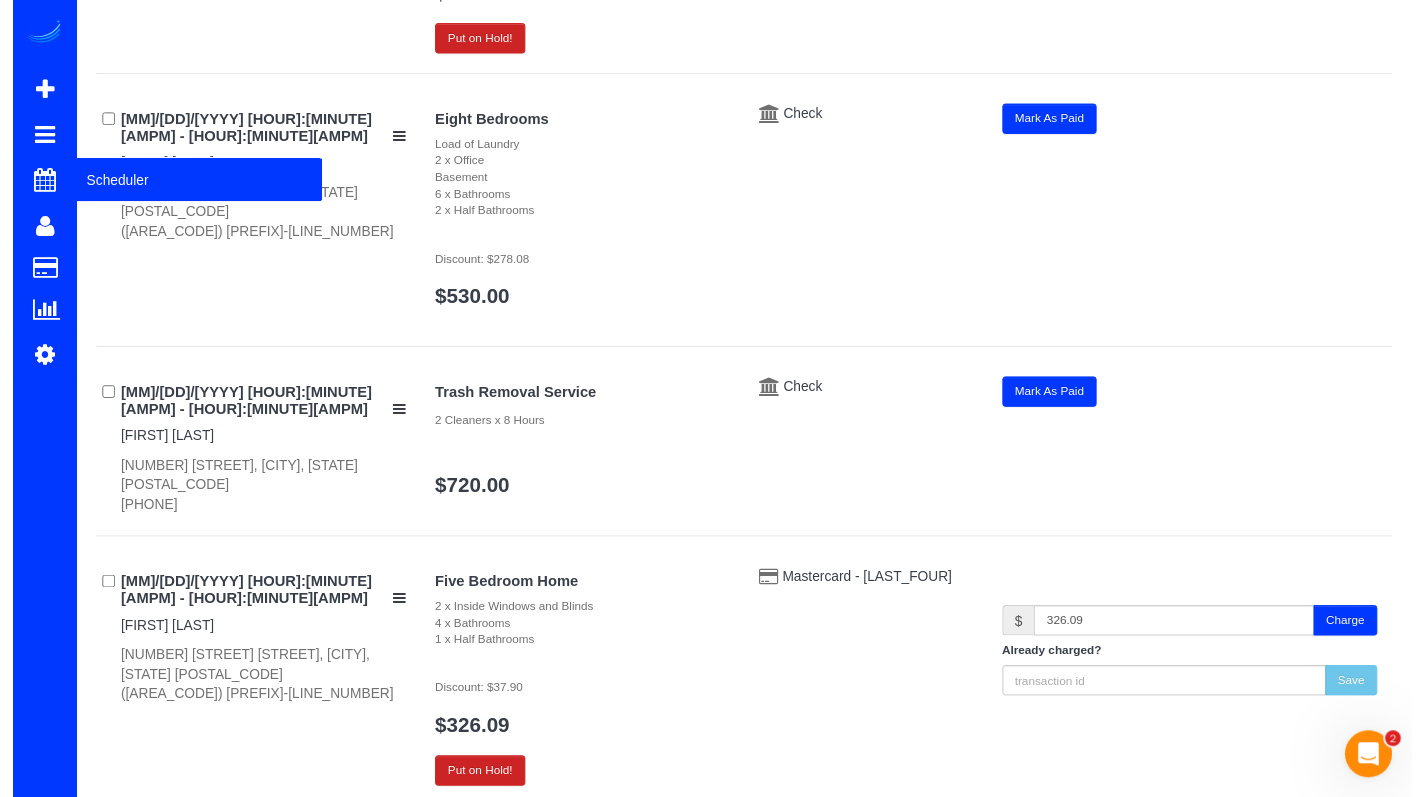 scroll, scrollTop: 0, scrollLeft: 0, axis: both 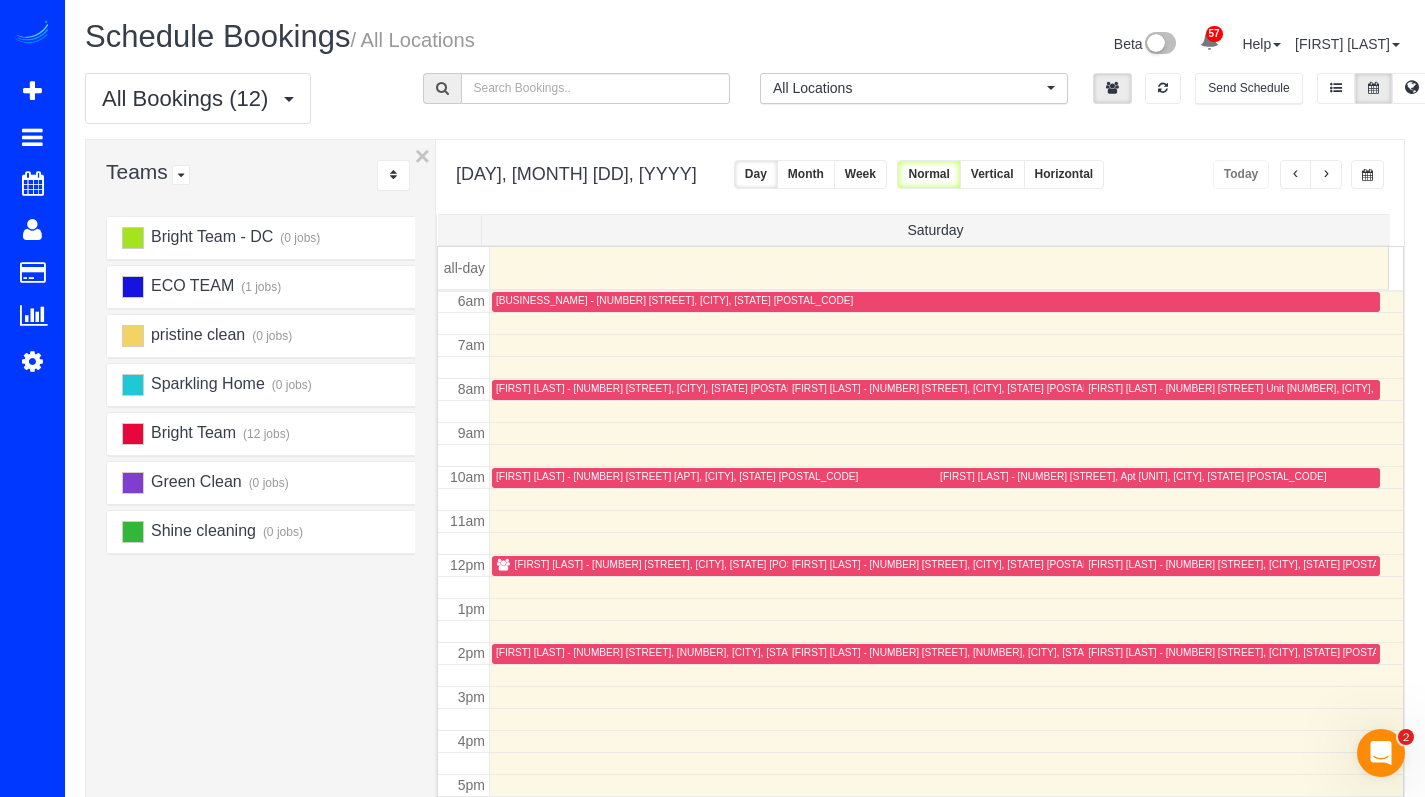 click on "[FIRST] [LAST] - [NUMBER] [STREET] [APARTMENT], [CITY], [STATE] [POSTAL_CODE]" at bounding box center (677, 476) 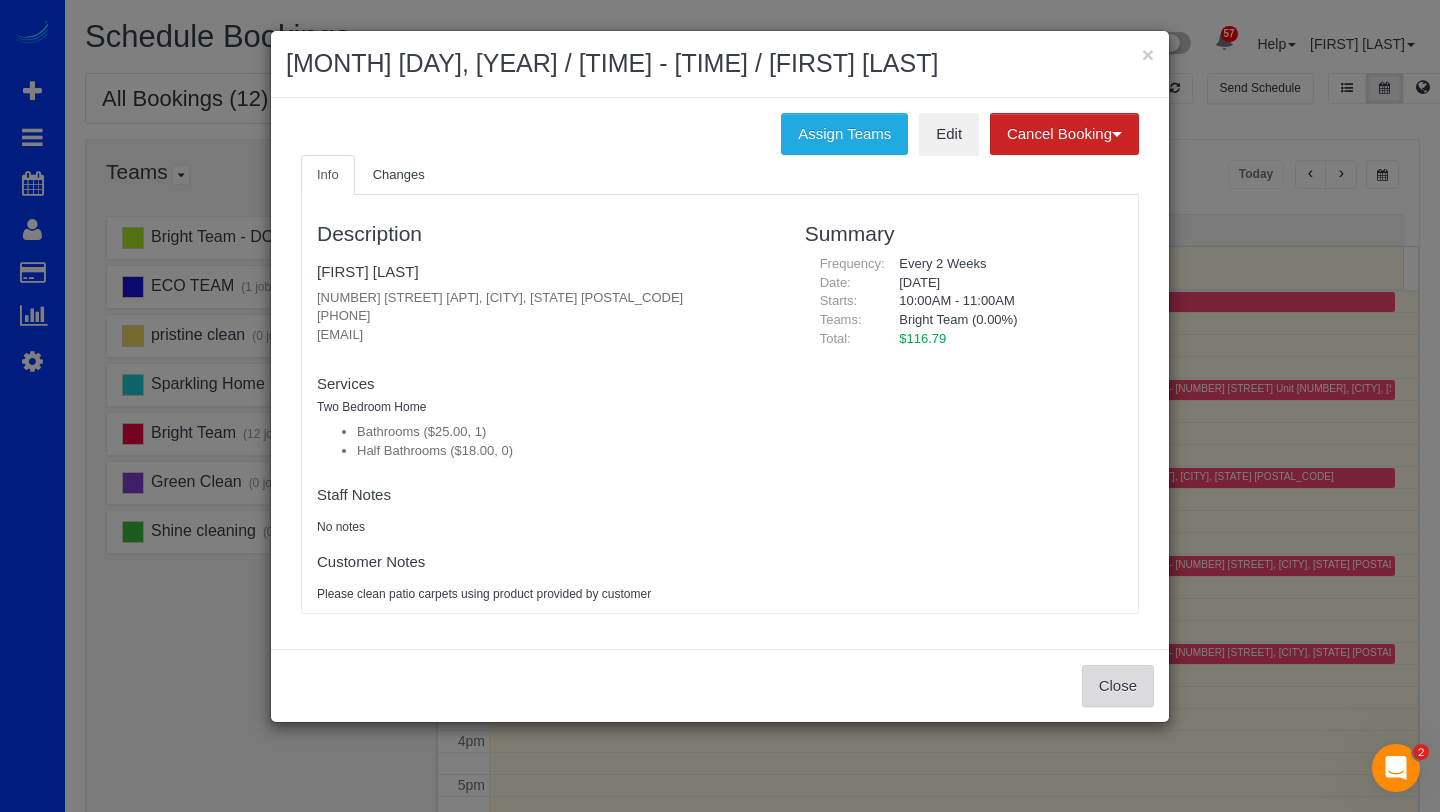 click on "Close" at bounding box center [1118, 686] 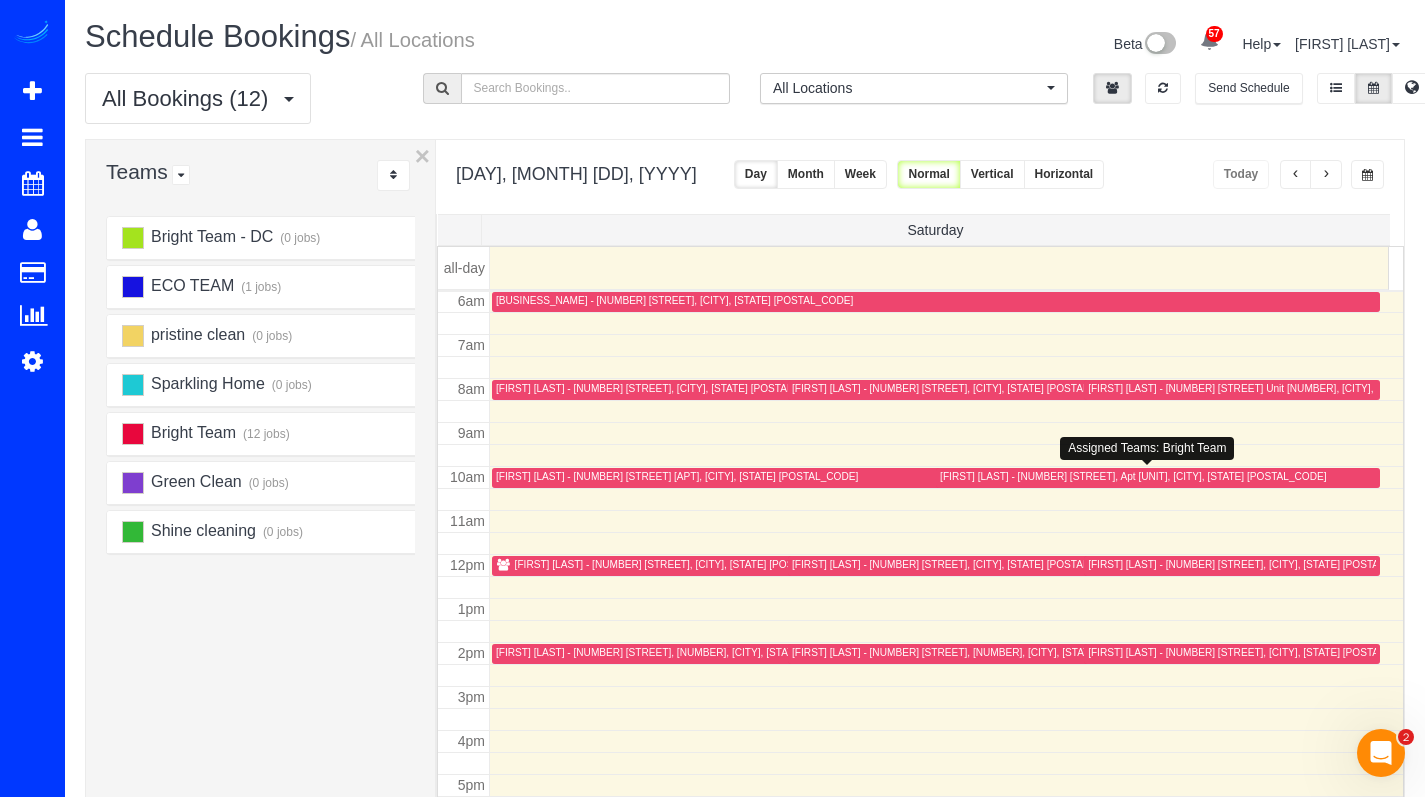 click on "[FIRST] [LAST] - [NUMBER] [STREET], [APARTMENT], [CITY], [STATE] [POSTAL_CODE]" at bounding box center [1133, 476] 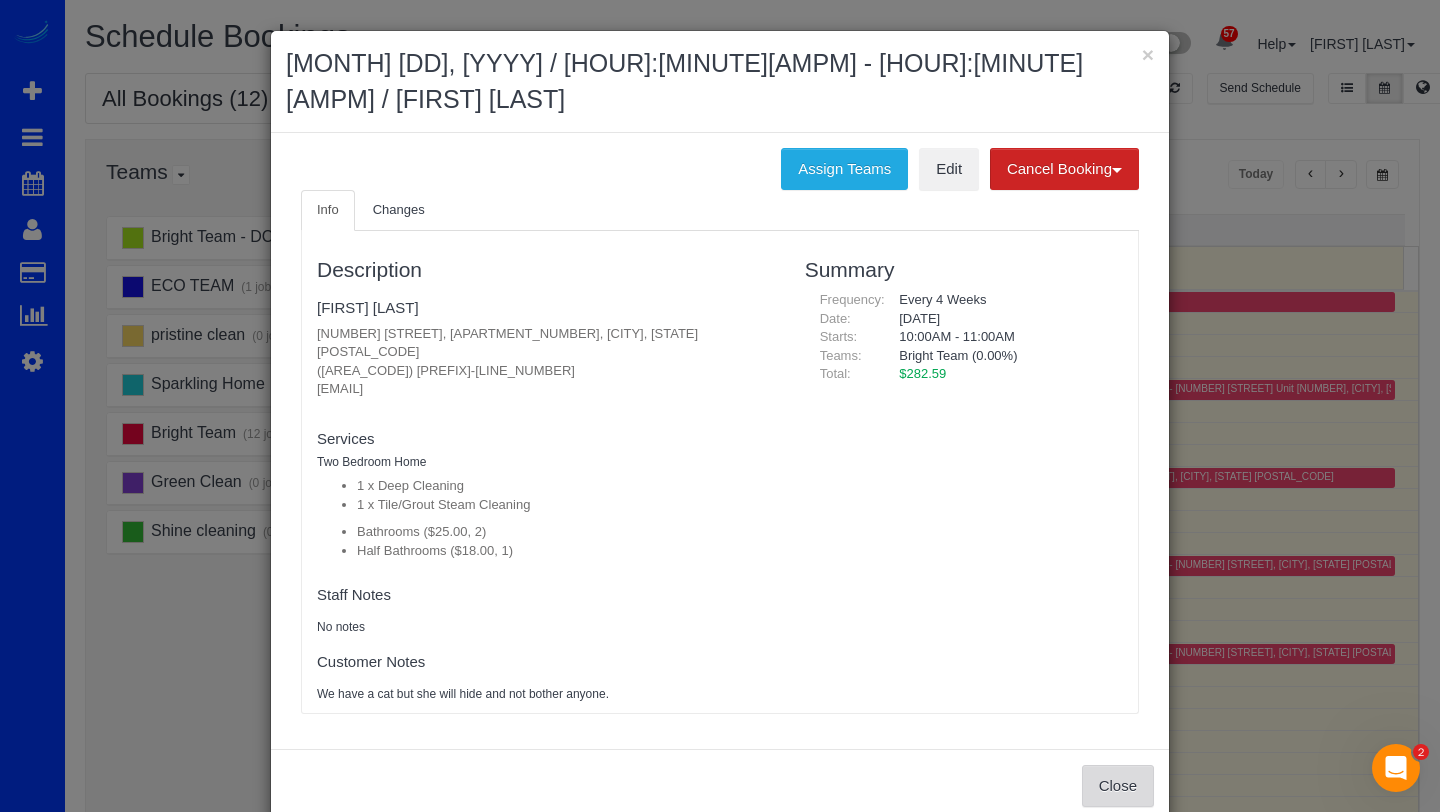click on "Close" at bounding box center (1118, 786) 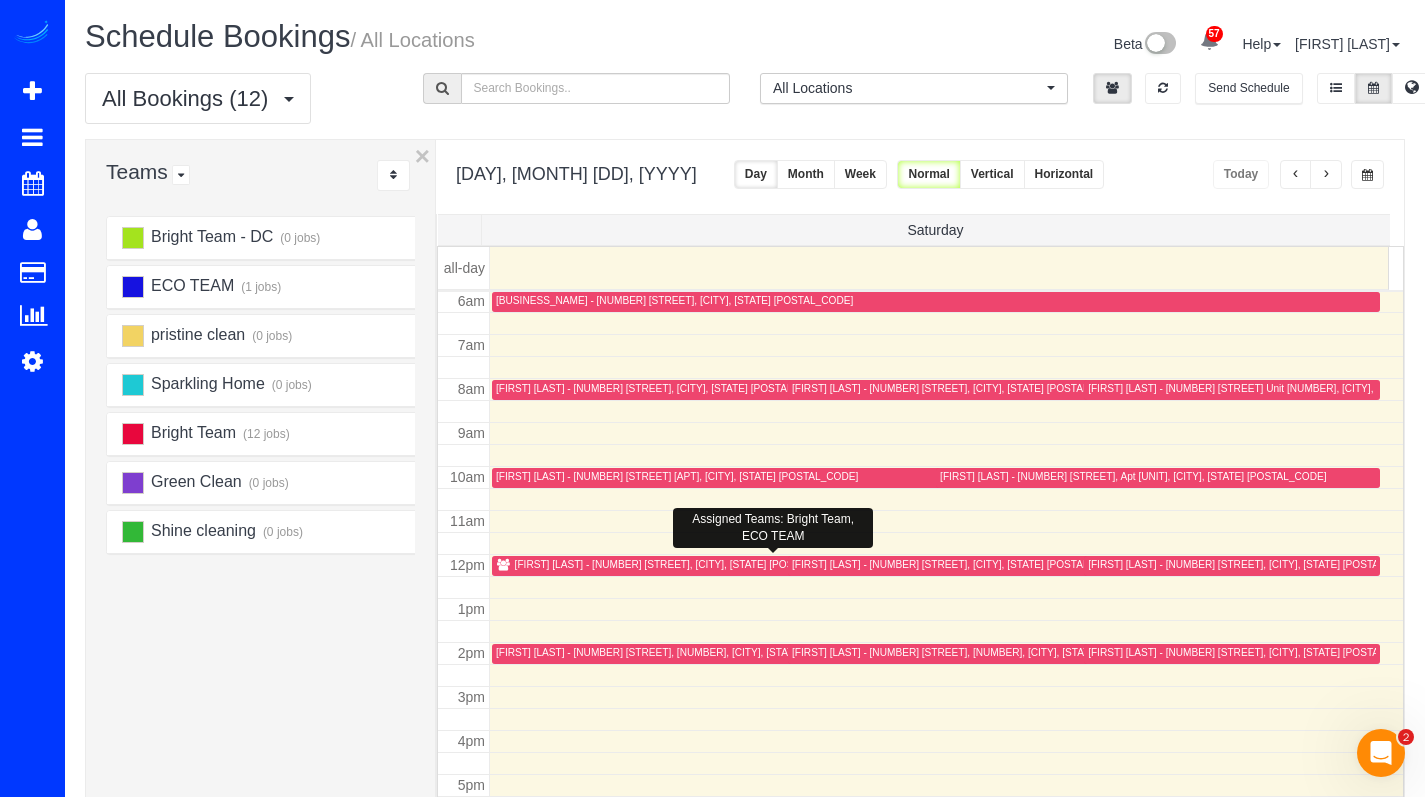 click on "[FIRST] [LAST] - [NUMBER] [STREET], [CITY], [STATE] [POSTAL_CODE]" at bounding box center (682, 564) 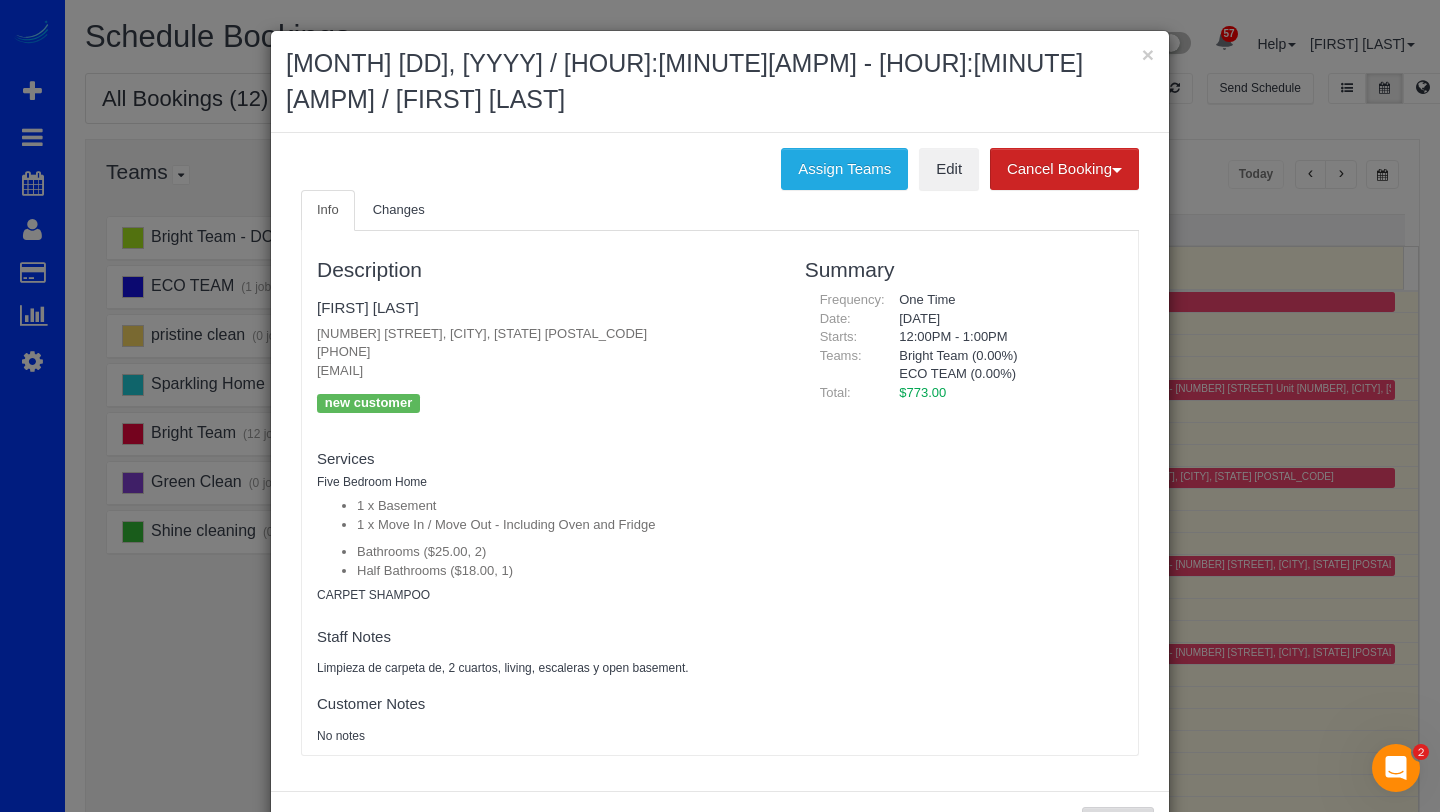 click on "Close" at bounding box center (1118, 828) 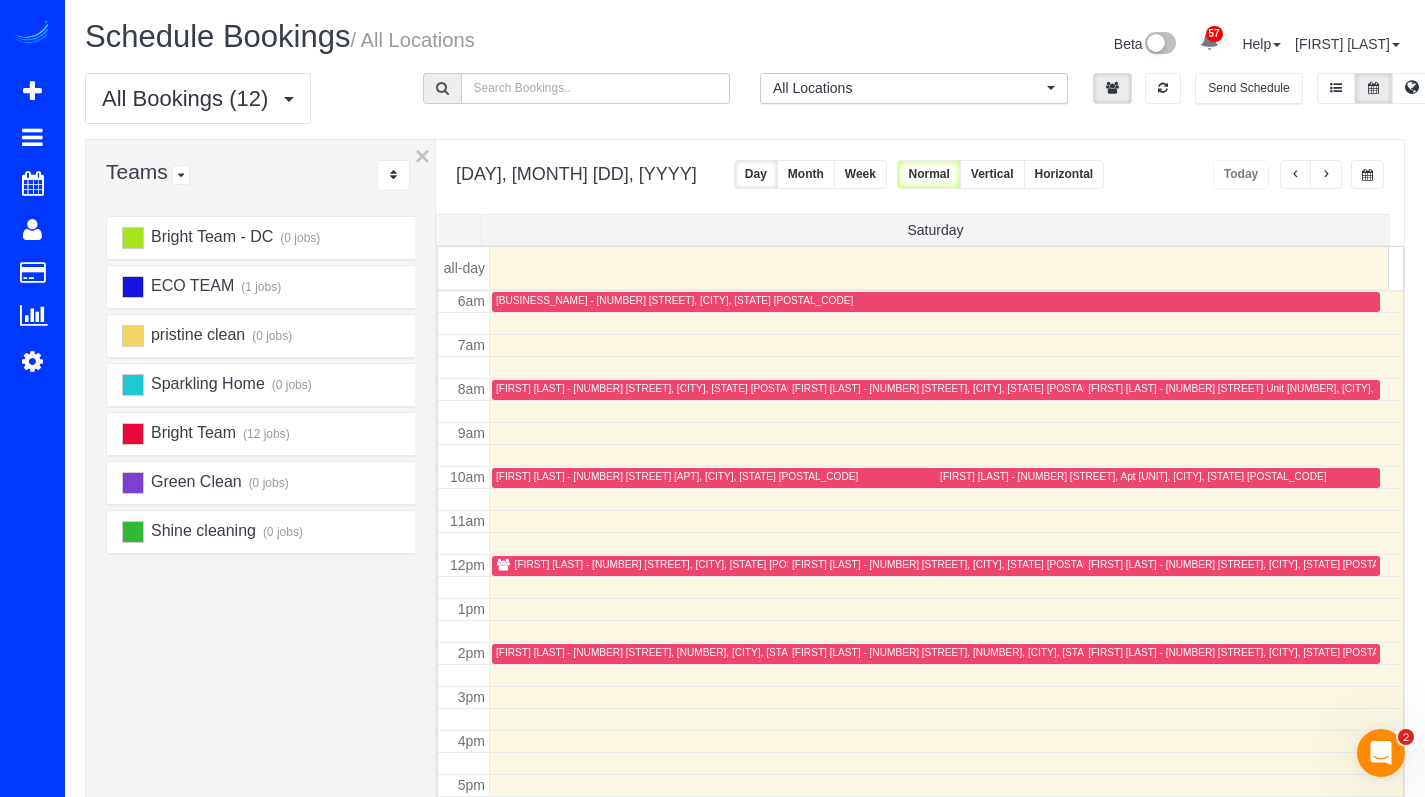 click on "[FIRST] [LAST] - [NUMBER] [STREET], [CITY], [STATE] [POSTAL_CODE]" at bounding box center [1074, 565] 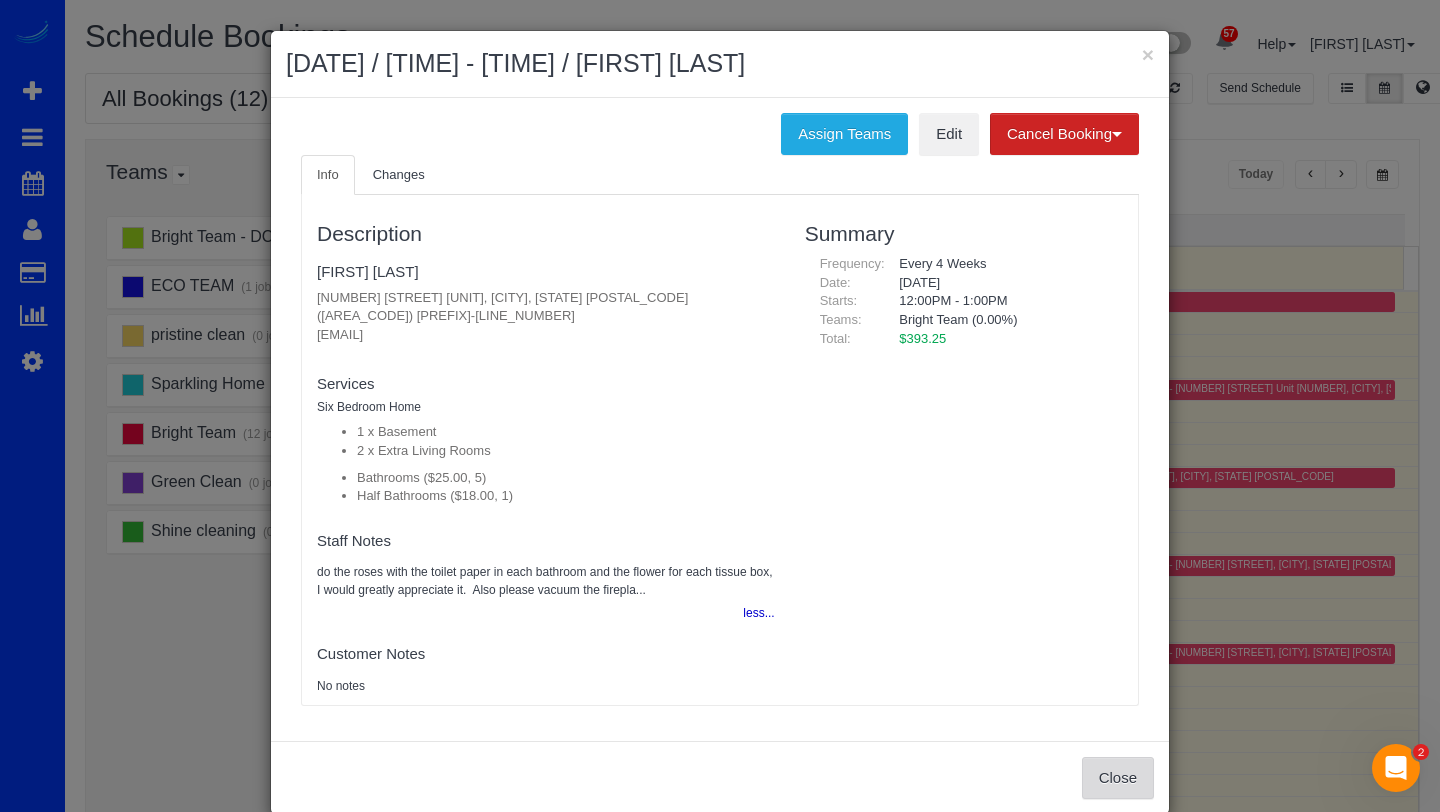 click on "Close" at bounding box center [1118, 778] 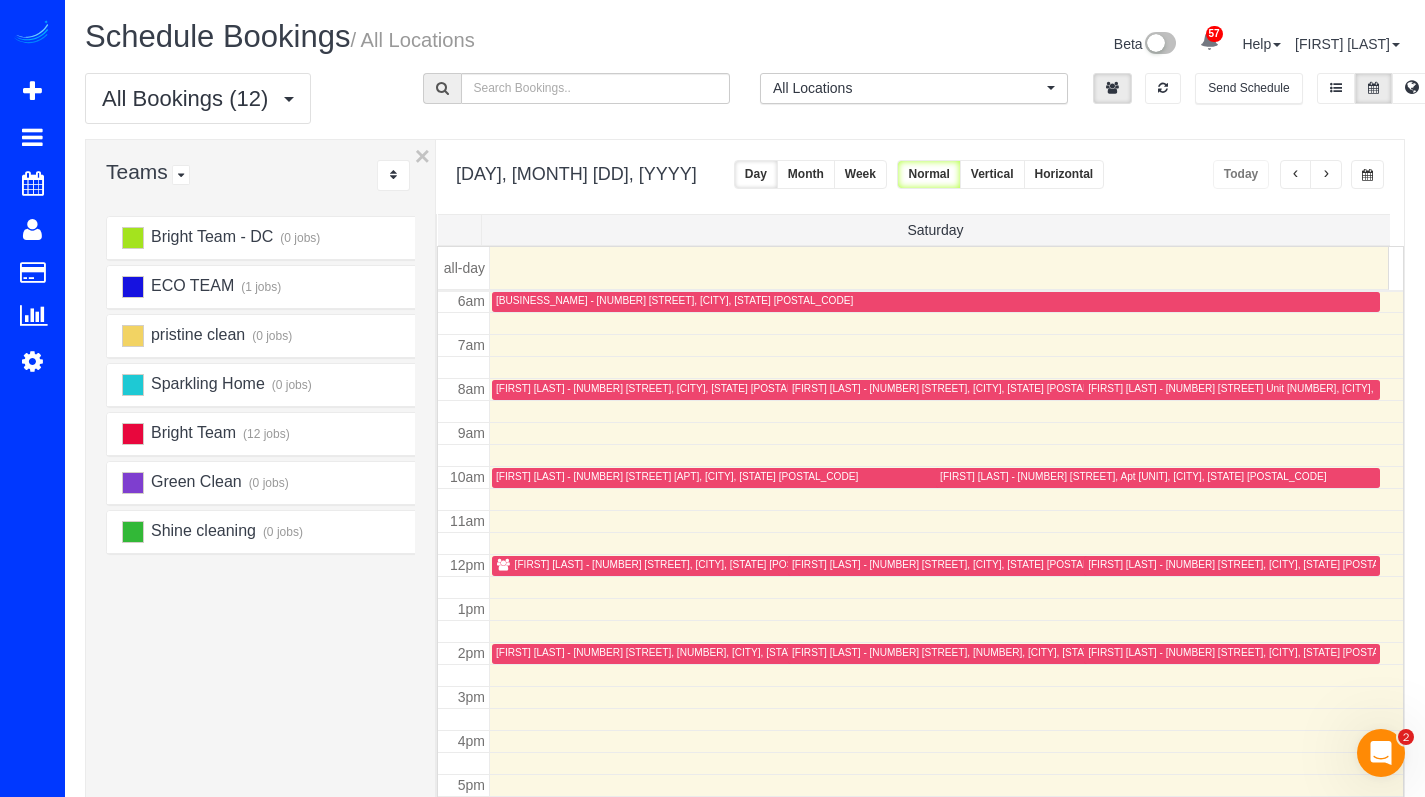 click on "[FIRST] [LAST] - [NUMBER] [STREET] [APARTMENT], [CITY], [STATE] [POSTAL_CODE]" at bounding box center (677, 476) 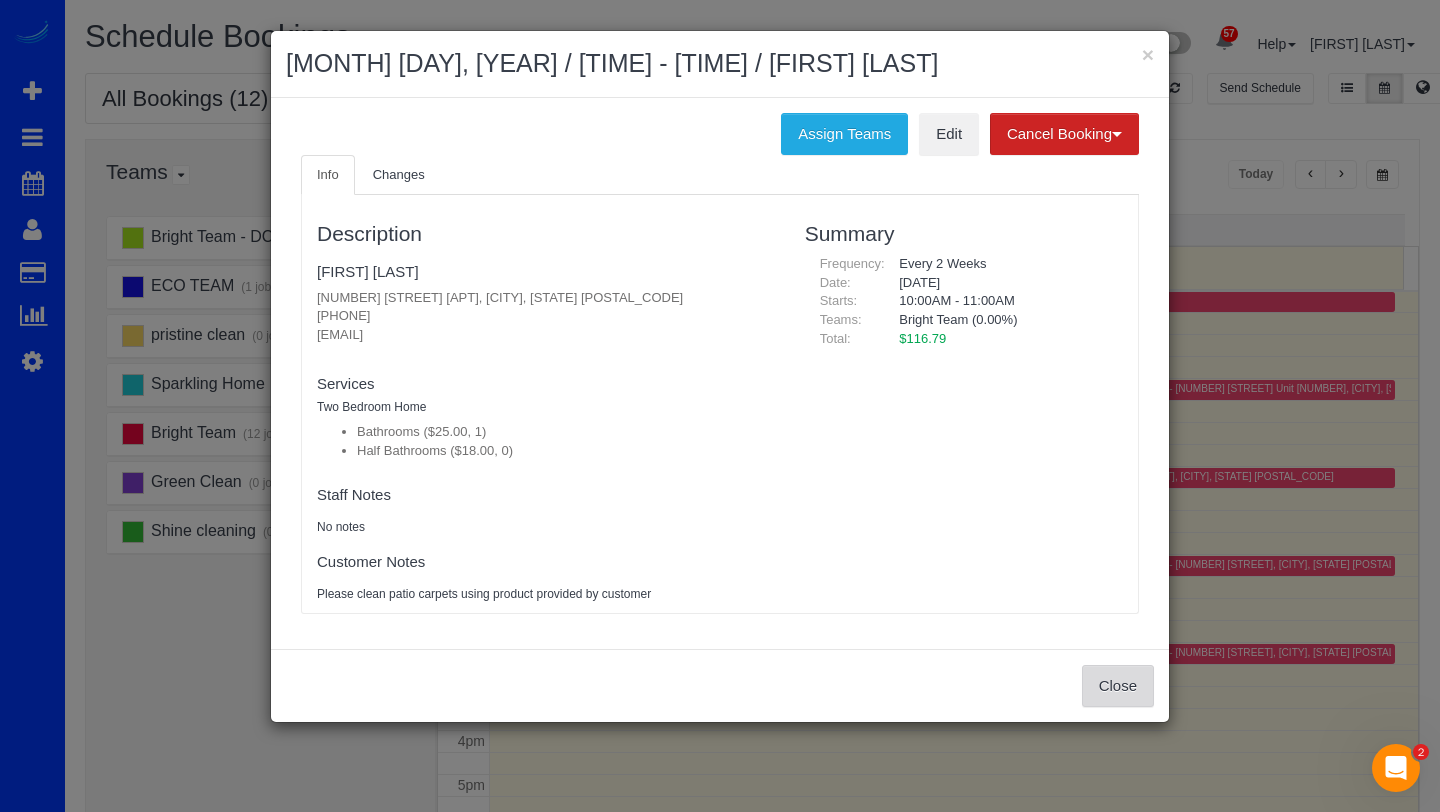 click on "Close" at bounding box center [1118, 686] 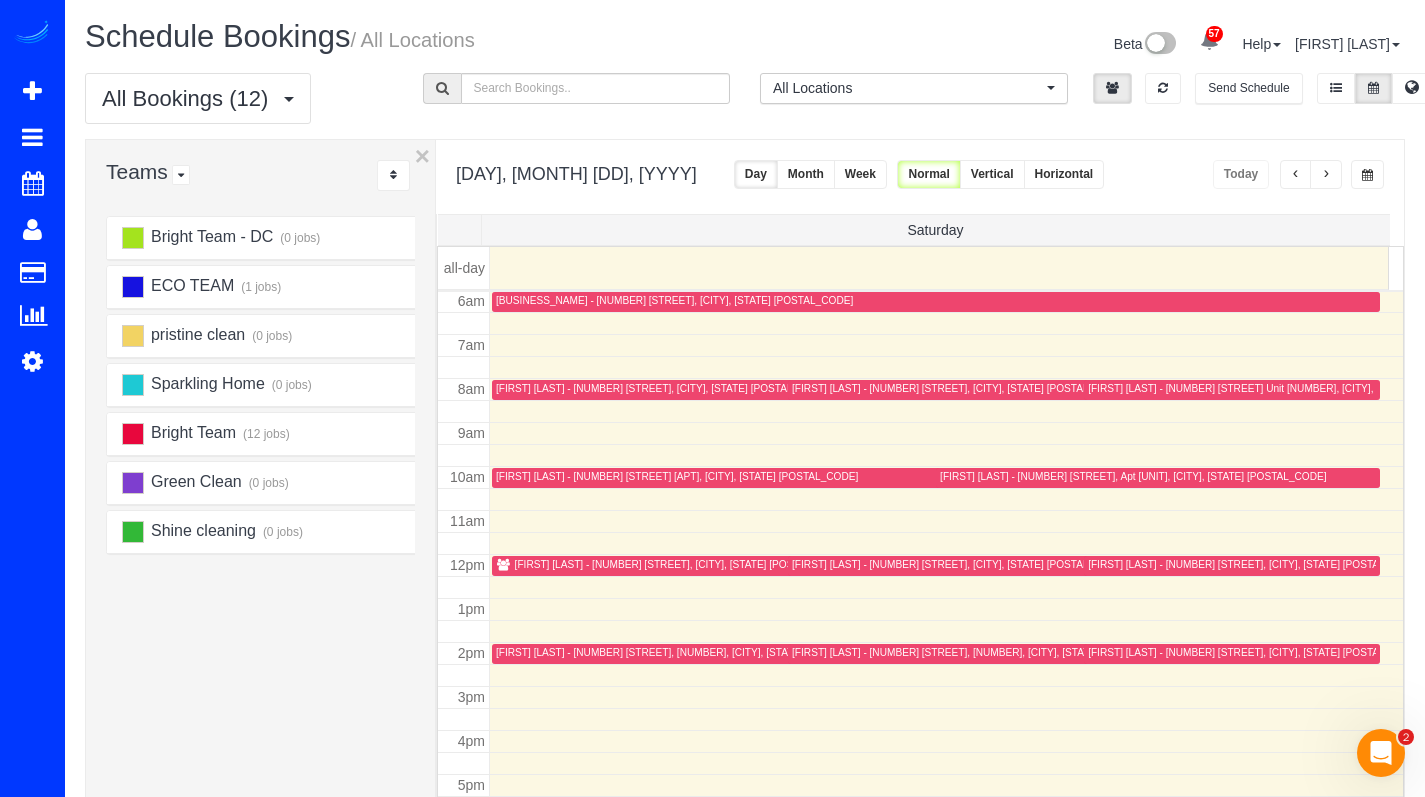 click at bounding box center (1074, 654) 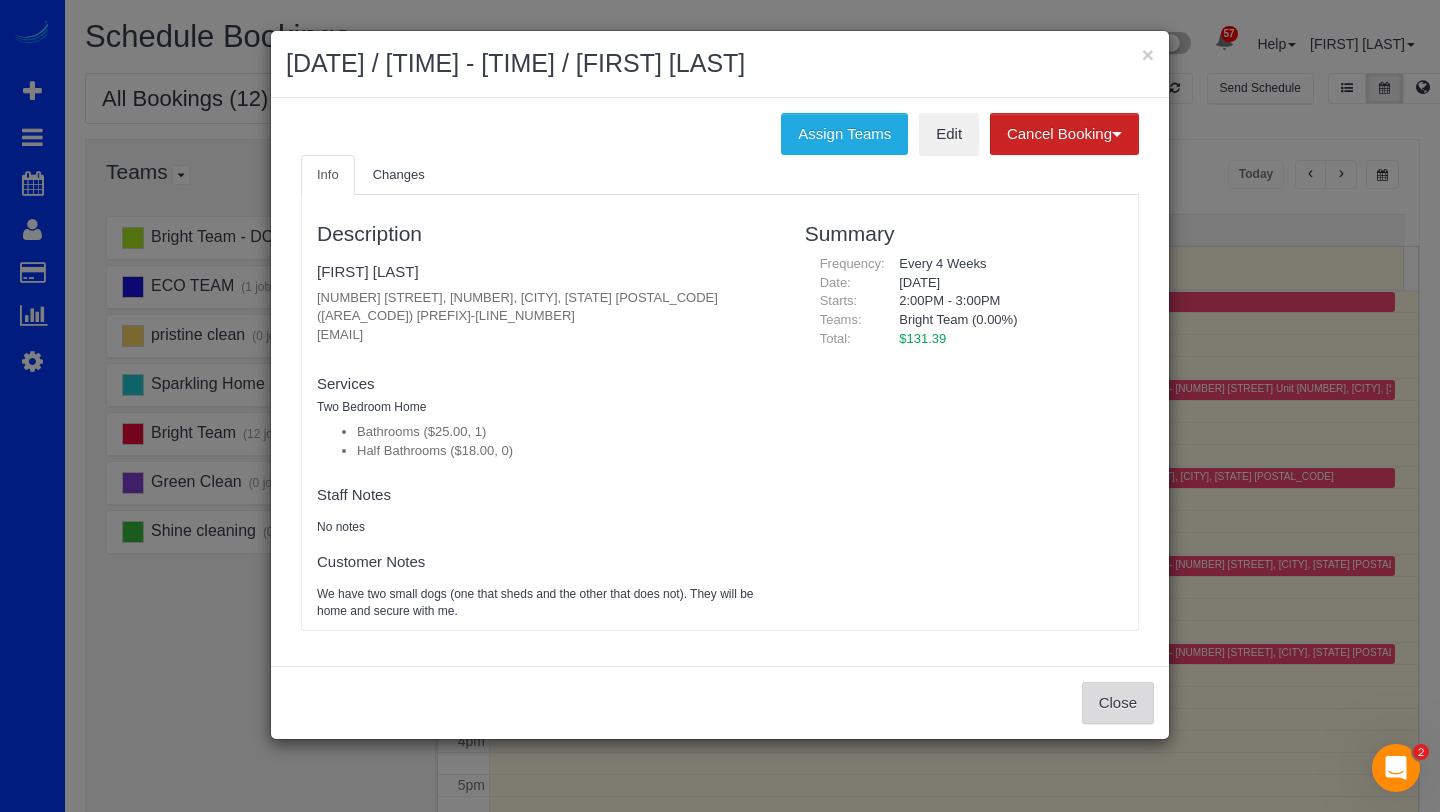 click on "Close" at bounding box center [1118, 703] 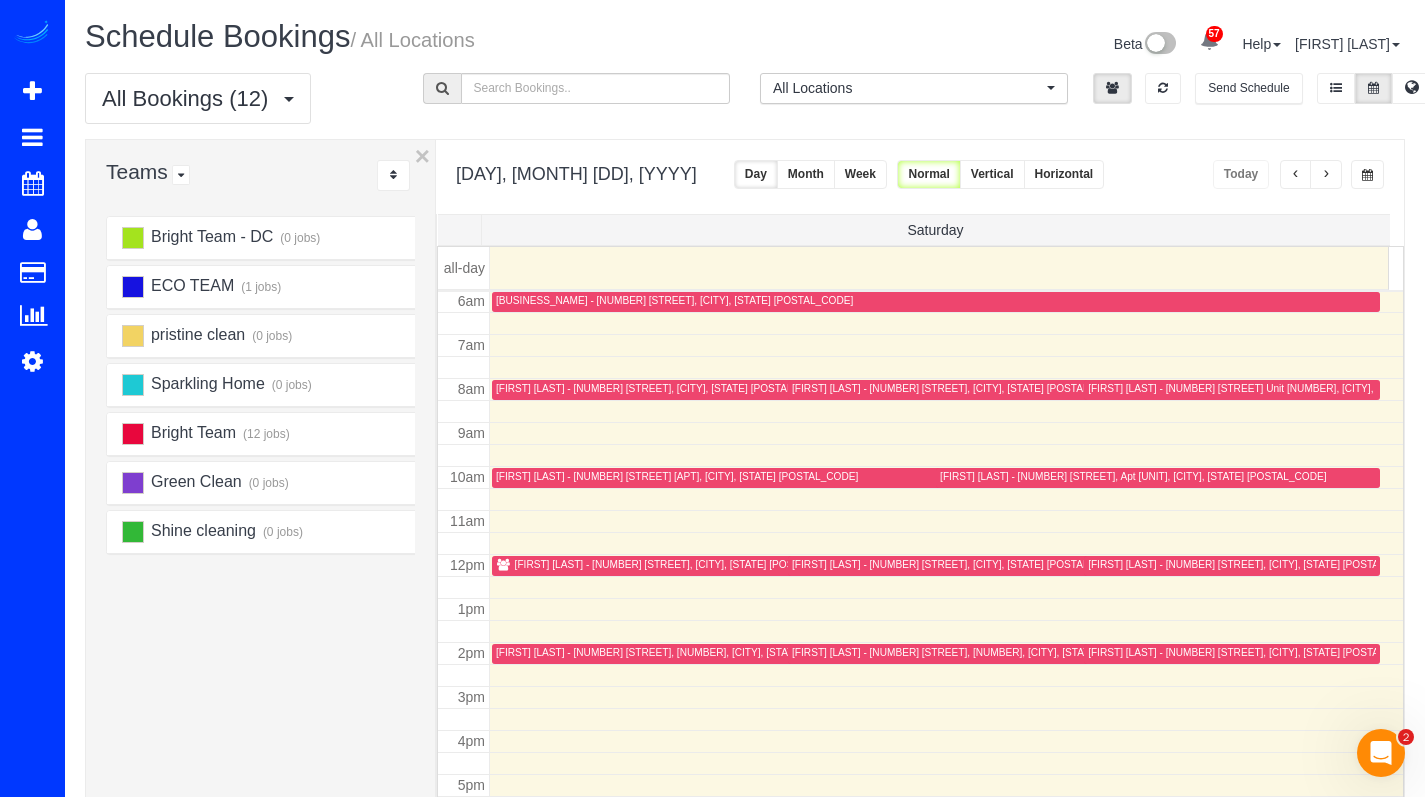 click on "[FIRST] [LAST] - [NUMBER] [STREET], [CITY], [STATE] [POSTAL_CODE]" at bounding box center [1232, 653] 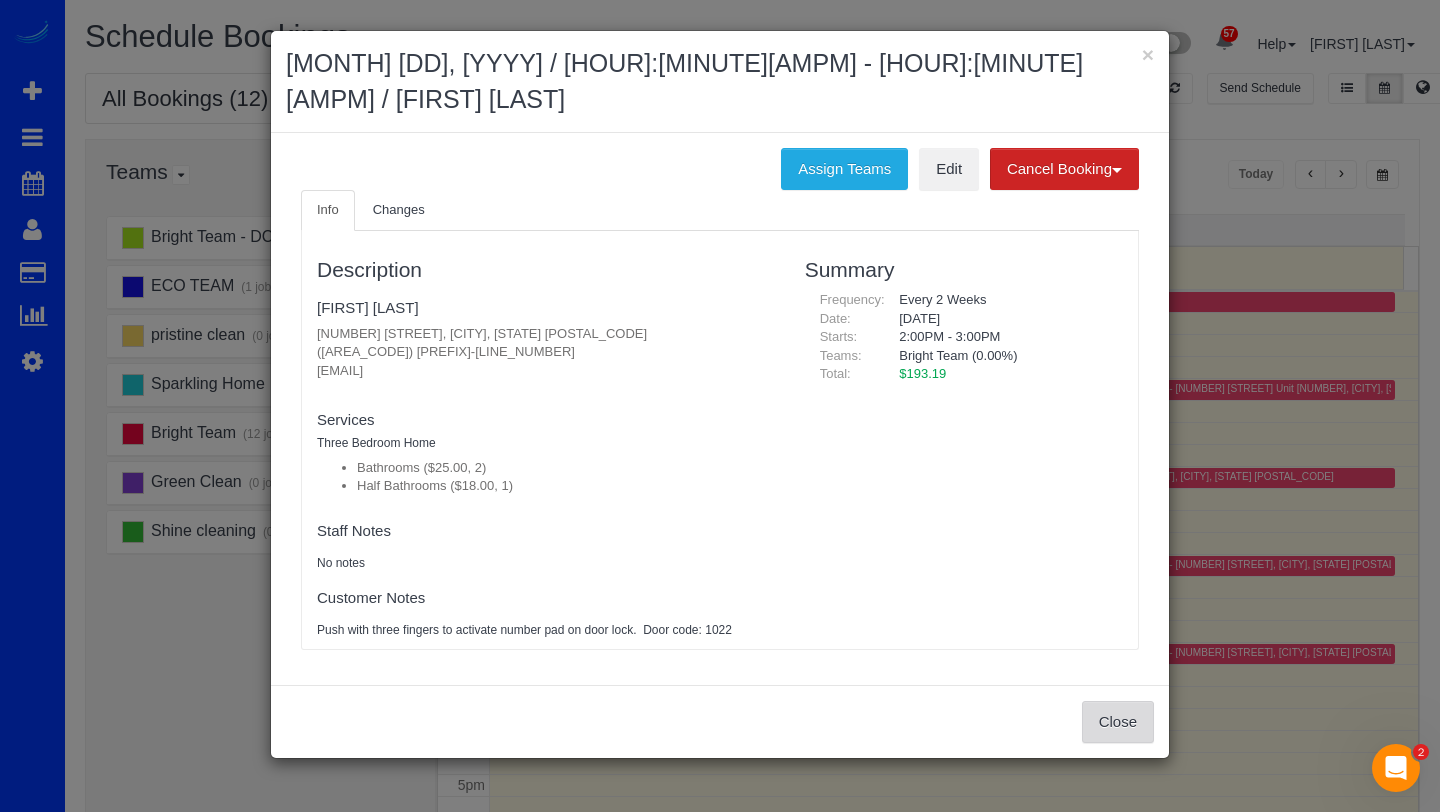 click on "Close" at bounding box center (1118, 722) 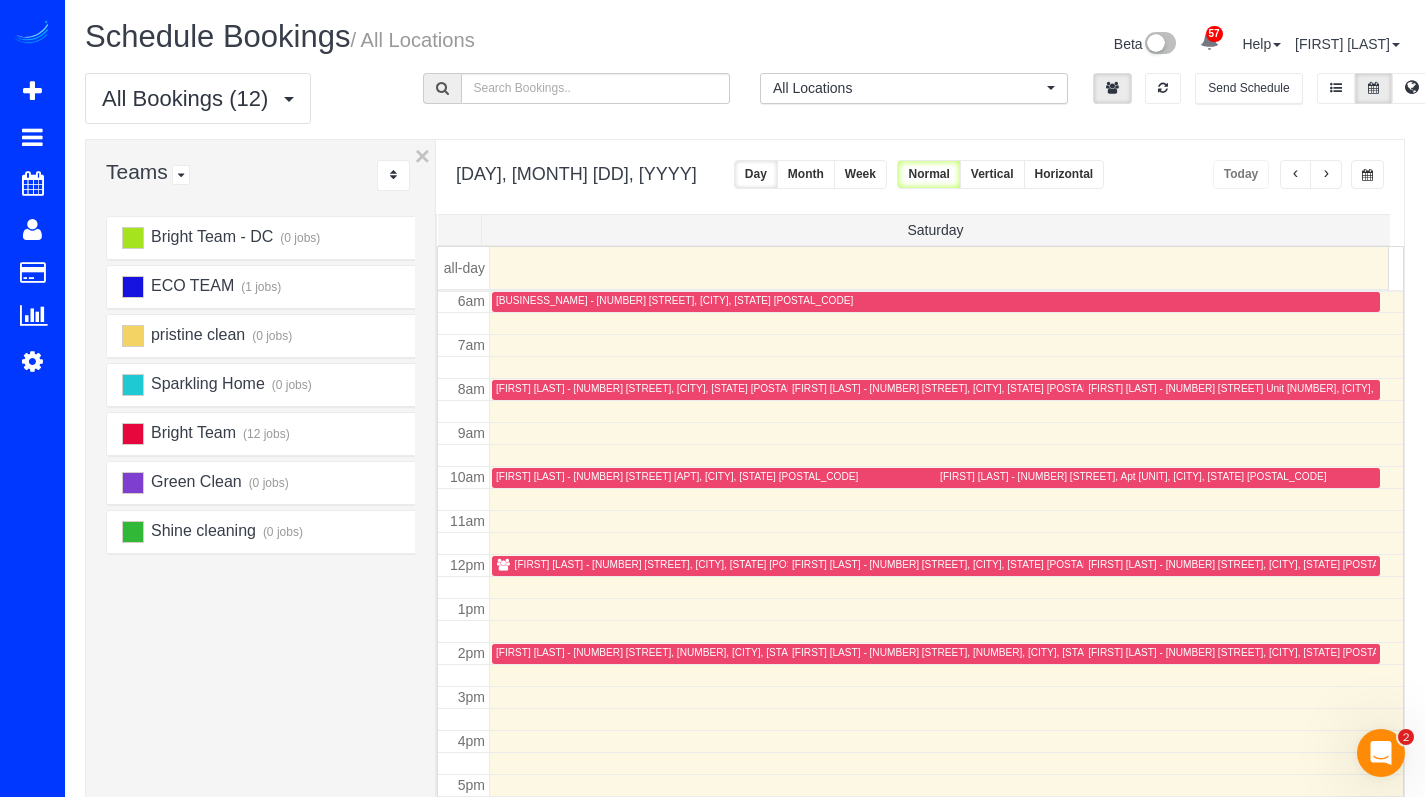 click on "[FIRST] [LAST] - [NUMBER] [STREET], [CITY], [STATE] [POSTAL_CODE]" at bounding box center (690, 652) 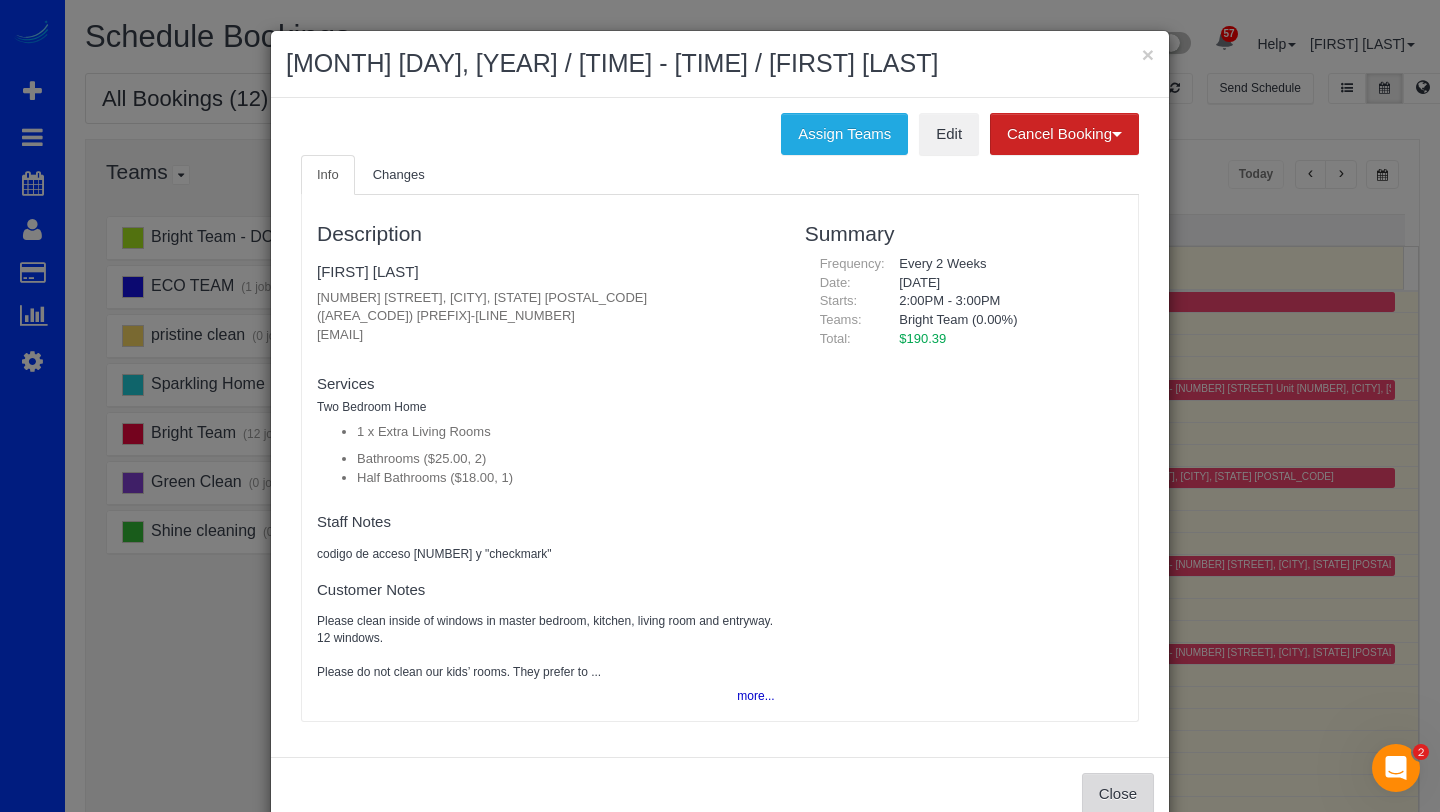 click on "Close" at bounding box center [1118, 794] 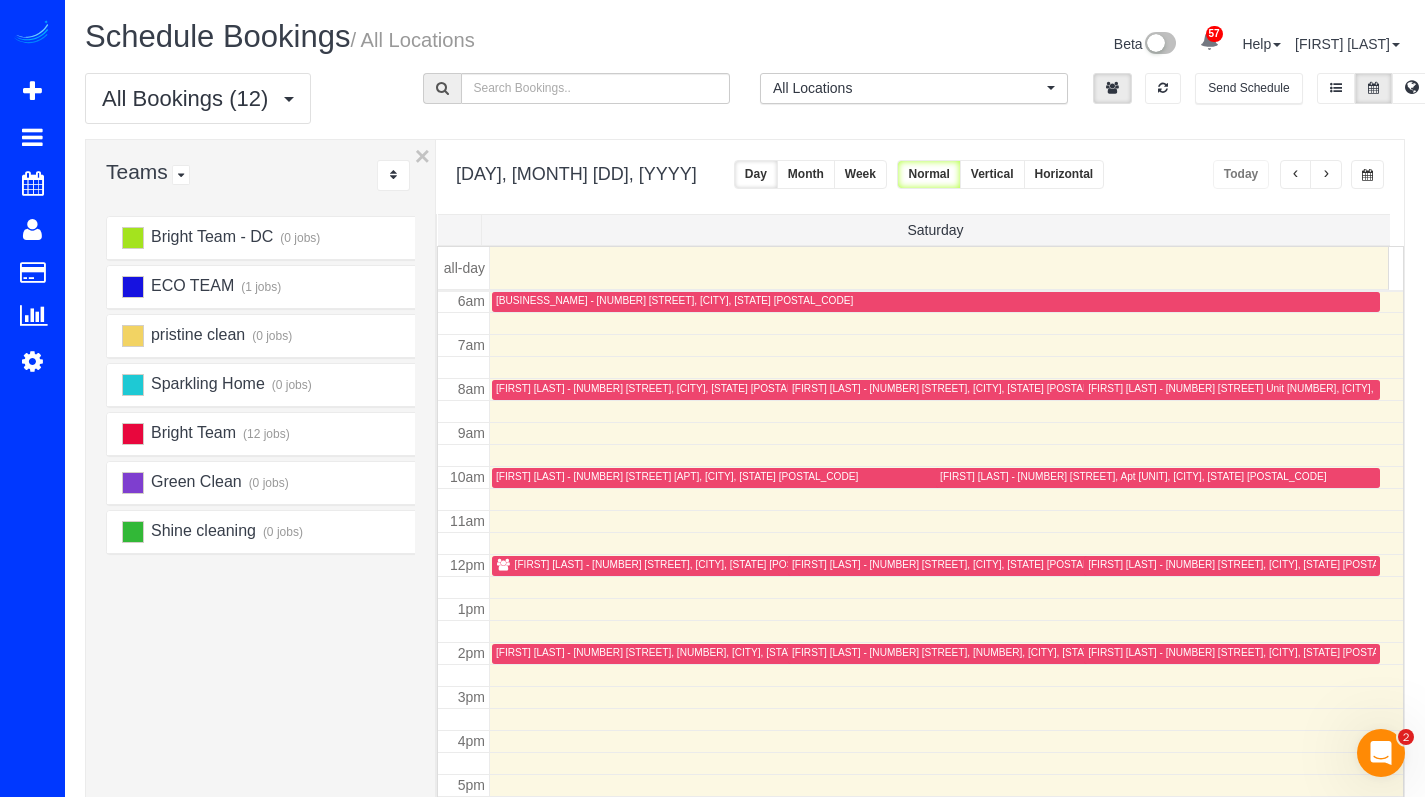 click on "[FIRST] [LAST] - [NUMBER] [STREET], [CITY], [STATE] [POSTAL_CODE]" at bounding box center [1255, 564] 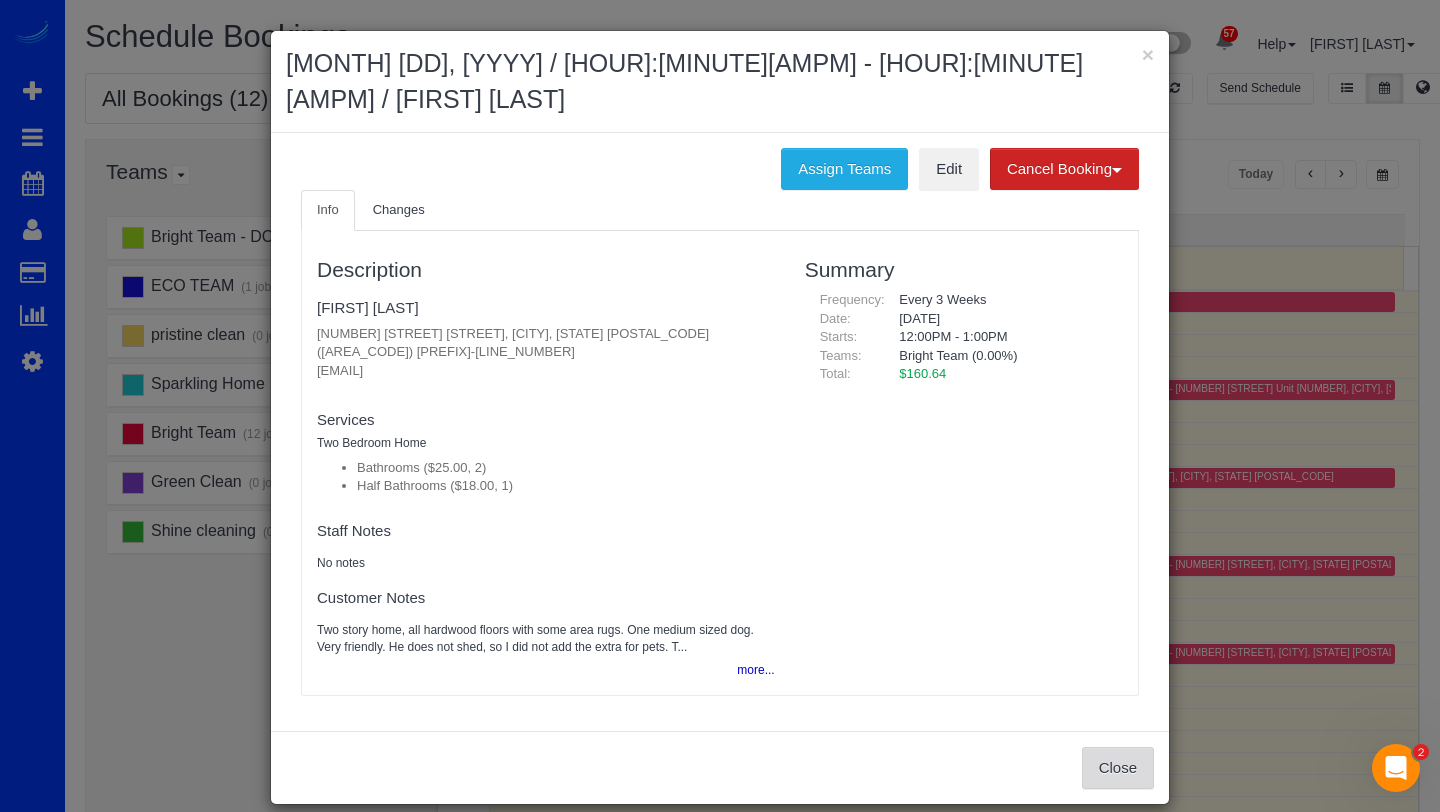 click on "Close" at bounding box center (1118, 768) 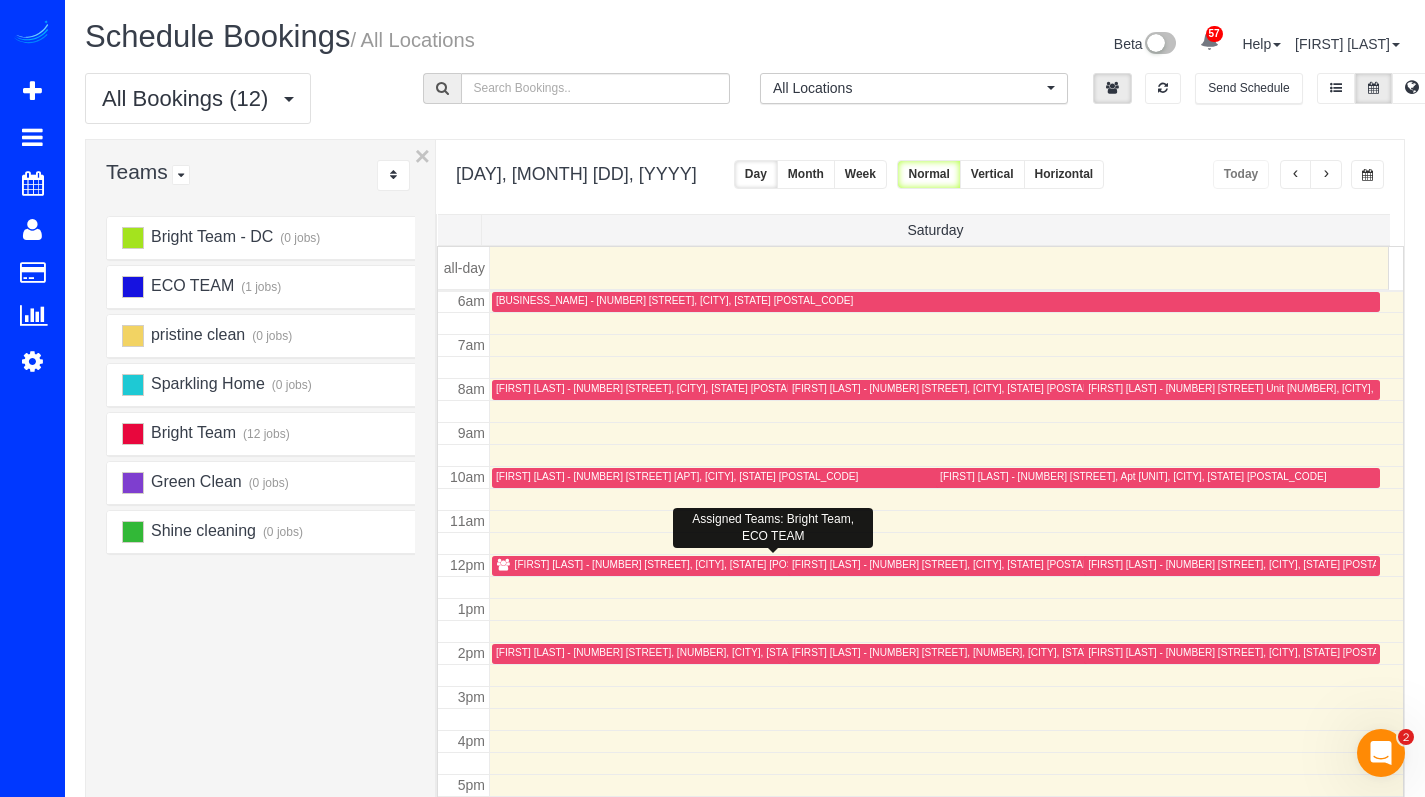 click on "[FIRST] [LAST] - [NUMBER] [STREET], [CITY], [STATE] [POSTAL_CODE]" at bounding box center [778, 565] 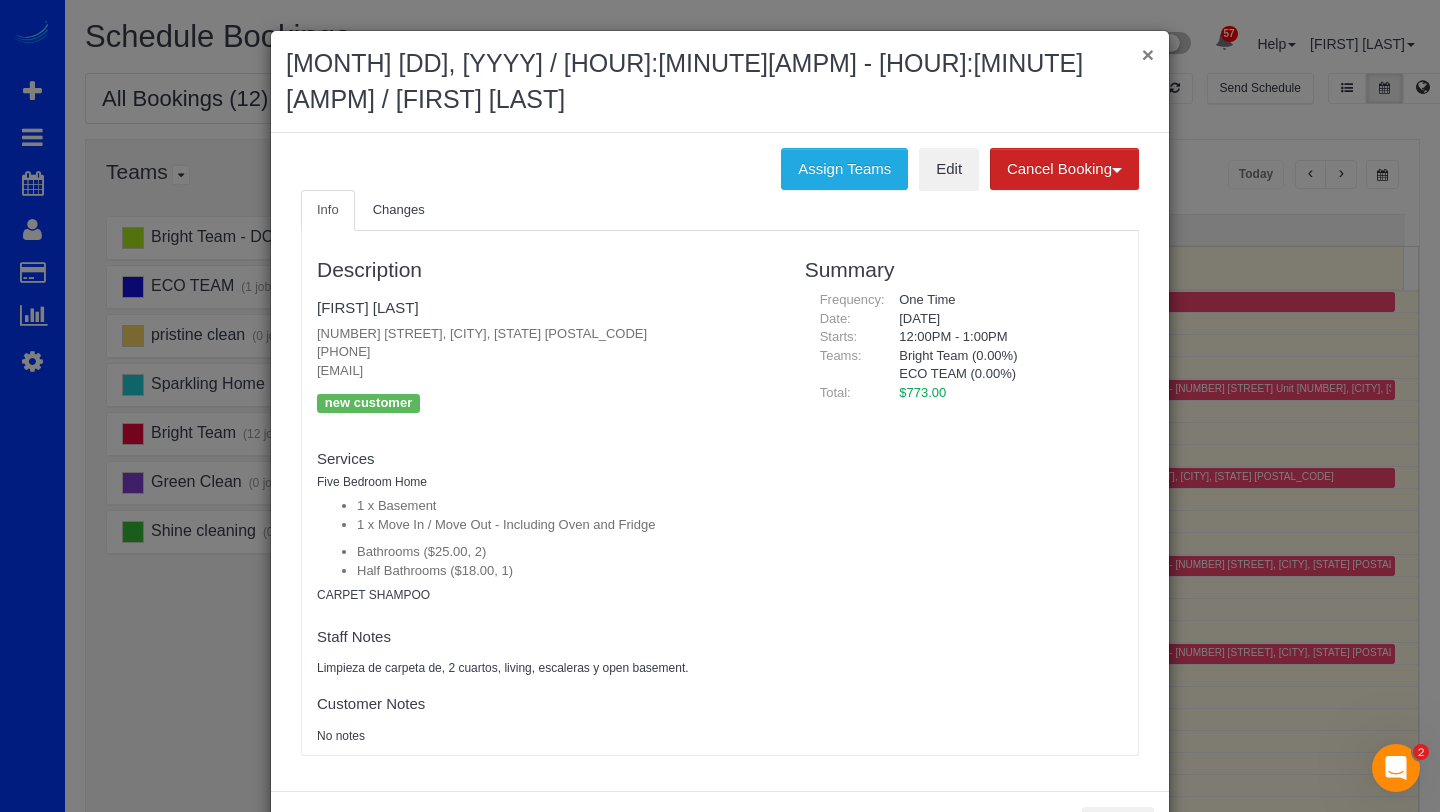 click on "×" at bounding box center (1148, 54) 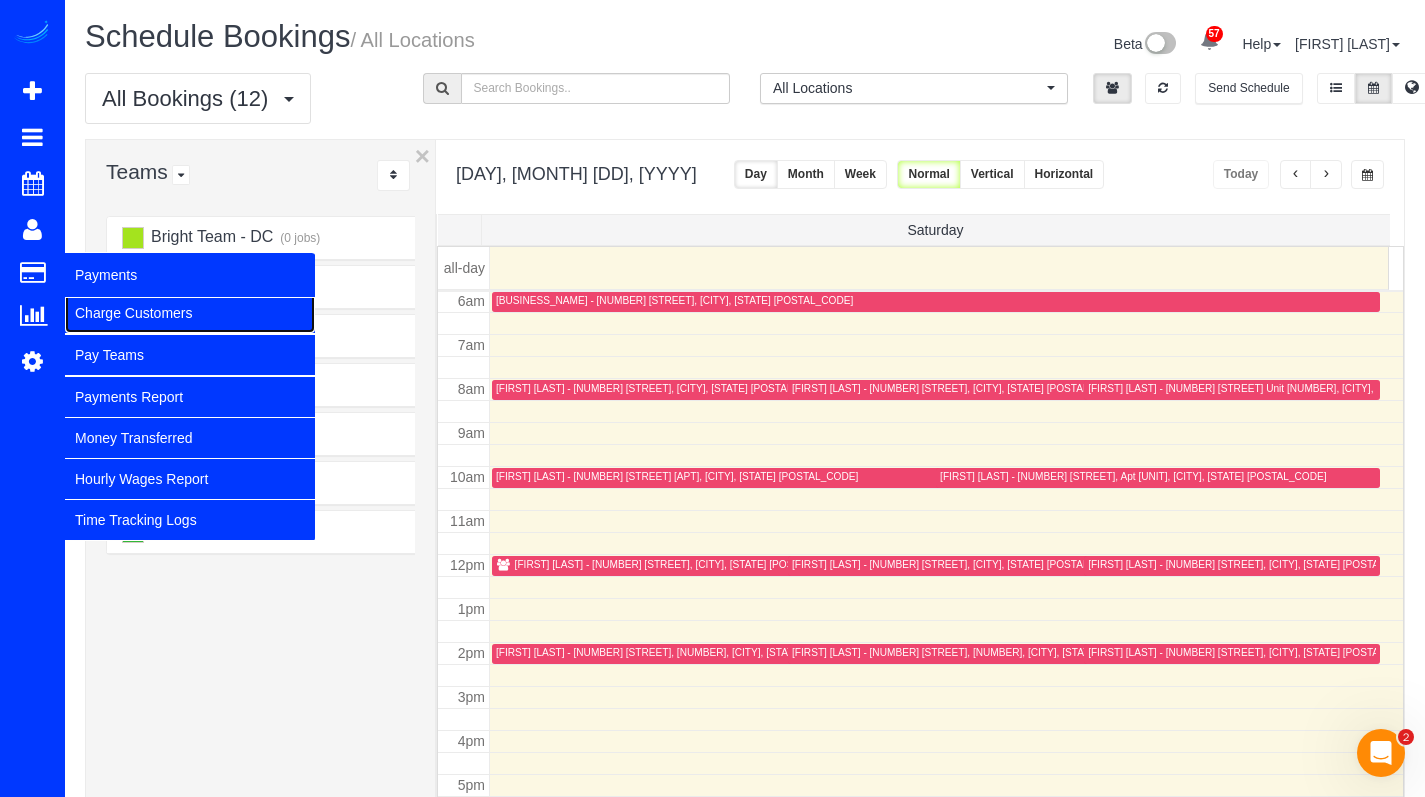 click on "Charge Customers" at bounding box center [190, 313] 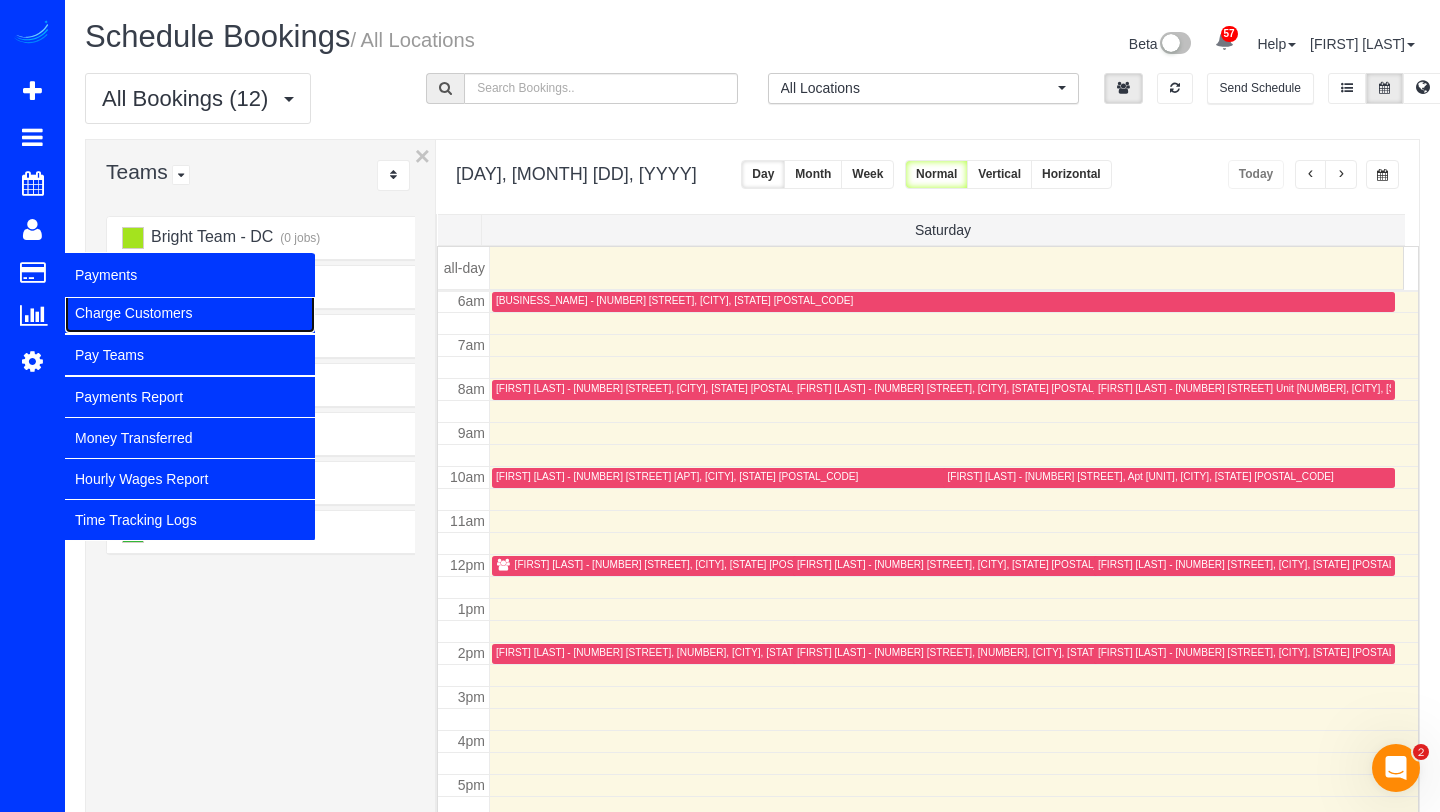 select 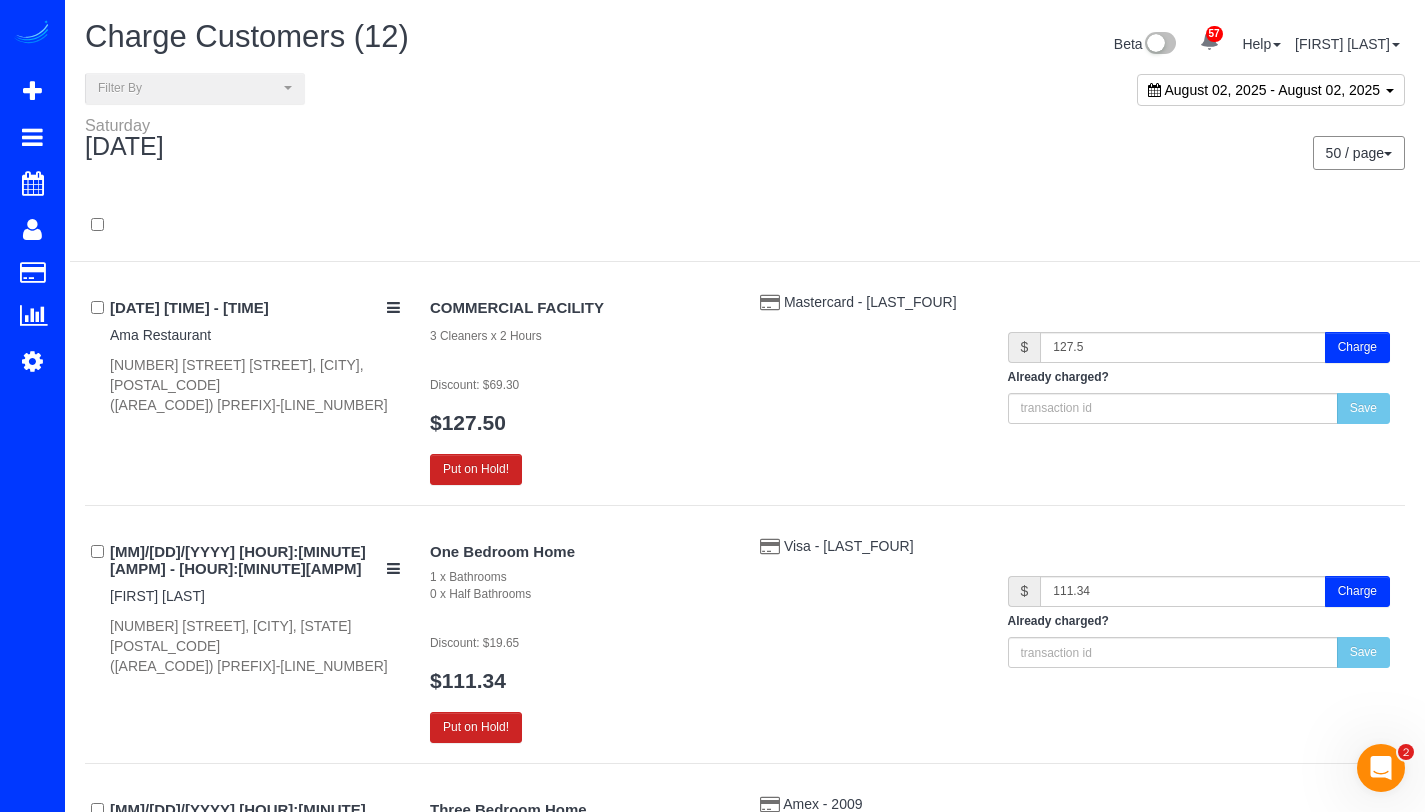 click on "August 02, 2025 - August 02, 2025" at bounding box center (1272, 90) 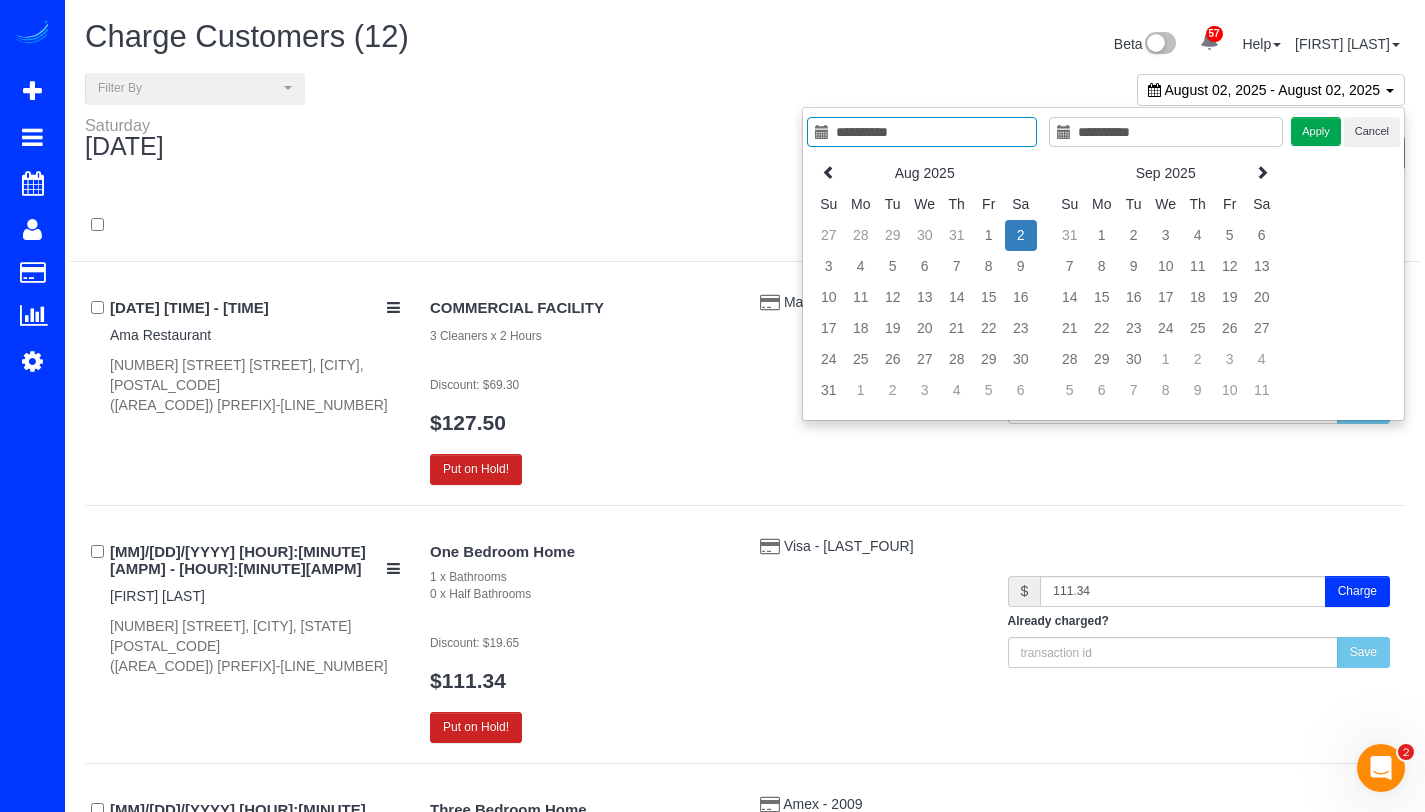 type on "**********" 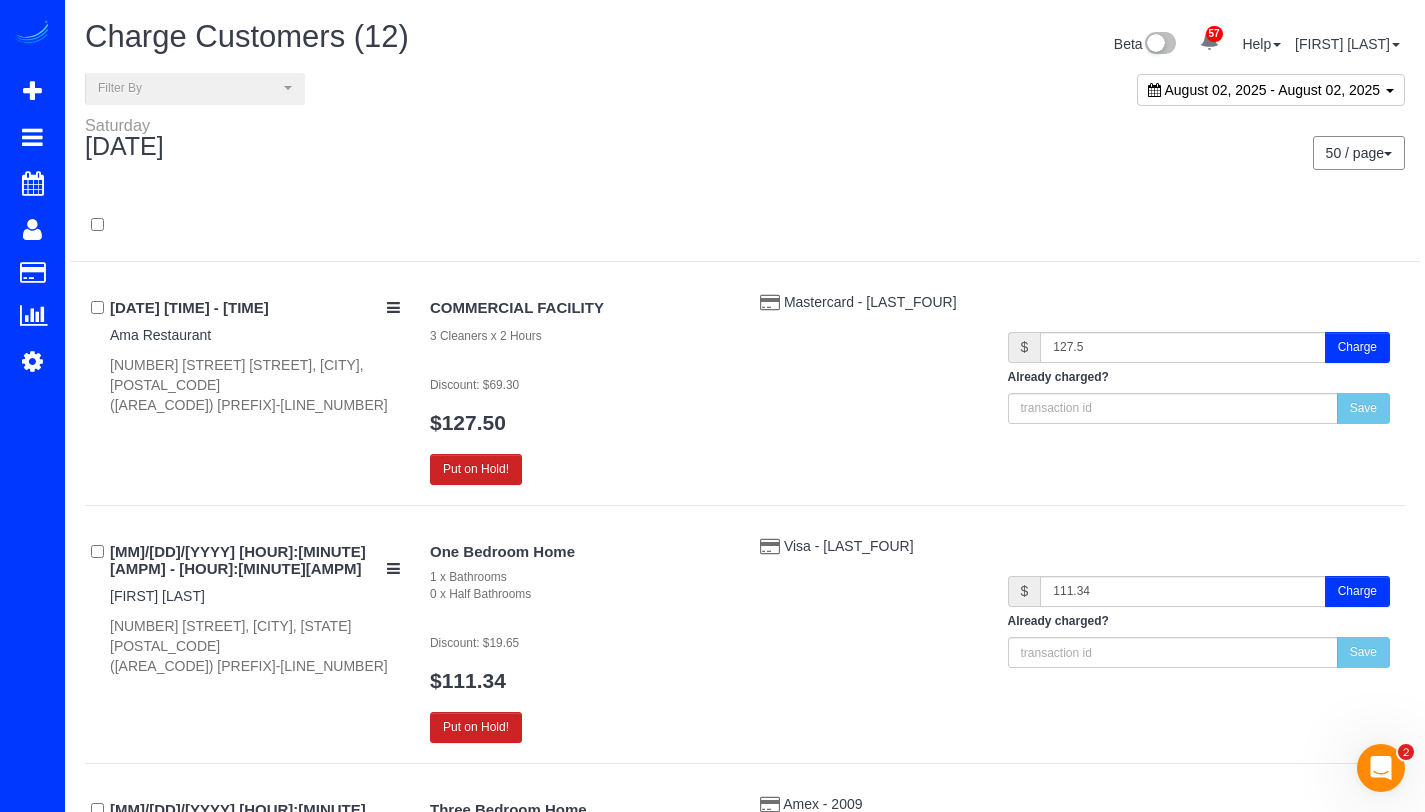 click at bounding box center [745, 226] 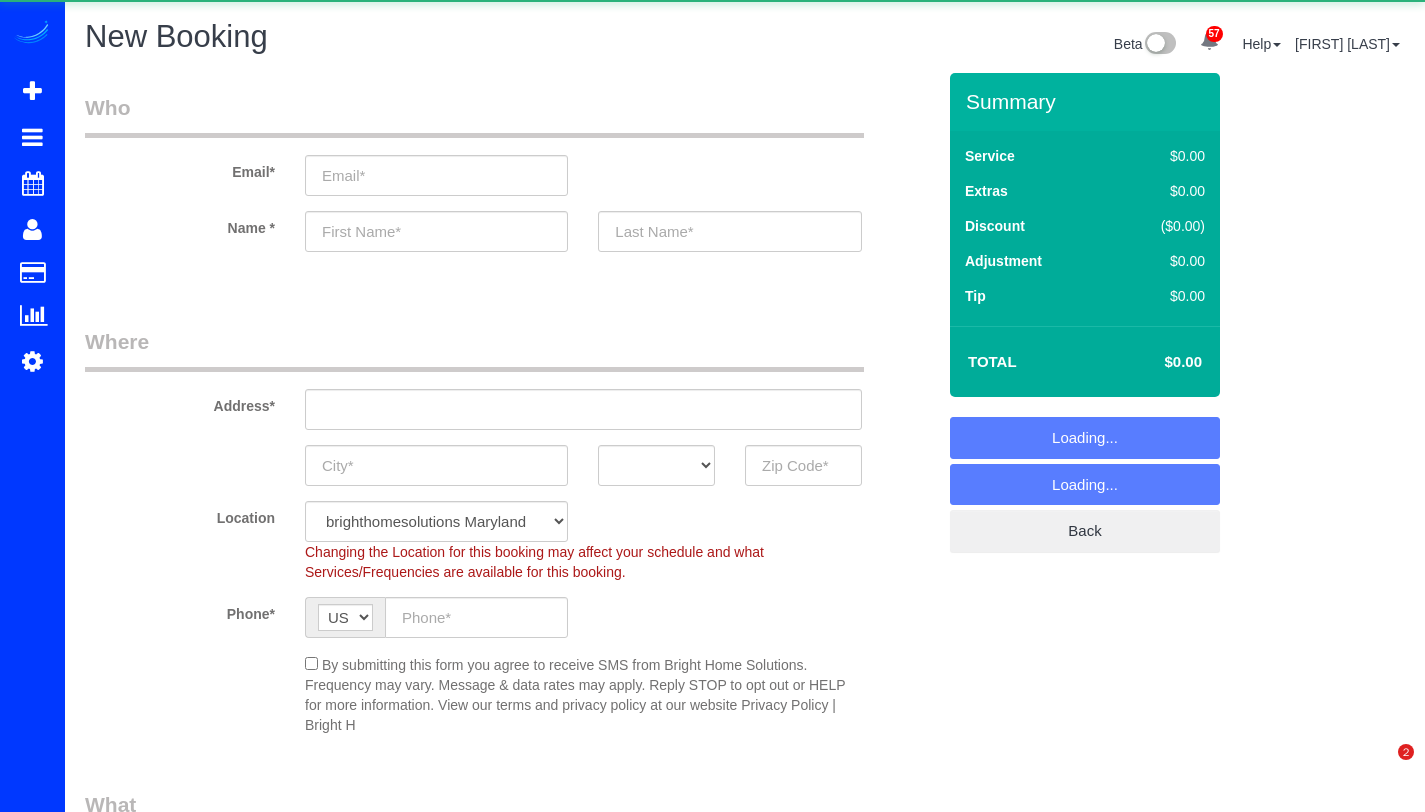 scroll, scrollTop: 0, scrollLeft: 0, axis: both 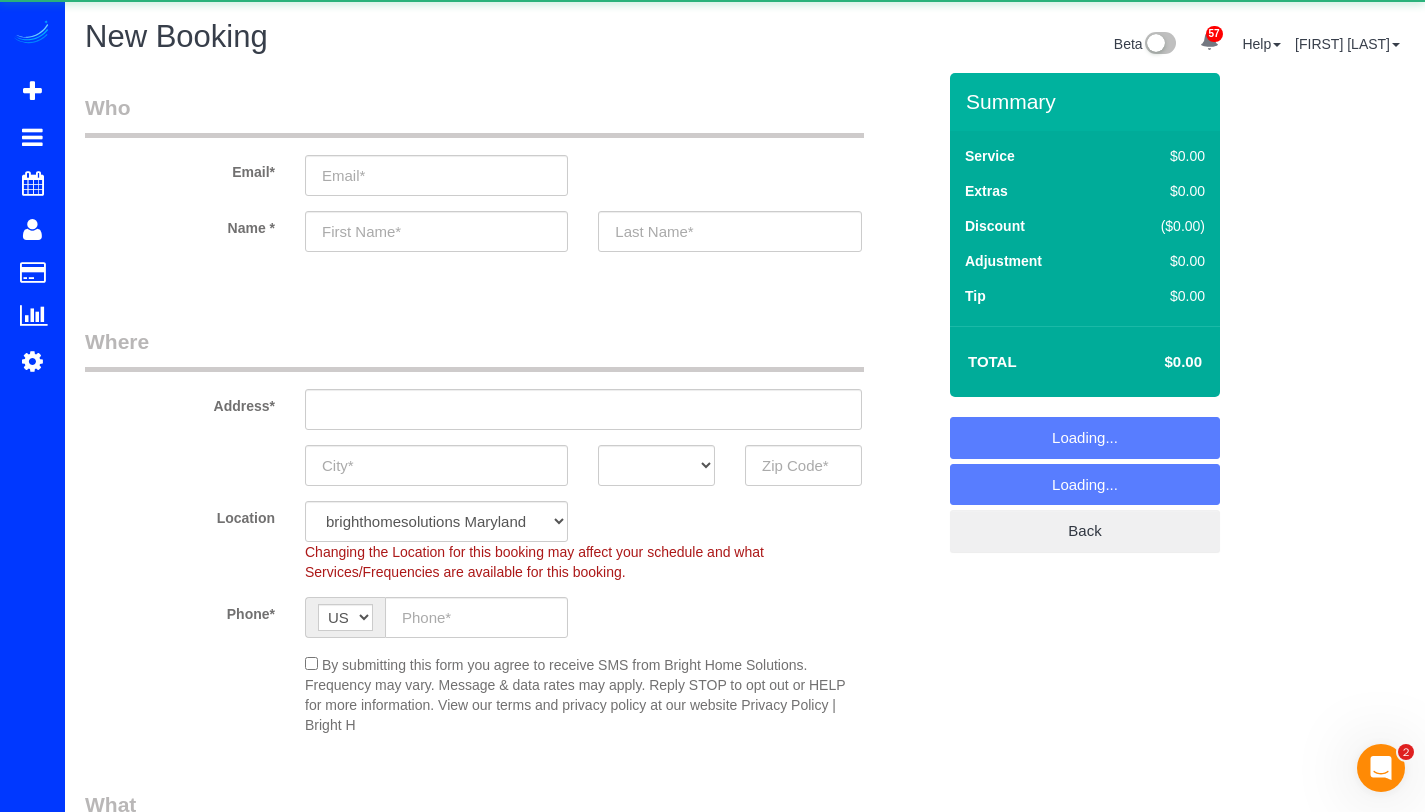 select on "object:4281" 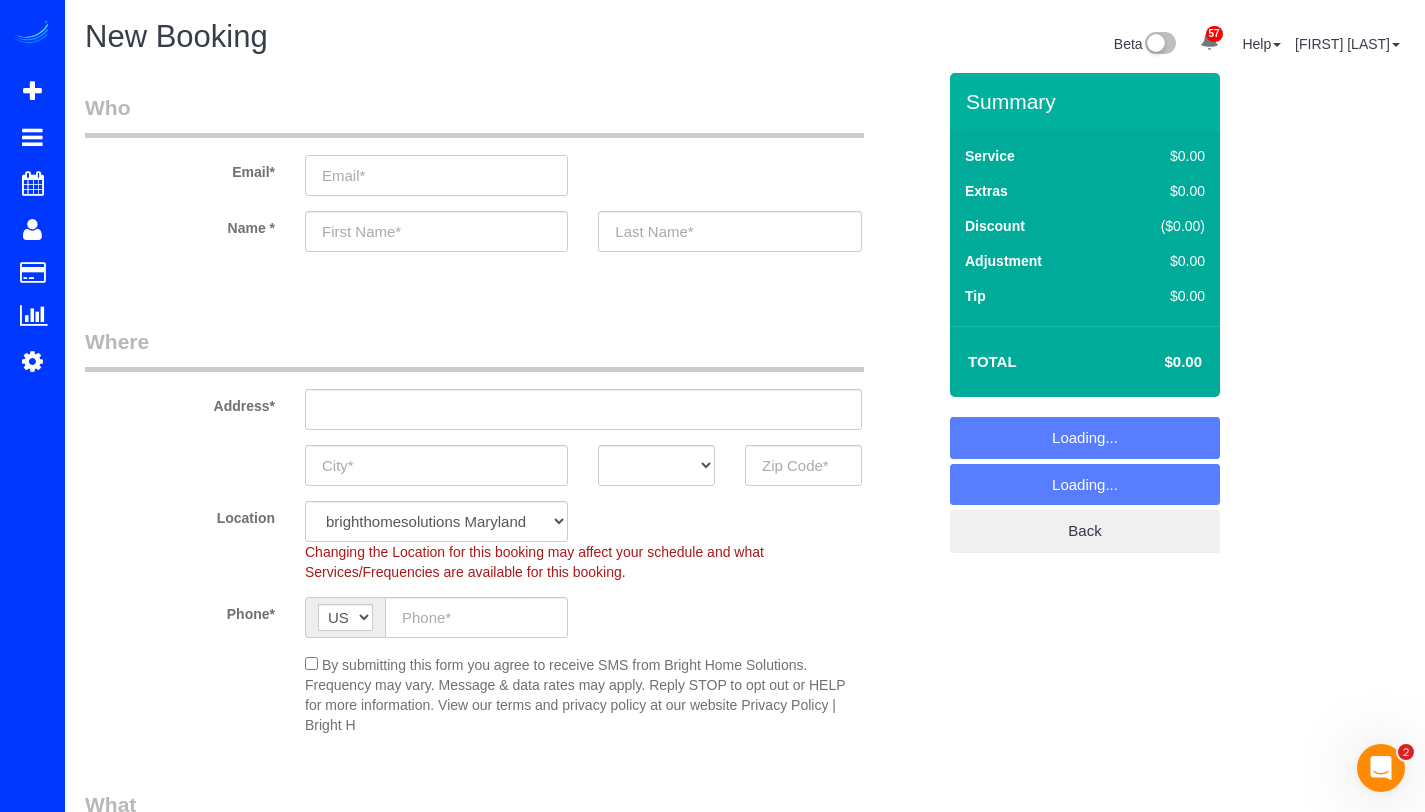 click at bounding box center [436, 175] 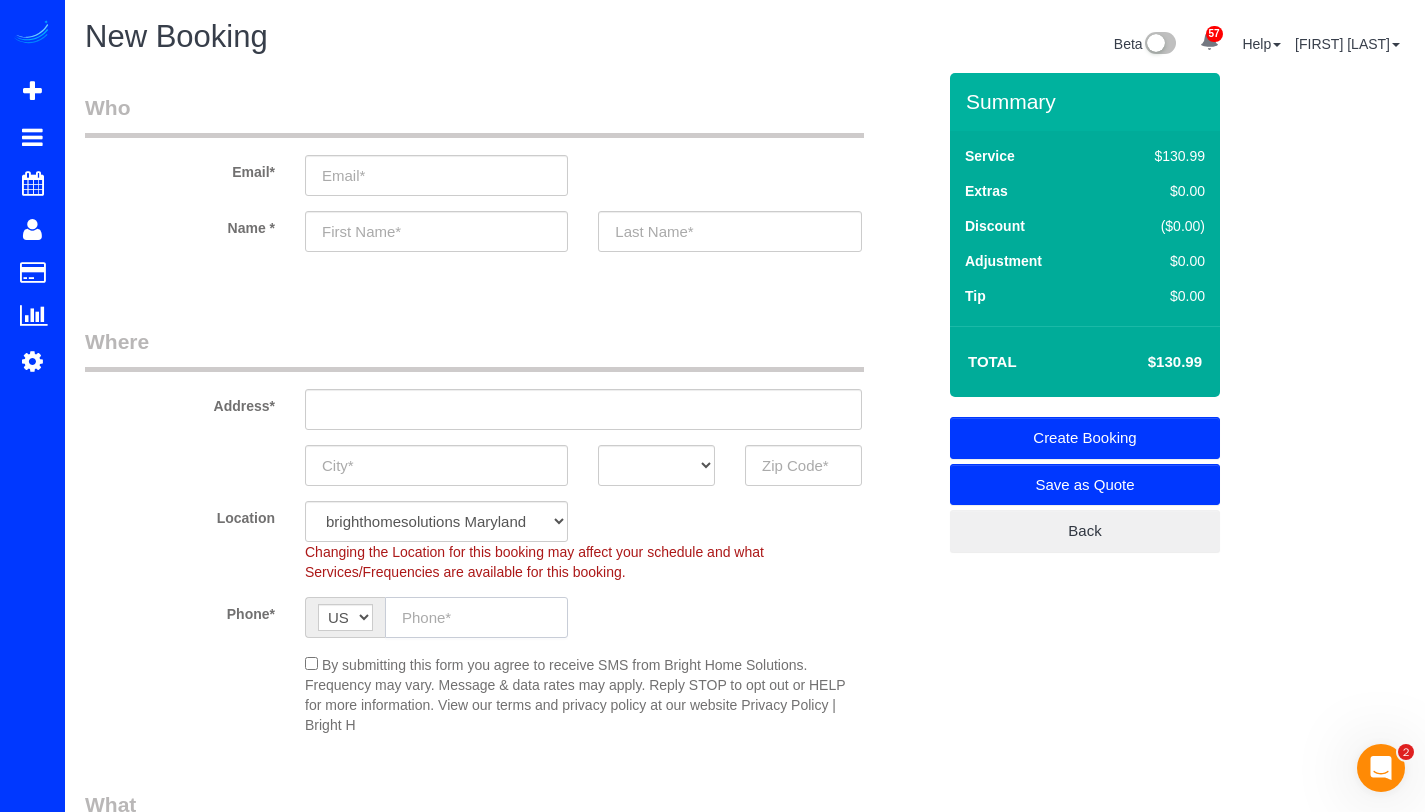 click 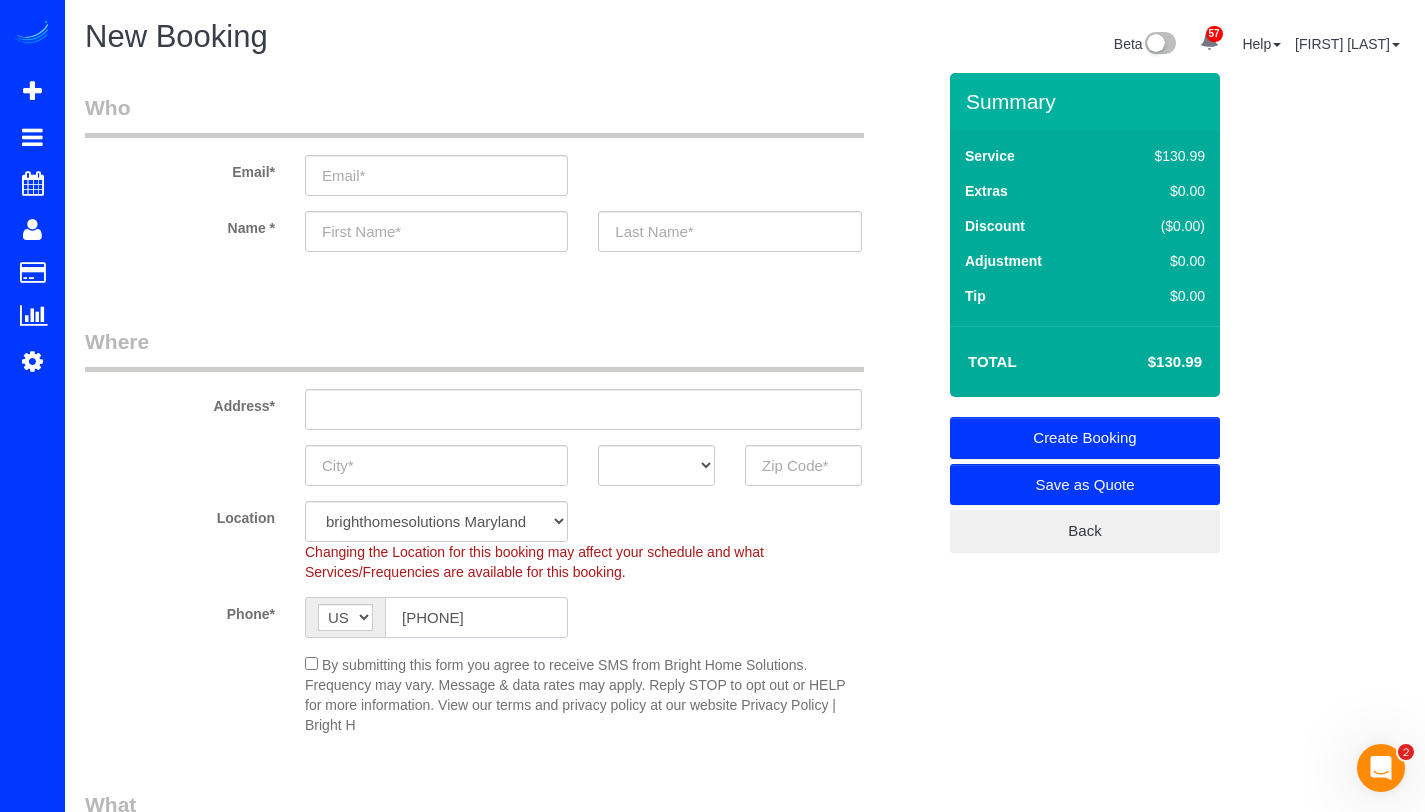 type on "[PHONE]" 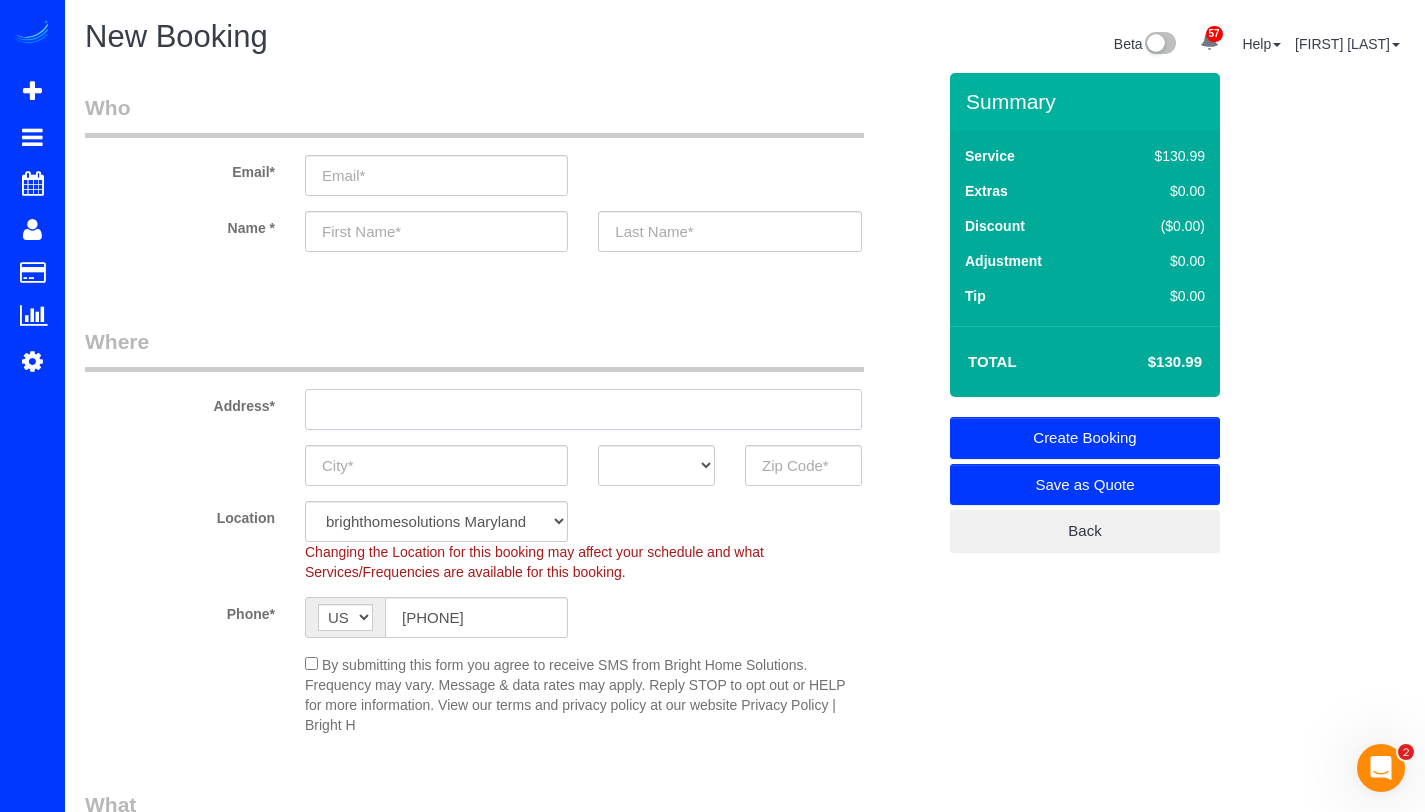 click at bounding box center (583, 409) 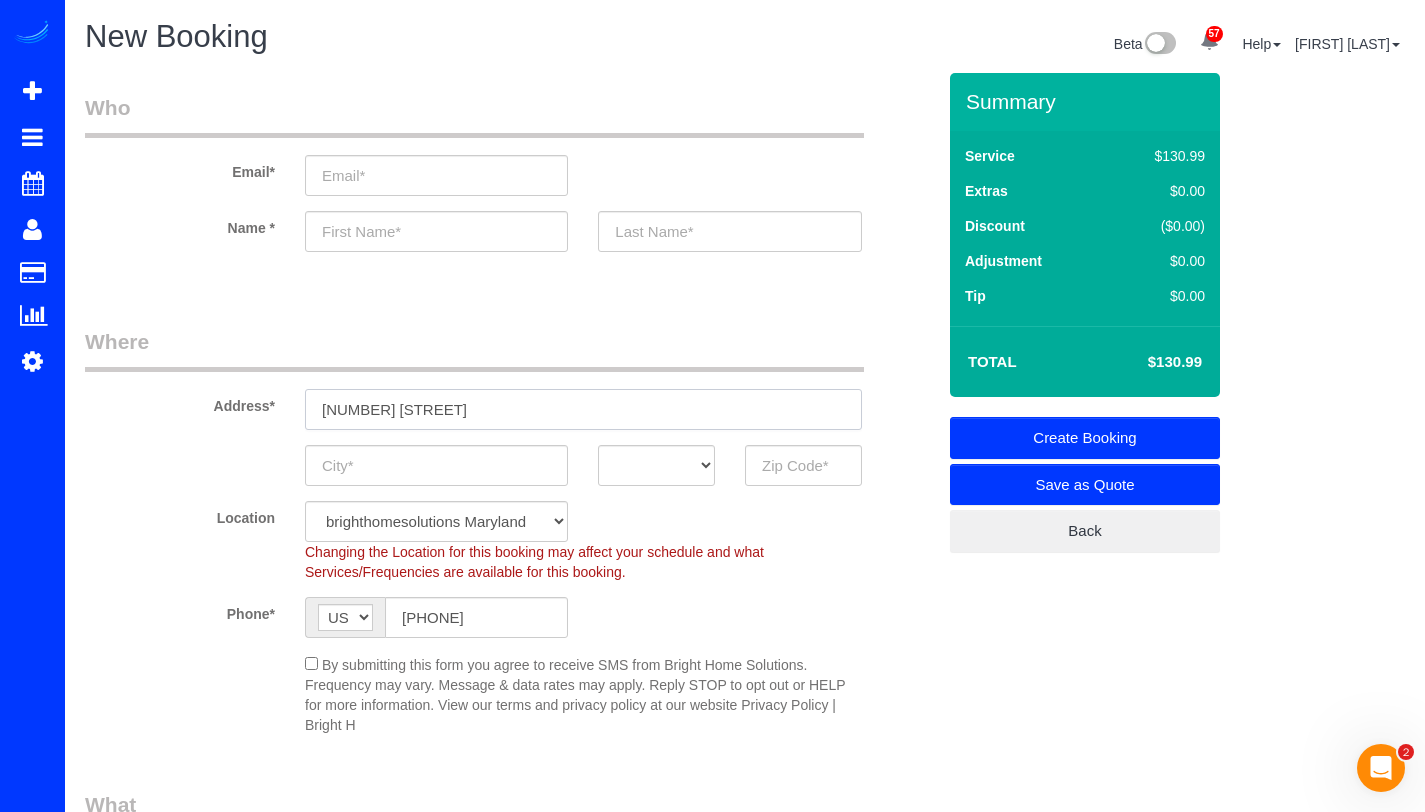 type on "[NUMBER] [STREET]" 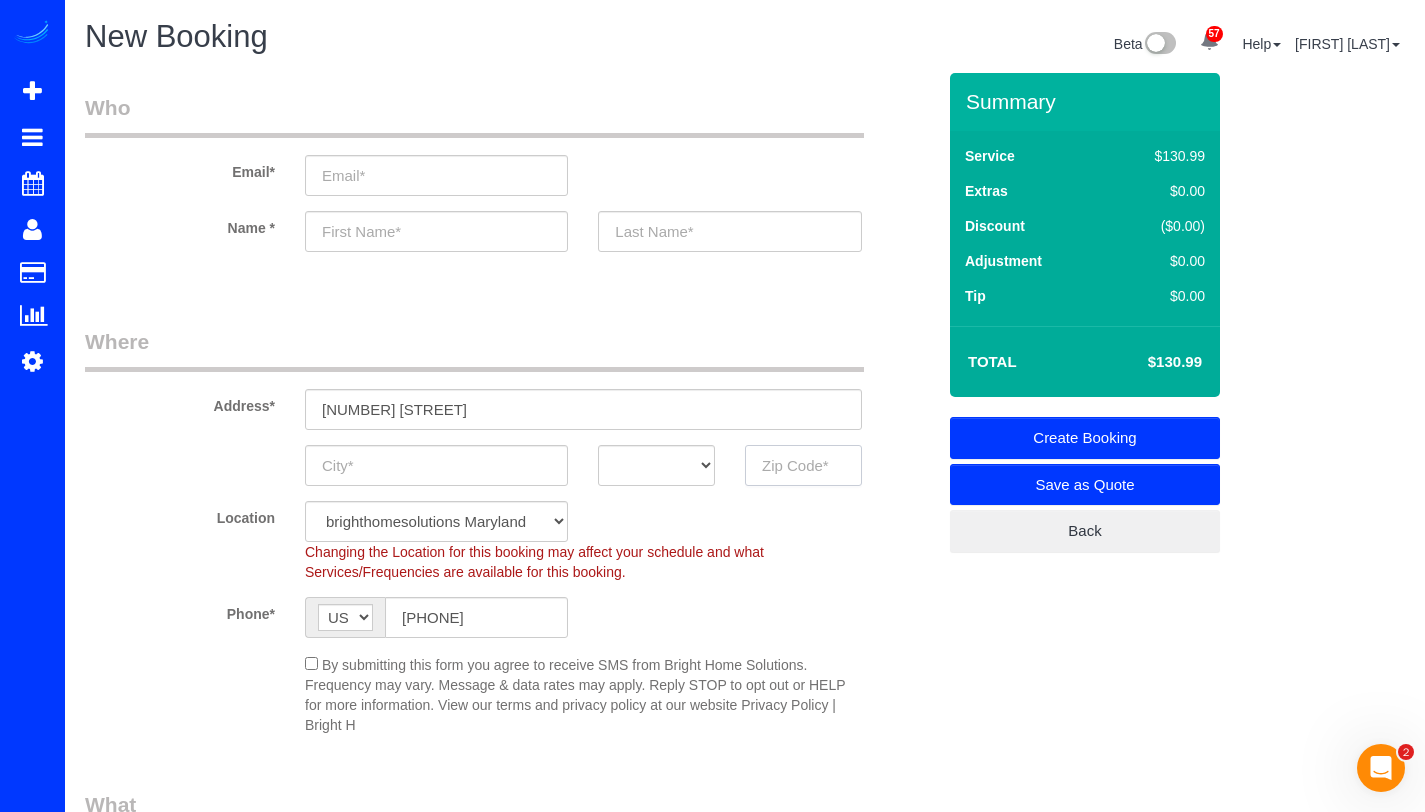 click at bounding box center (803, 465) 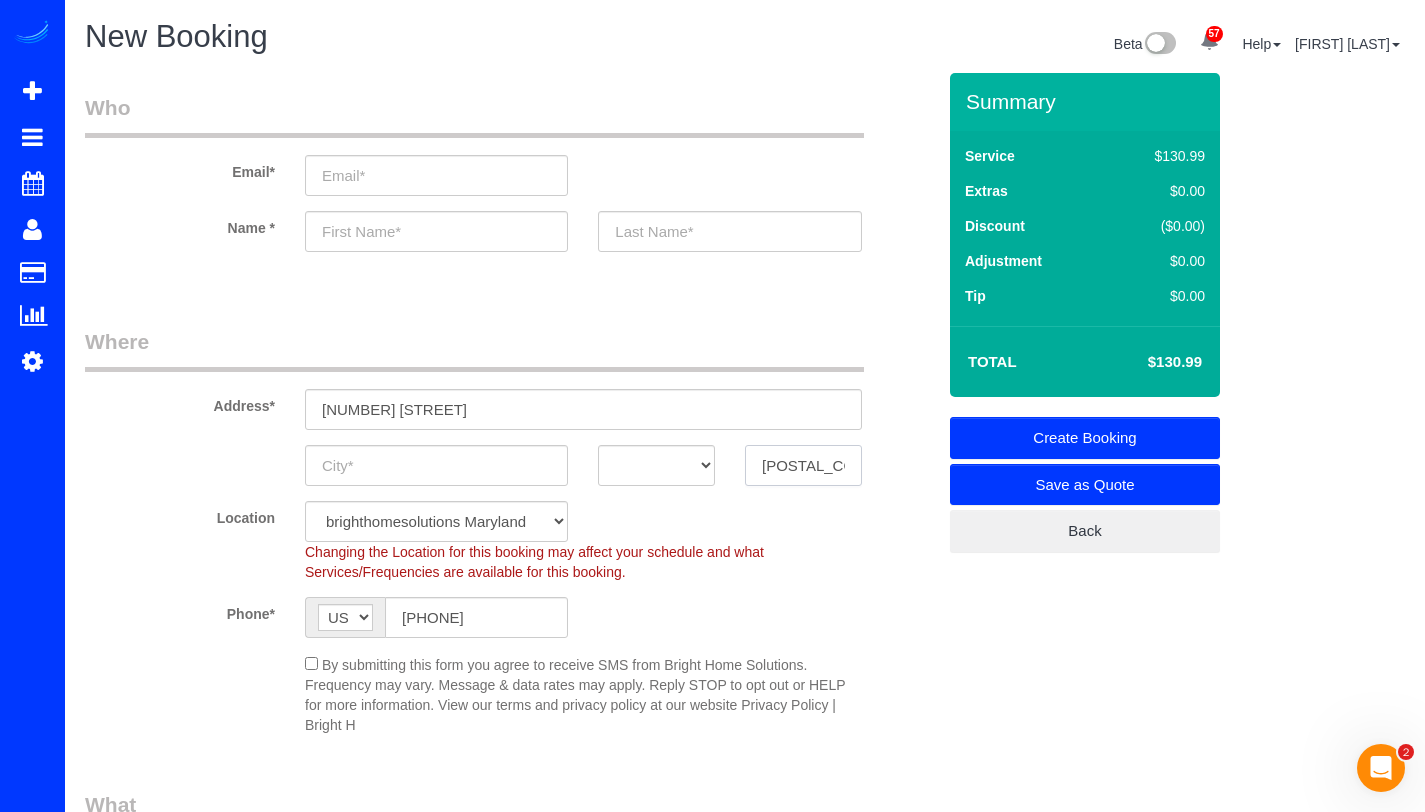 type on "[POSTAL_CODE]" 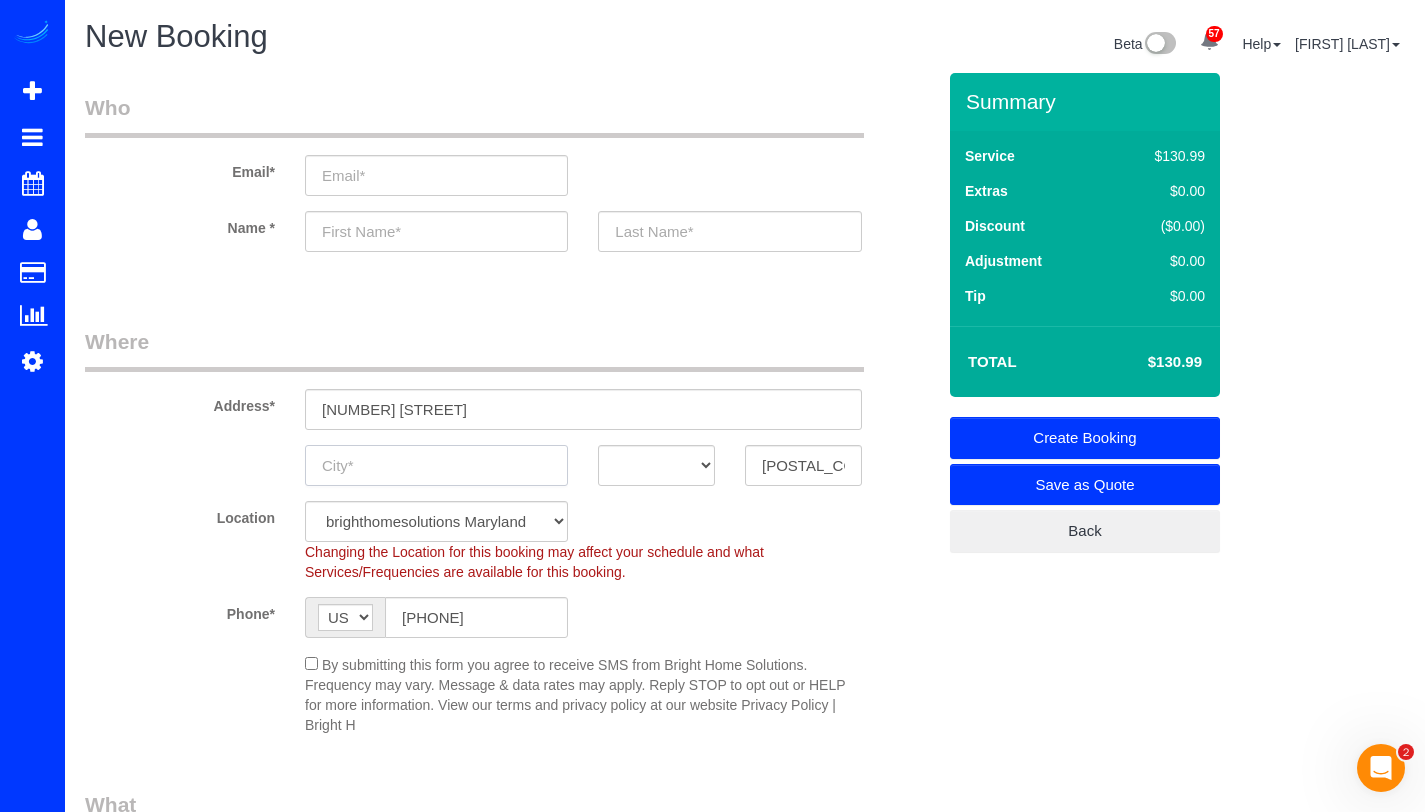 click at bounding box center [436, 465] 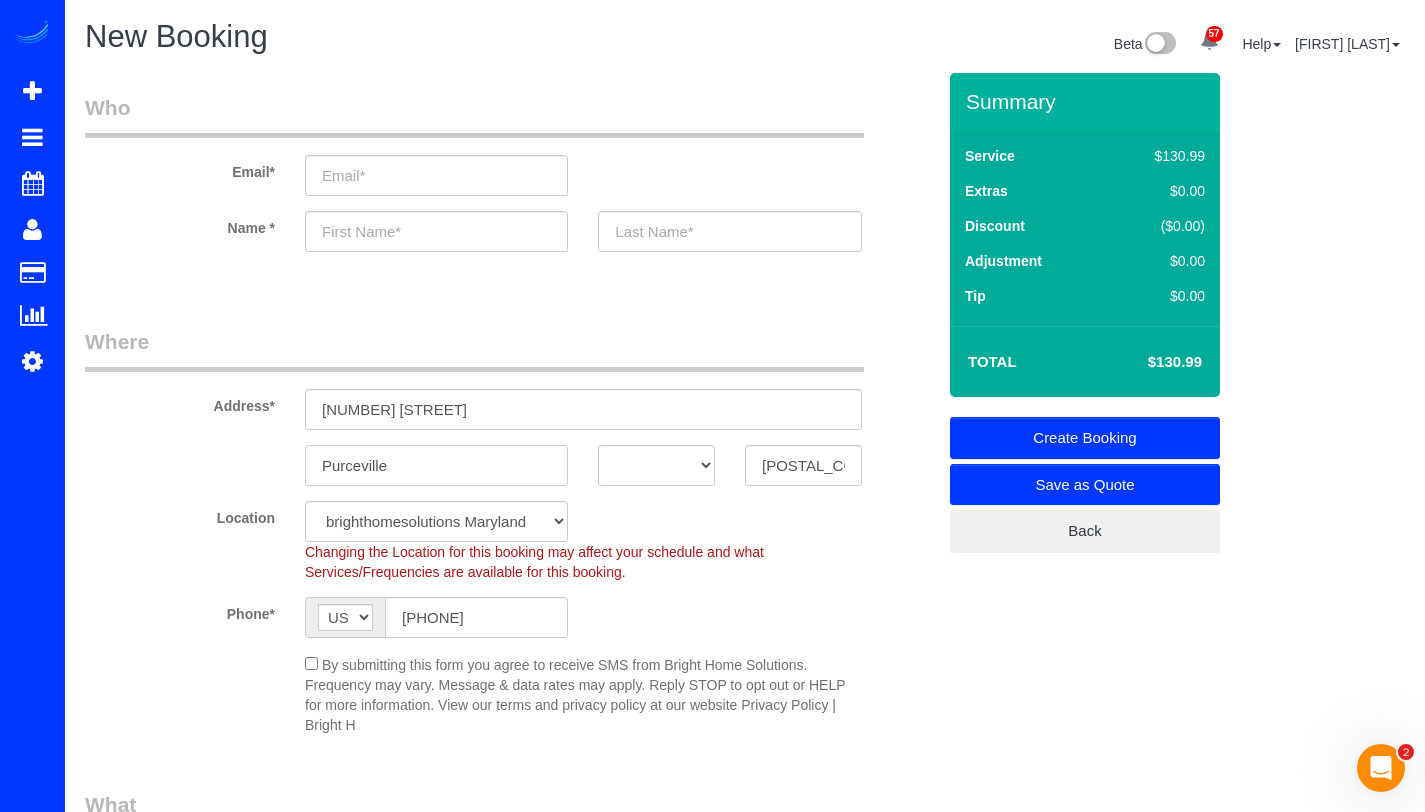type on "Purceville" 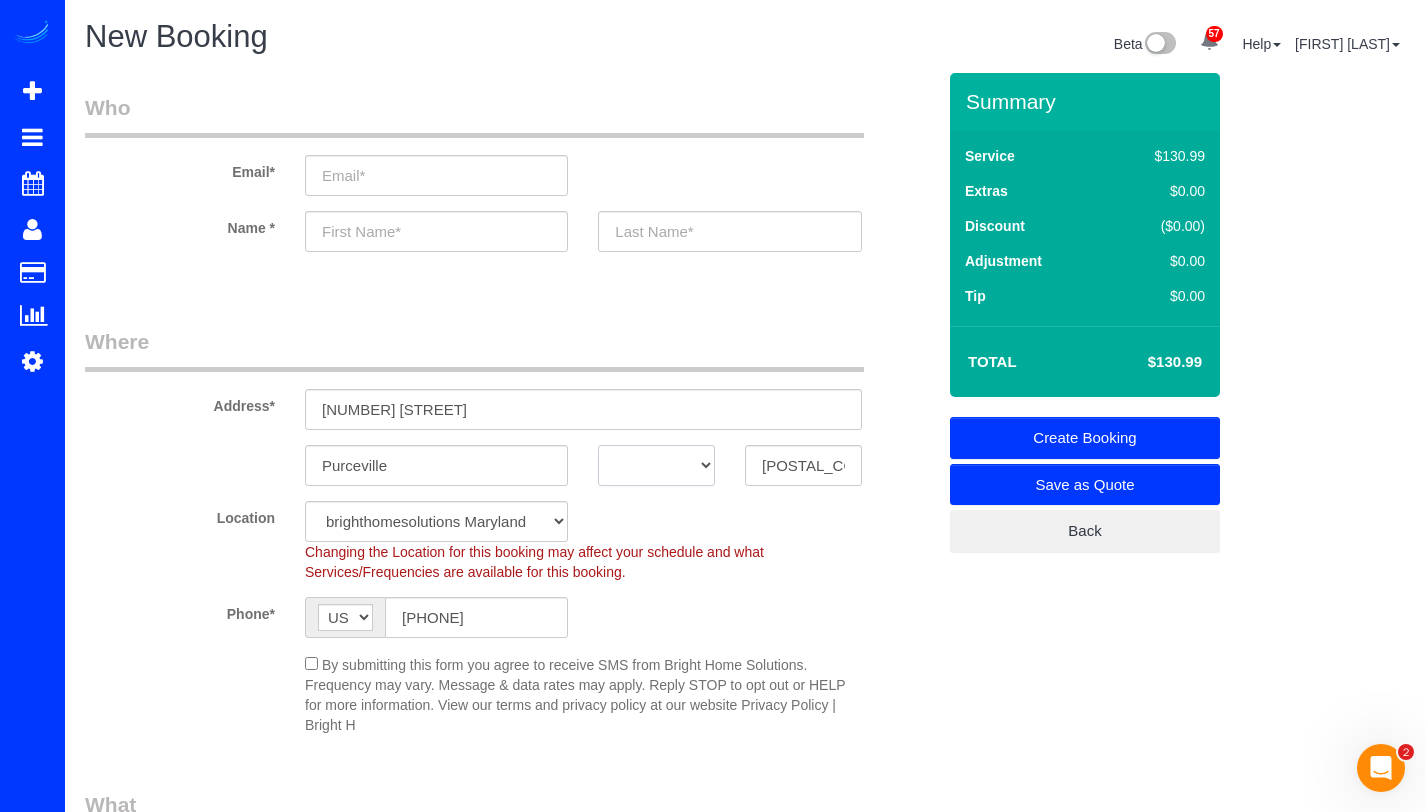 click on "AK
AL
AR
AZ
CA
CO
CT
DC
DE
FL
GA
HI
IA
ID
IL
IN
KS
KY
LA
MA
MD
ME
MI
MN
MO
MS
MT
NC
ND
NE
NH
NJ
NM
NV
NY
OH
OK
OR
PA
RI
SC
SD
TN
TX
UT
VA
VT
WA
WI
WV
WY" at bounding box center [656, 465] 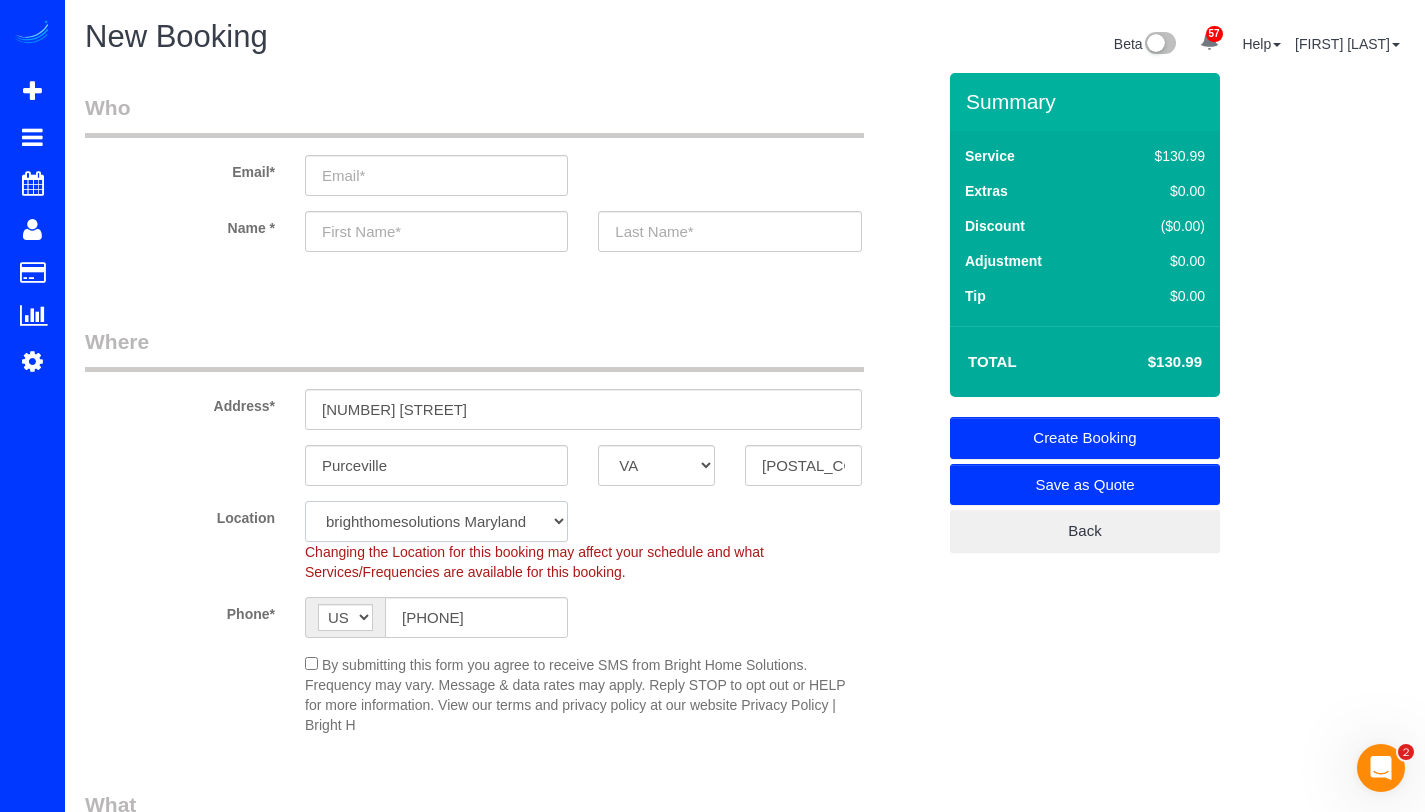 click on "[COMPANY] - [STATE] [STATE]" 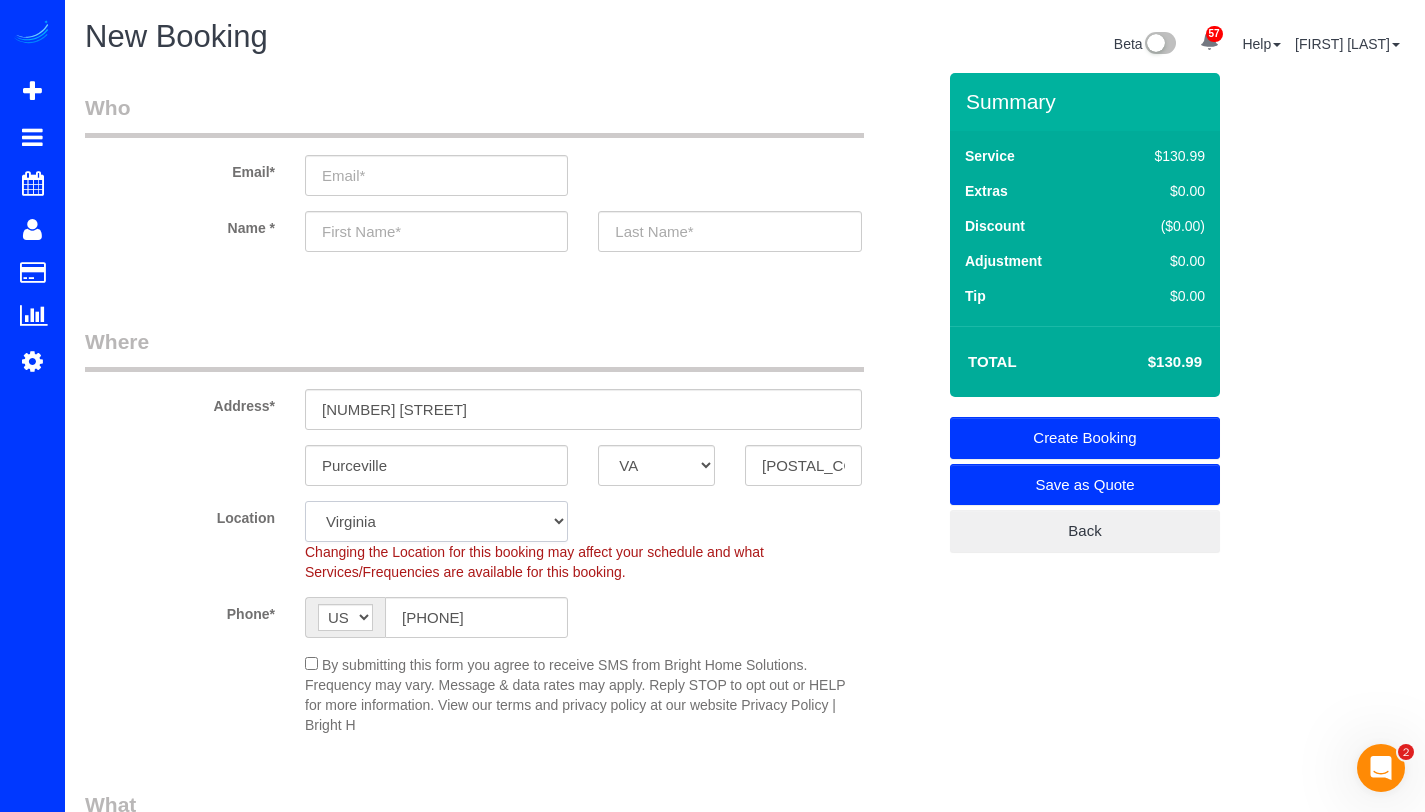 select on "object:[NUMBER]" 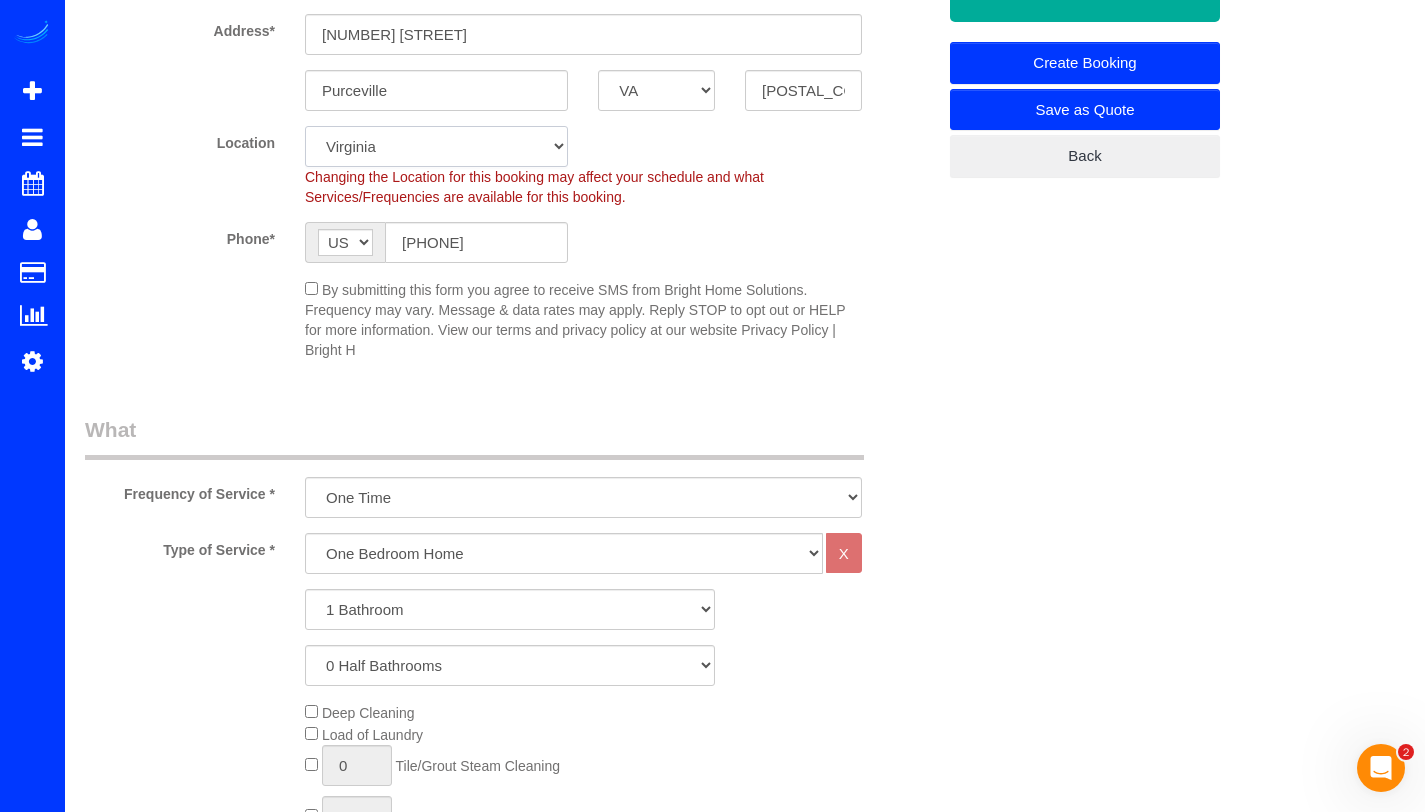 scroll, scrollTop: 375, scrollLeft: 0, axis: vertical 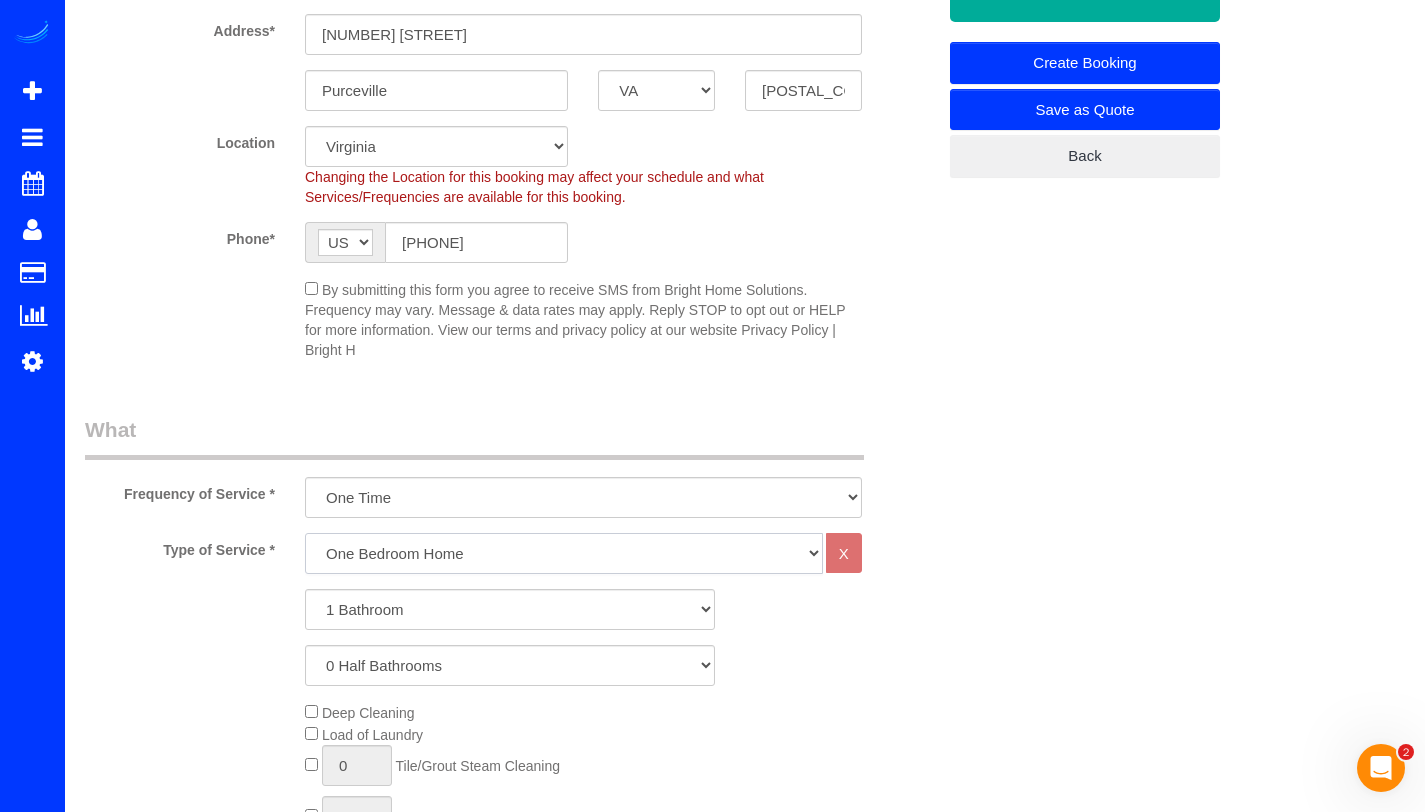 click on "One Bedroom Home Two Bedroom Home Three Bedroom Home Four Bedroom Home Five Bedroom Home Six Bedroom Home COMMERCIAL FACILITY Trash Removal Service Seven Bedroom Home Eight Bedrooms Nine Bedrooms Ten Bedrooms Office Cleaning Garage Cleaning CARPET SHAMPOO Post-construction Cleaning Exterior Windows Cleaning" 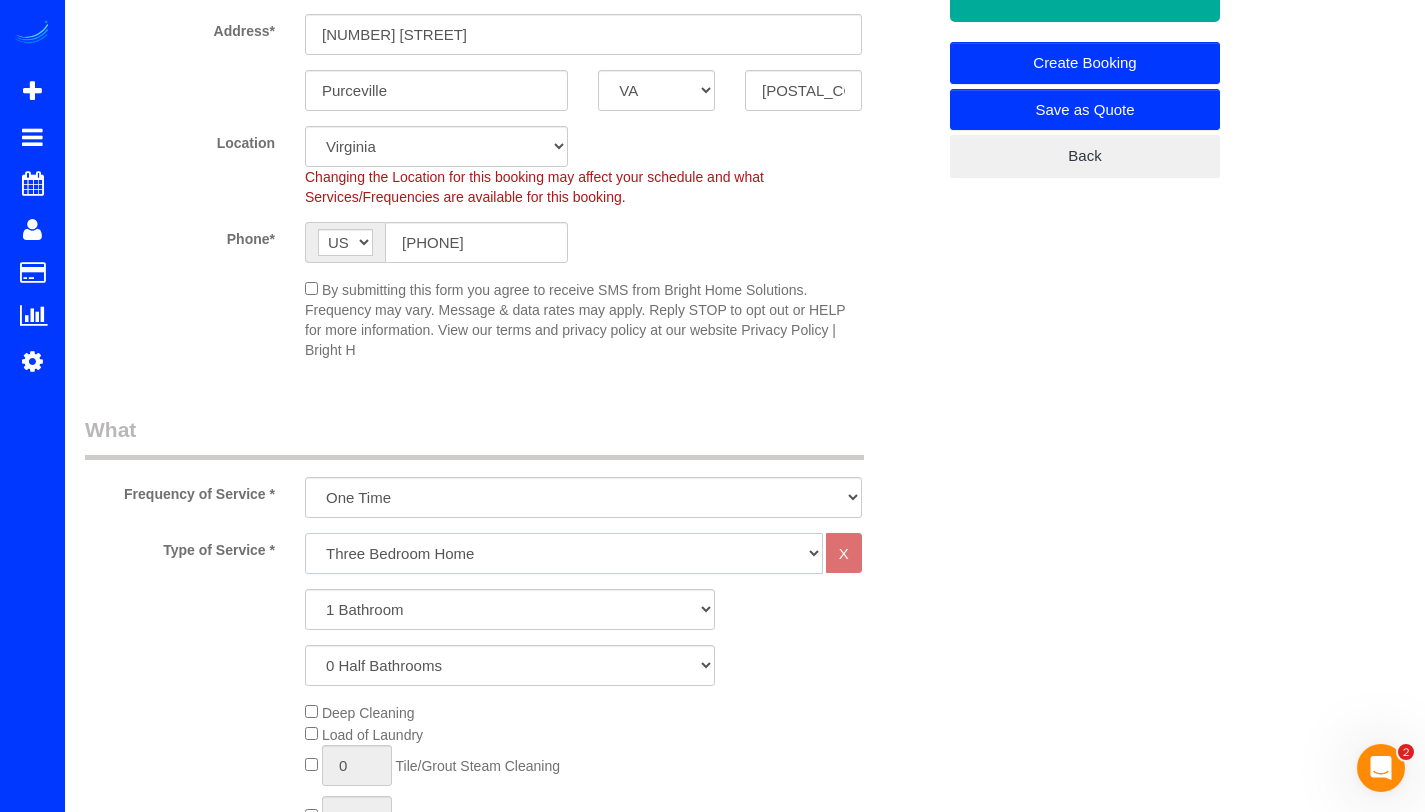 click on "One Bedroom Home Two Bedroom Home Three Bedroom Home Four Bedroom Home Five Bedroom Home Six Bedroom Home COMMERCIAL FACILITY Trash Removal Service Seven Bedroom Home Eight Bedrooms Nine Bedrooms Ten Bedrooms Office Cleaning Garage Cleaning CARPET SHAMPOO Post-construction Cleaning Exterior Windows Cleaning" 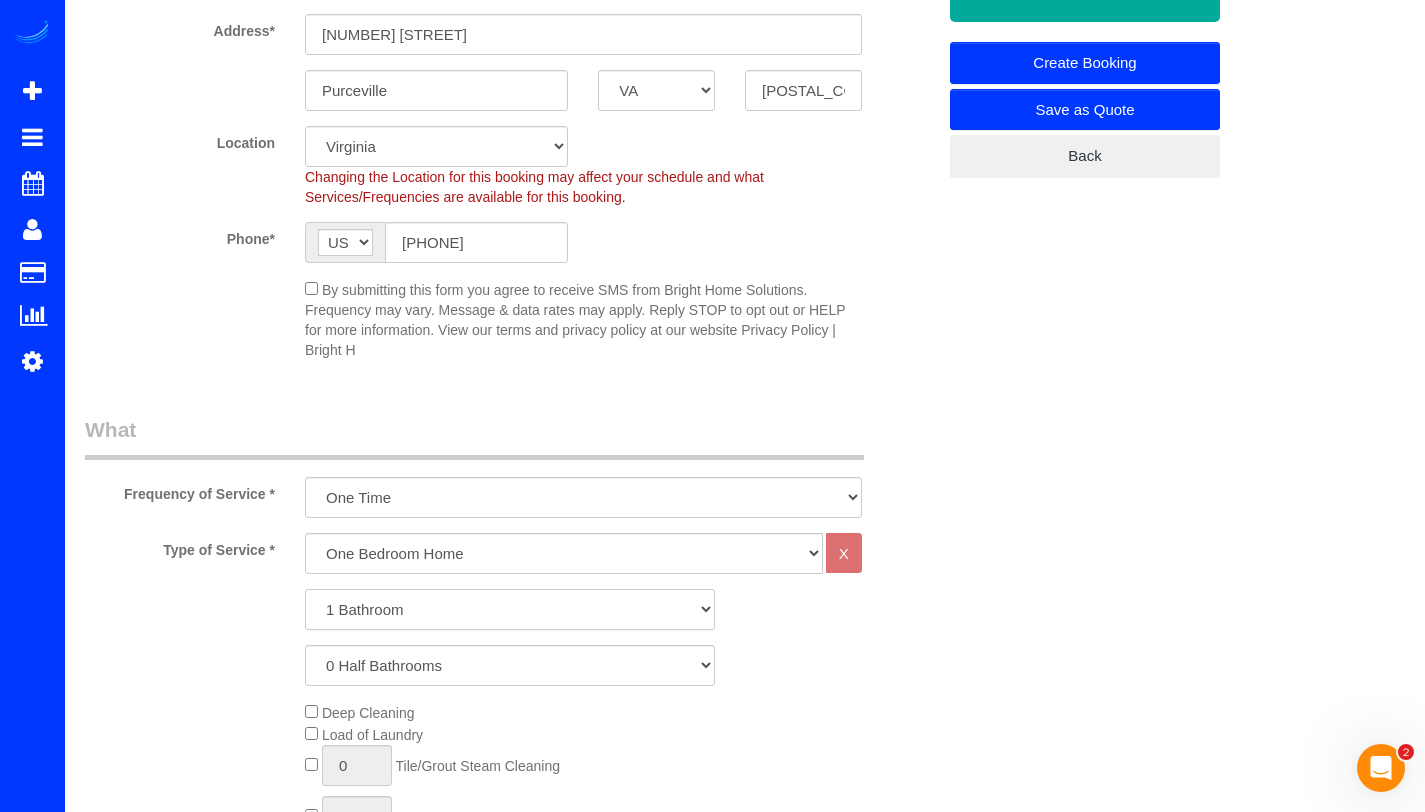 click on "1 Bathroom
2 Bathrooms
3 Bathrooms
4 Bathrooms
5 Bathrooms
6 Bathrooms
7 Bathrooms
8 Bathrooms
9 Bathrooms
10 Bathrooms" 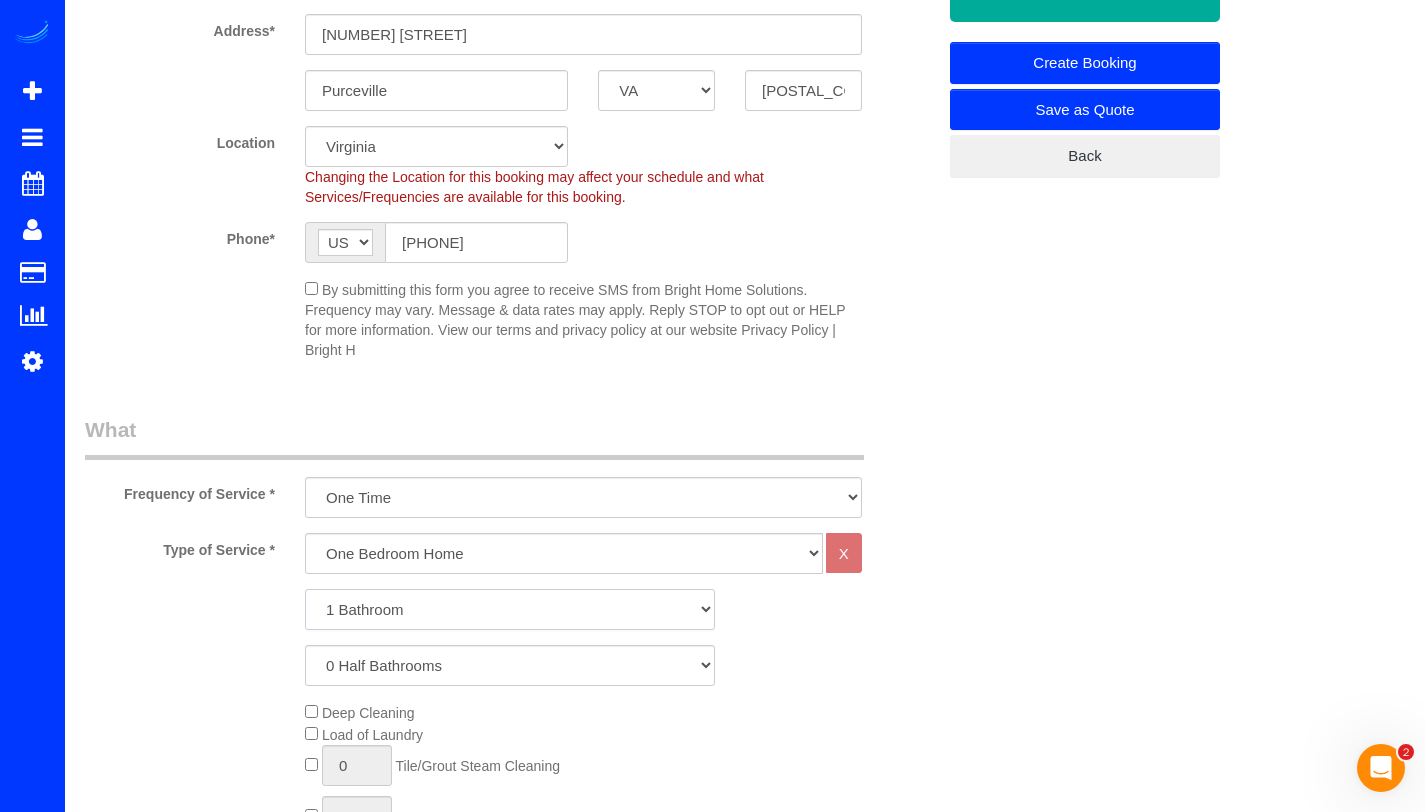 select on "3" 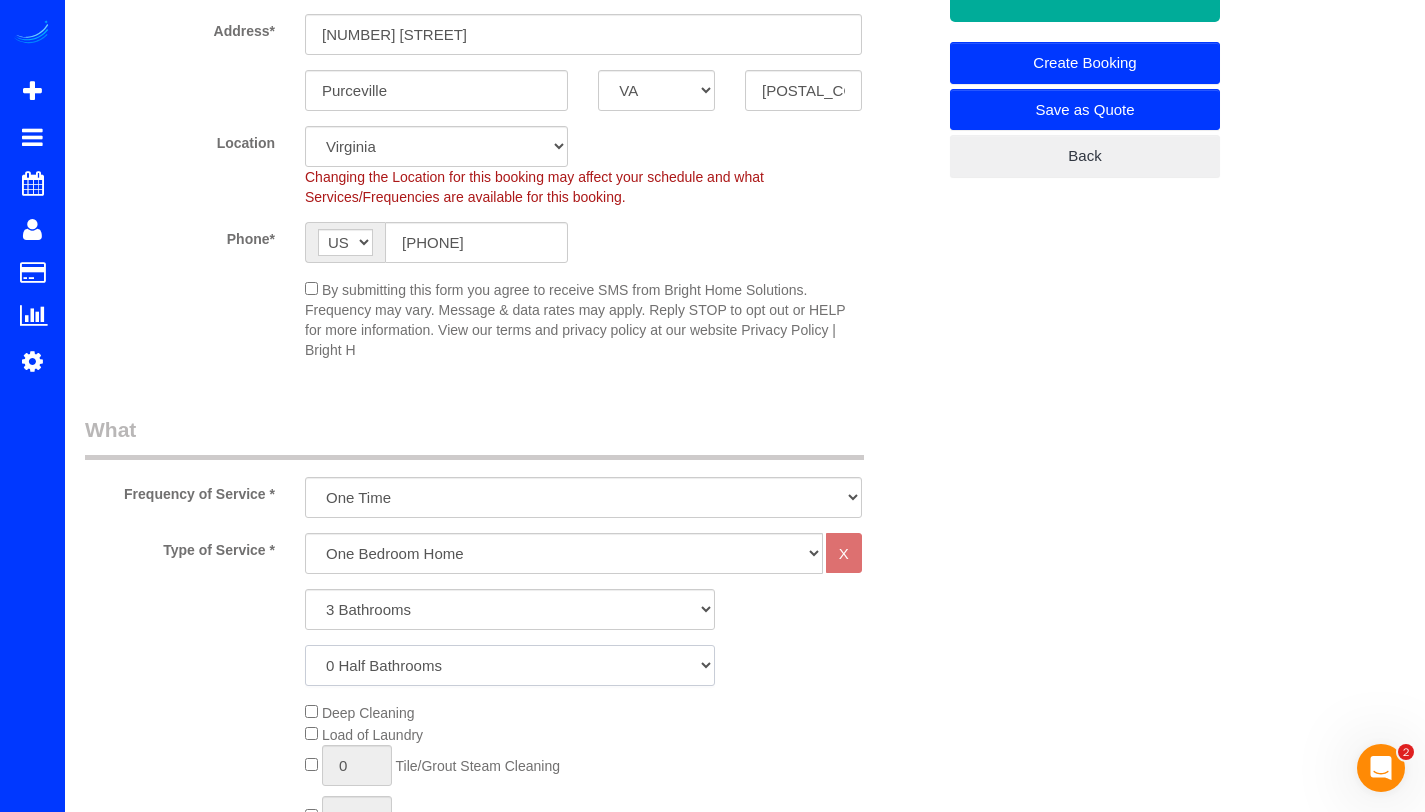click on "0 Half Bathrooms
1 Half Bathroom
2 Half Bathrooms
3 Half Bathrooms
4 Half Bathrooms
5 Half Bathrooms" 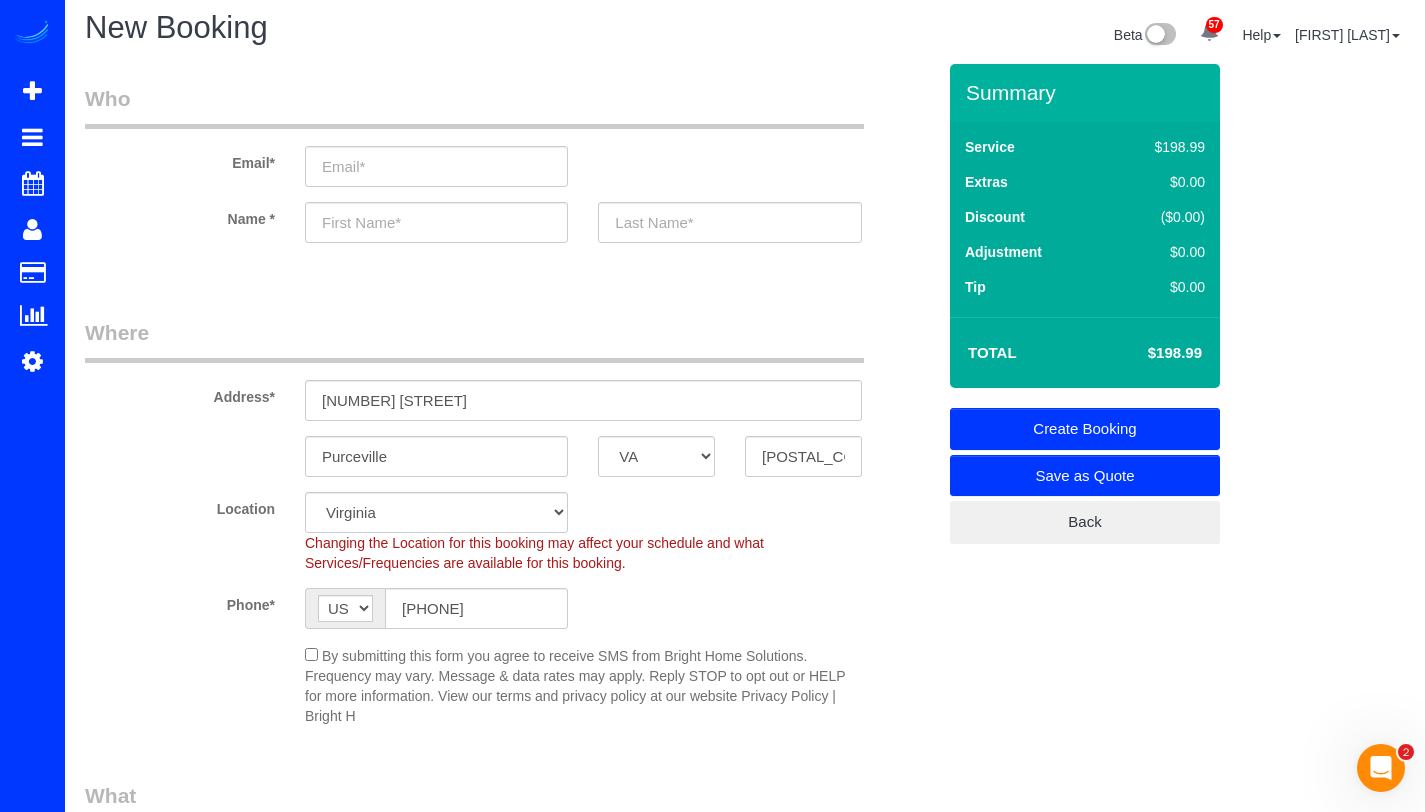 scroll, scrollTop: 0, scrollLeft: 0, axis: both 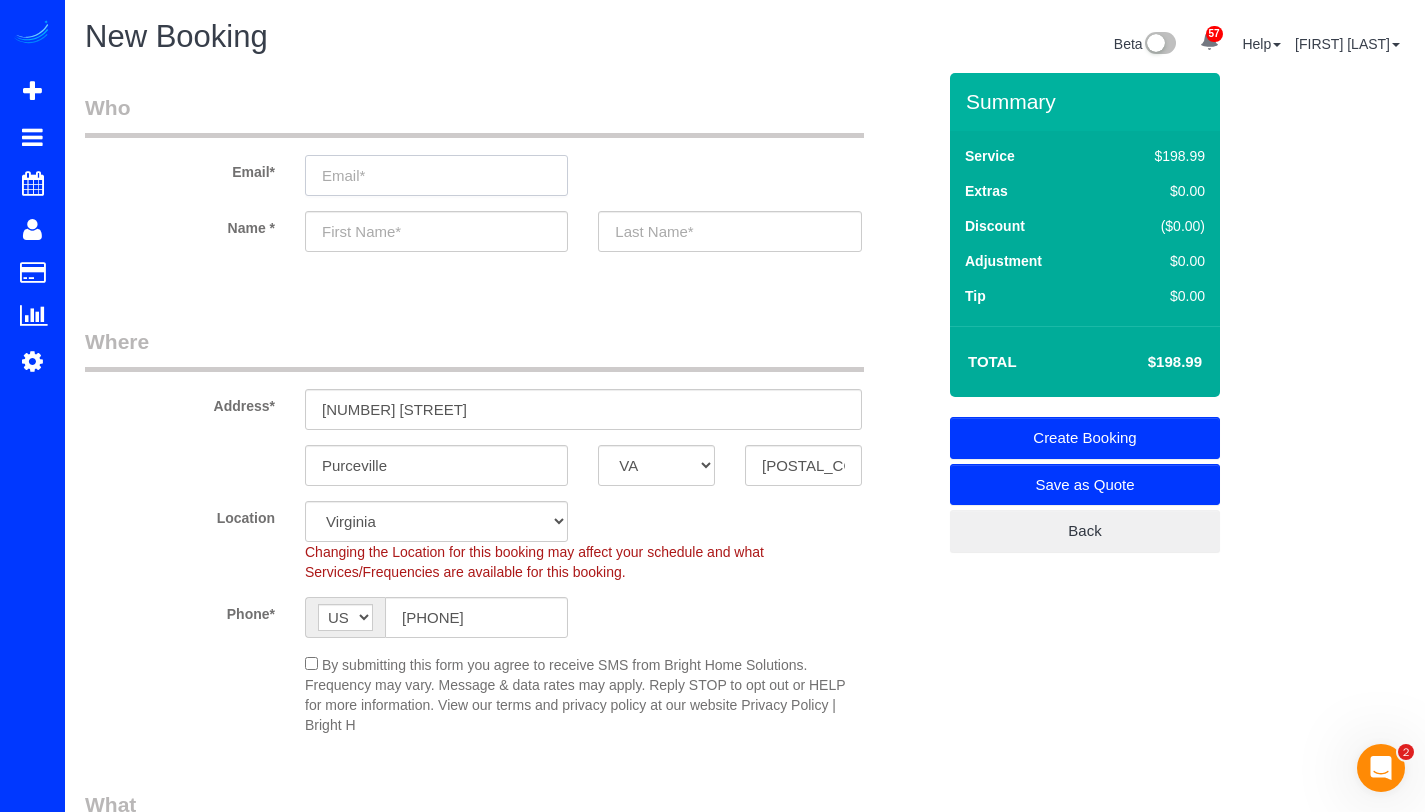 click at bounding box center (436, 175) 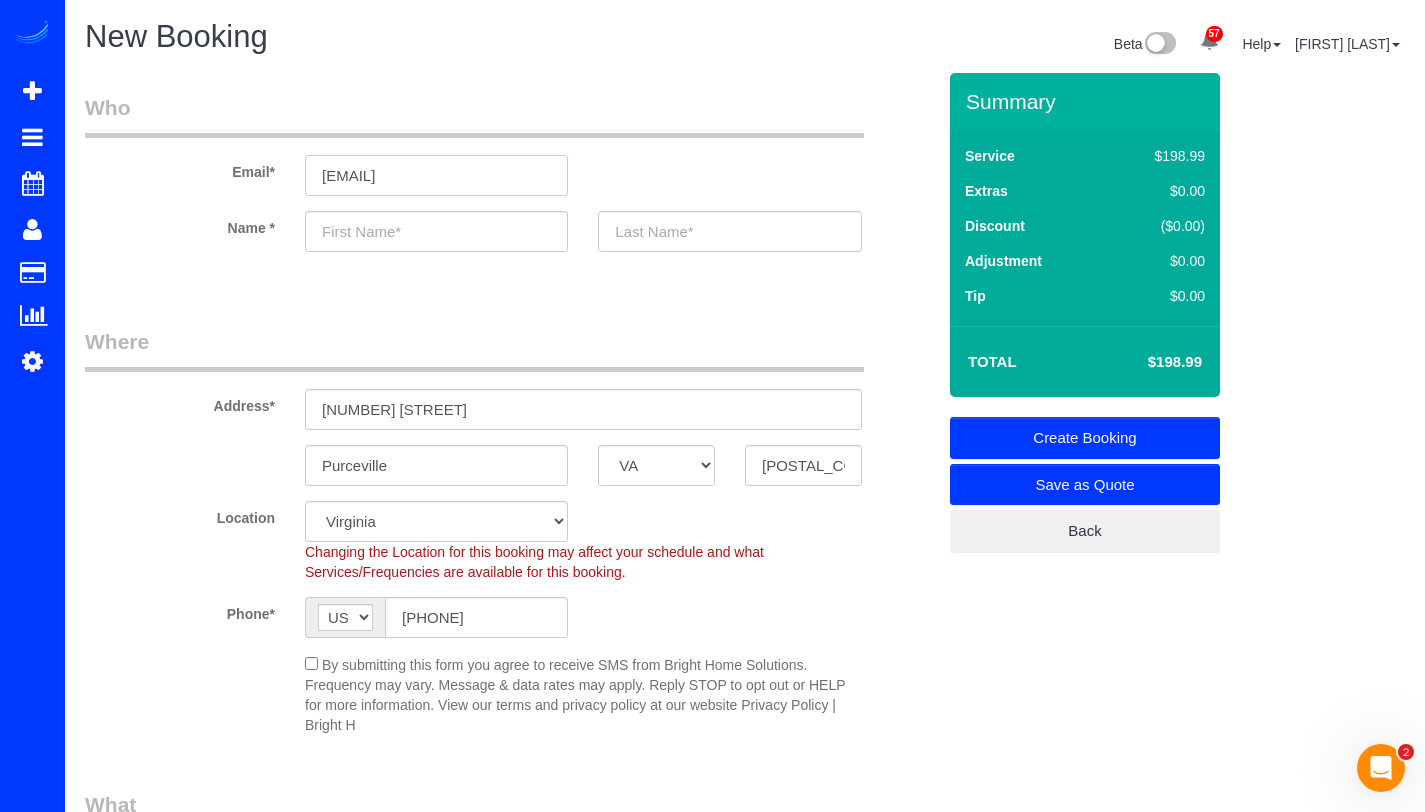 type on "[EMAIL]" 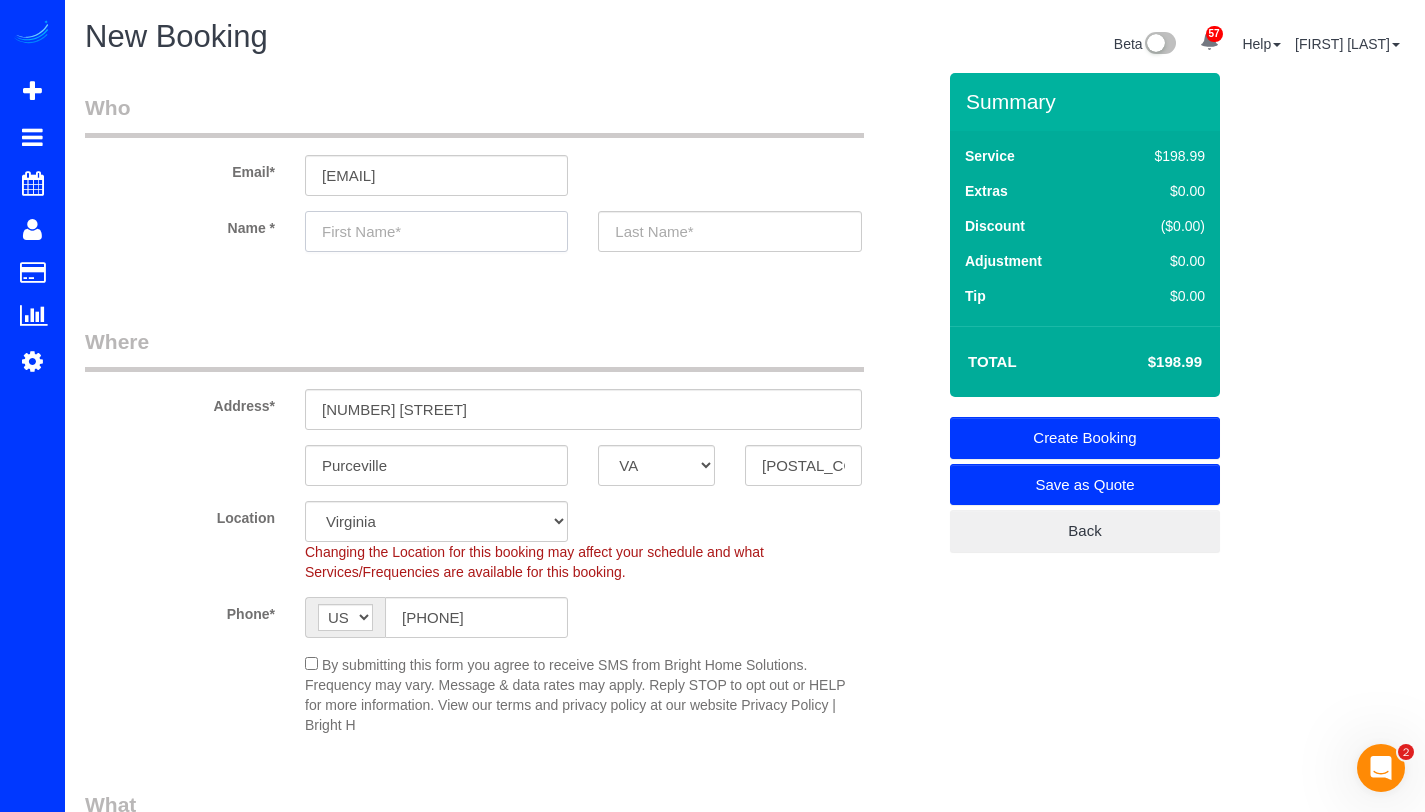 click at bounding box center (436, 231) 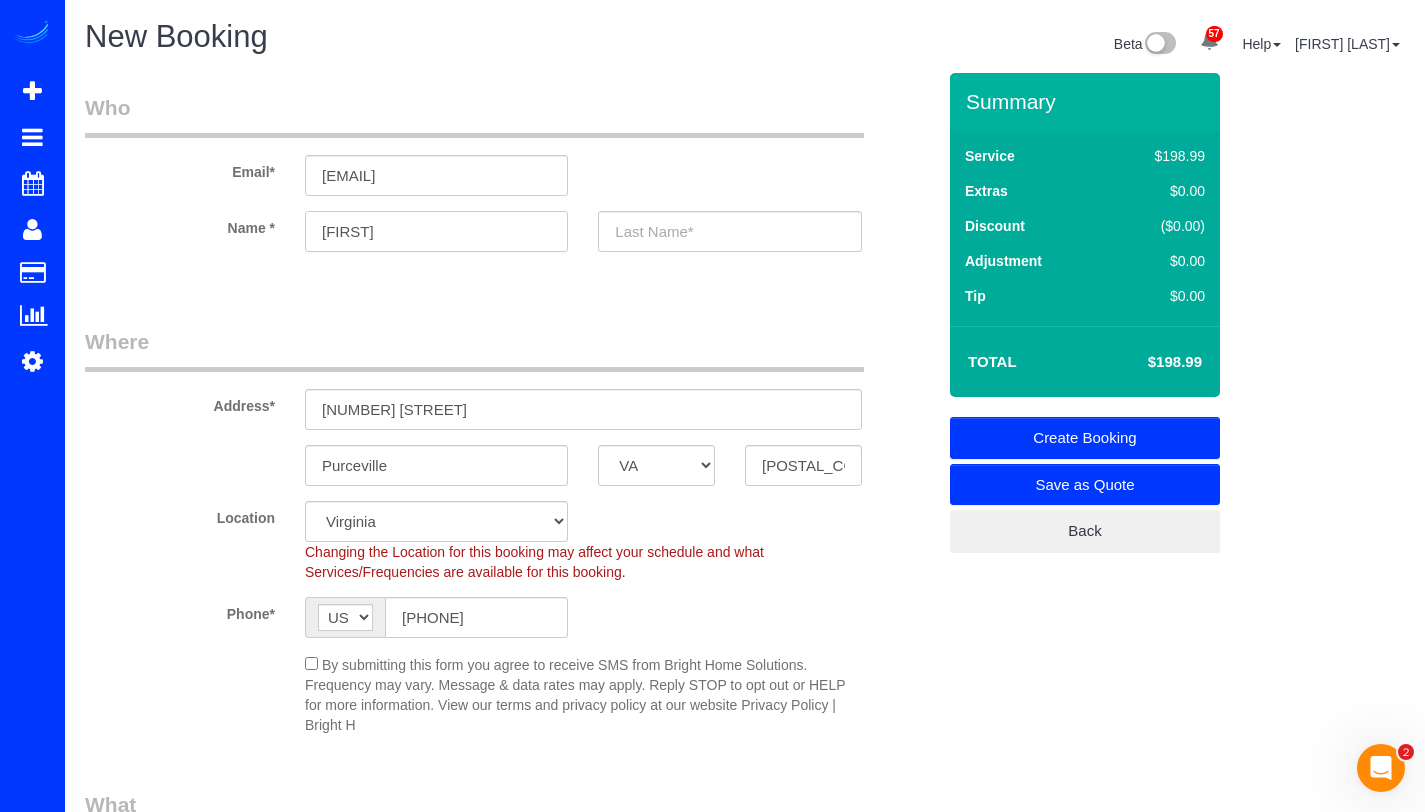 type on "[FIRST]" 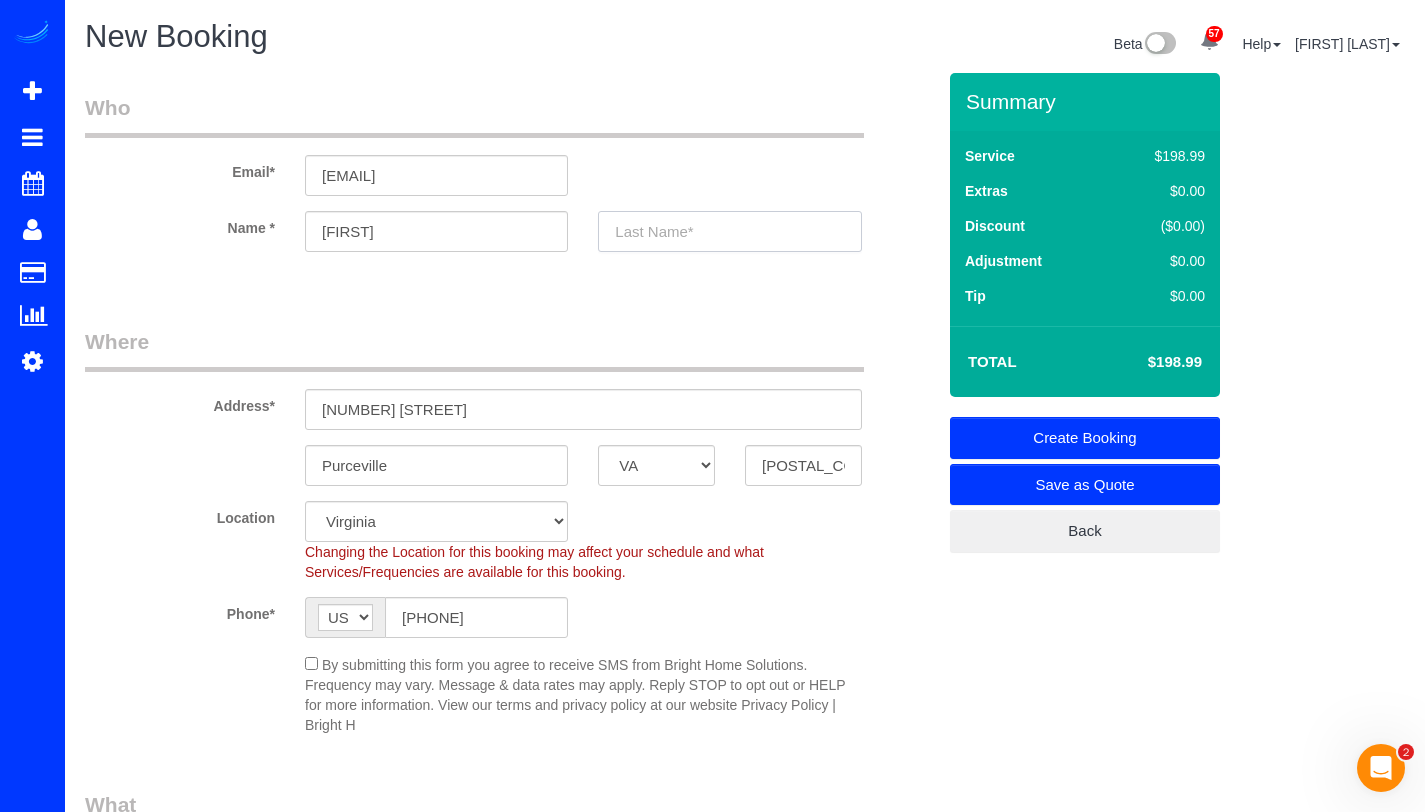 click at bounding box center [729, 231] 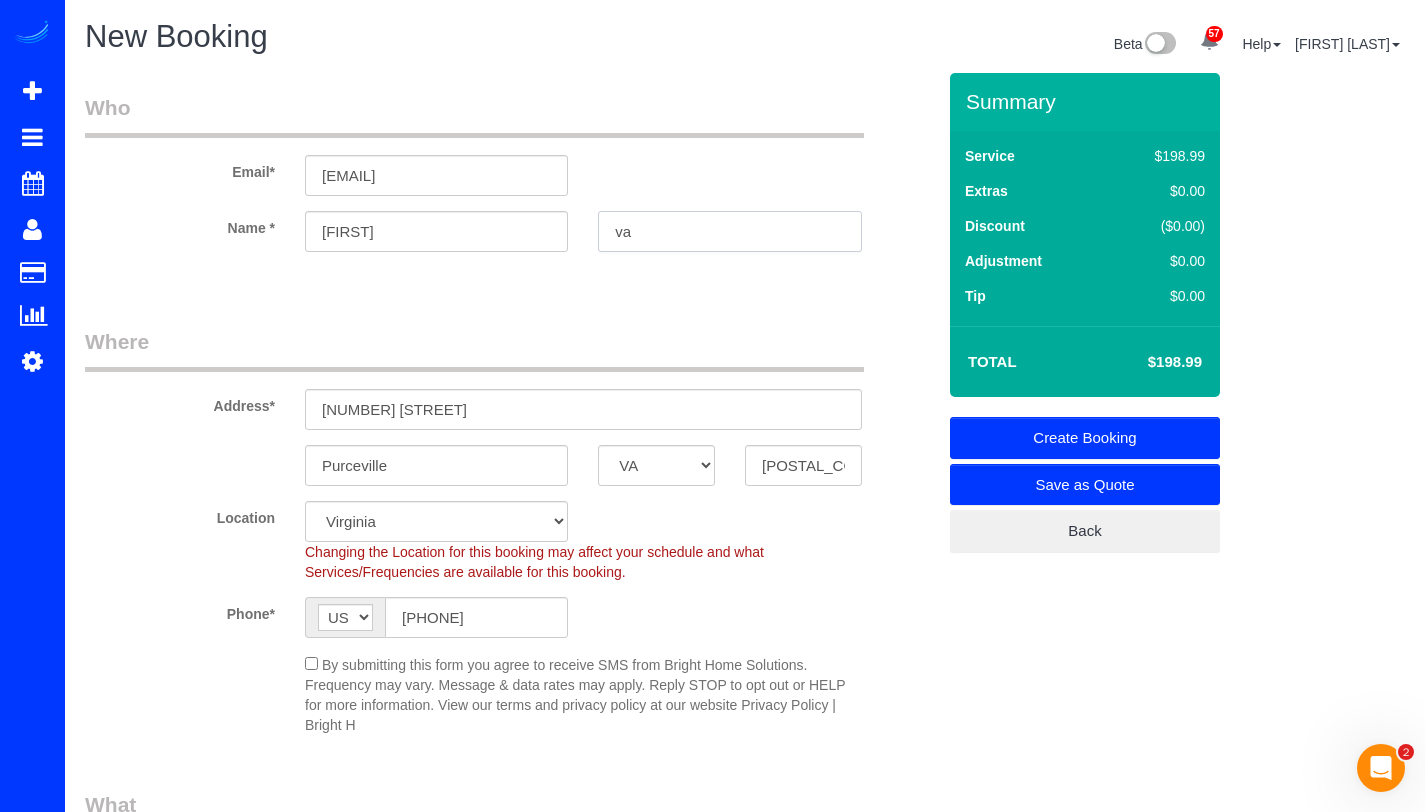 type on "v" 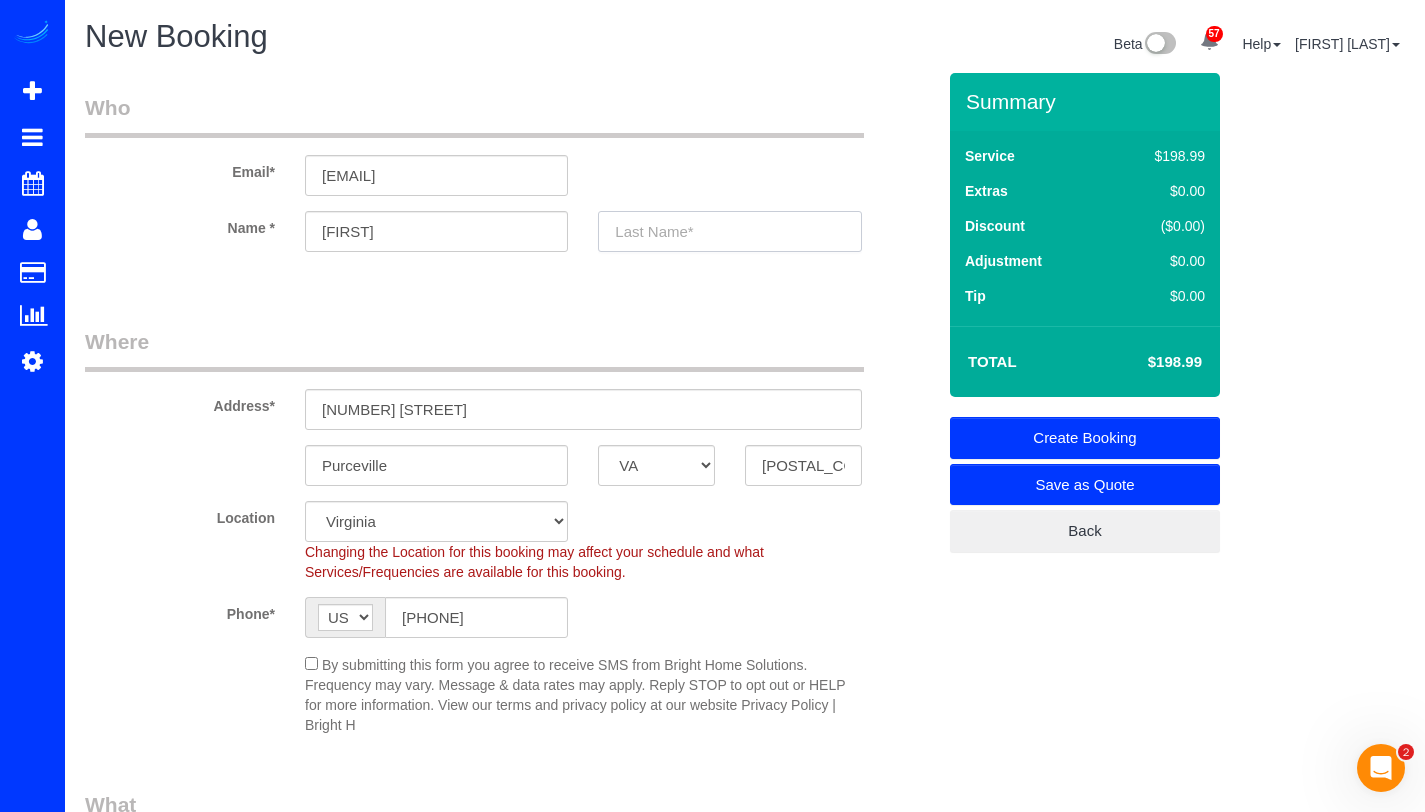 type on "A" 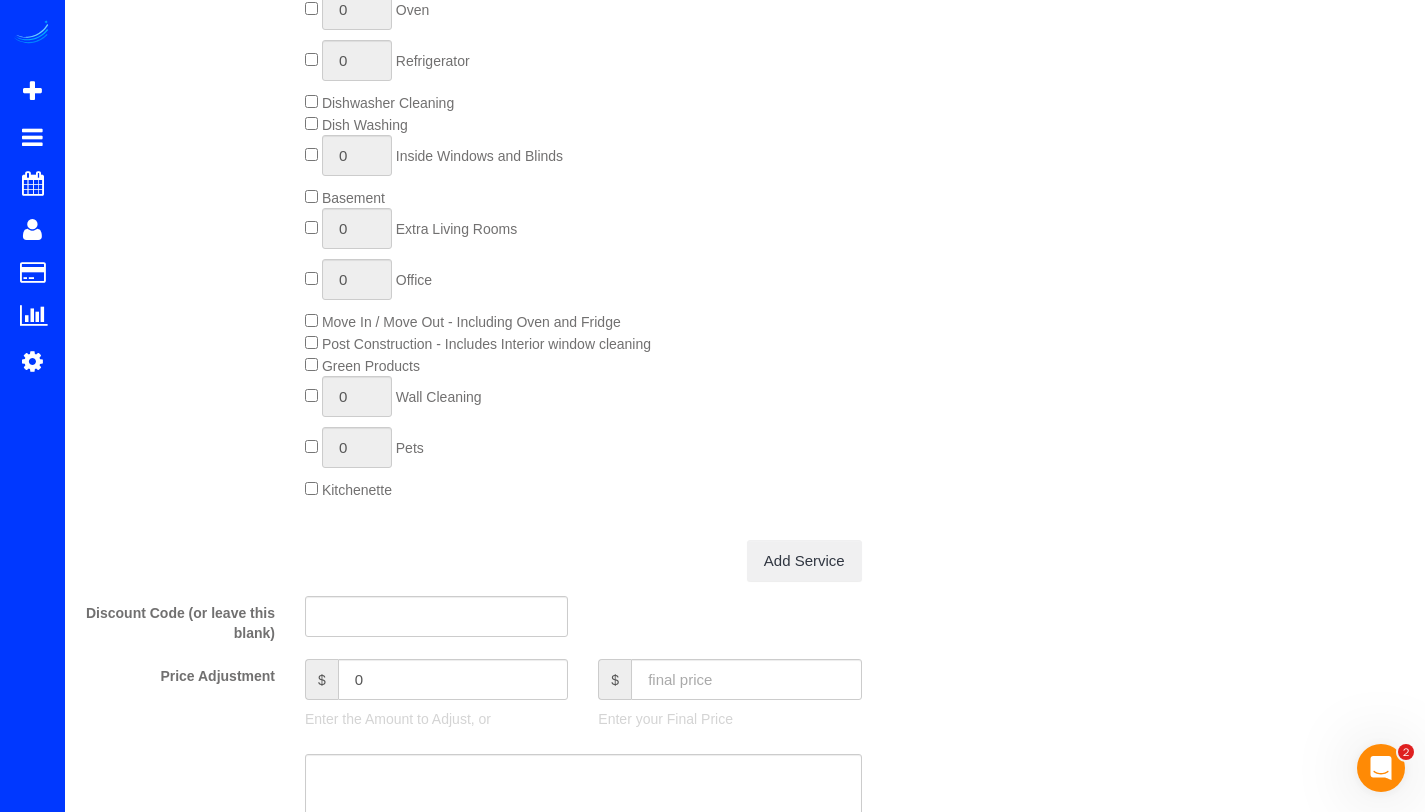 scroll, scrollTop: 1308, scrollLeft: 0, axis: vertical 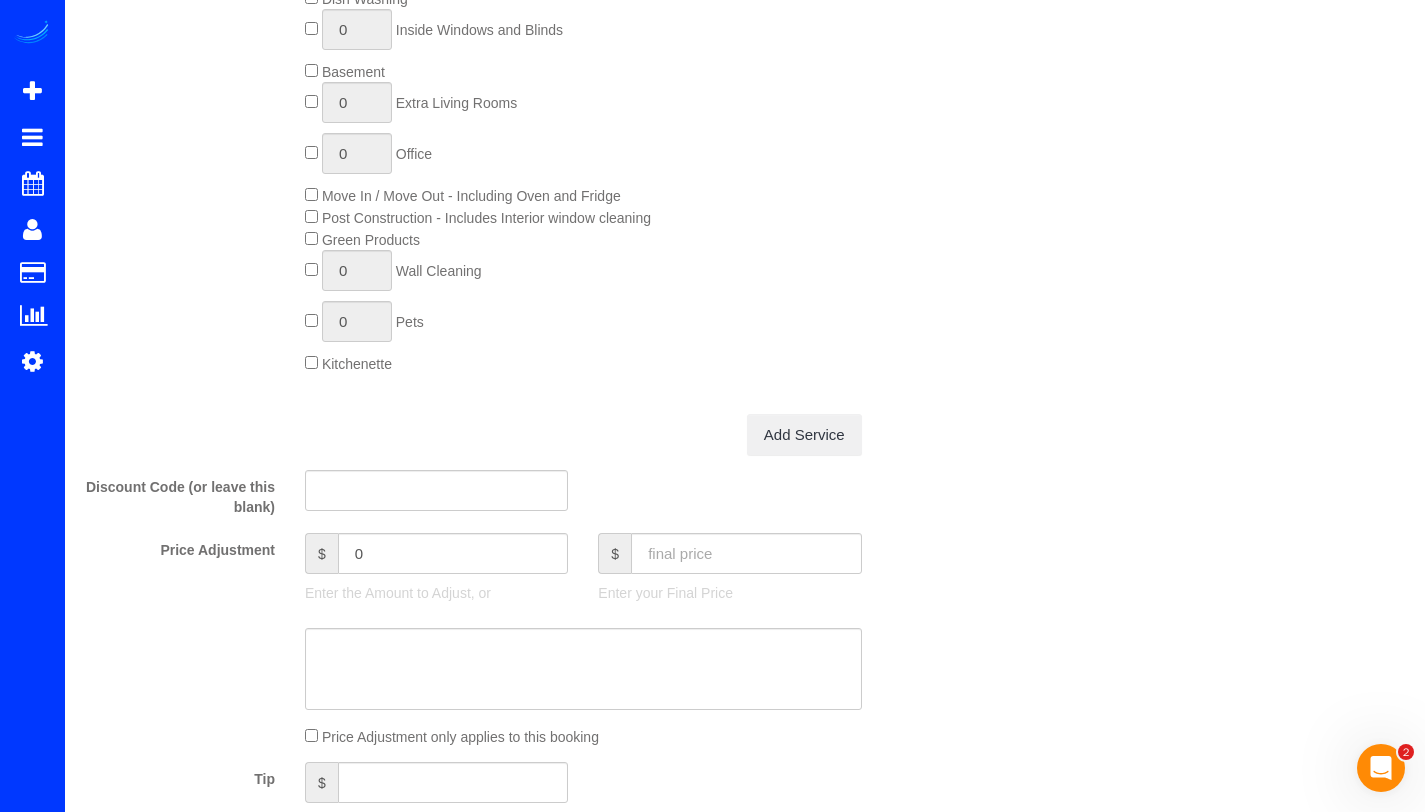 type on "[FIRST] [LAST]" 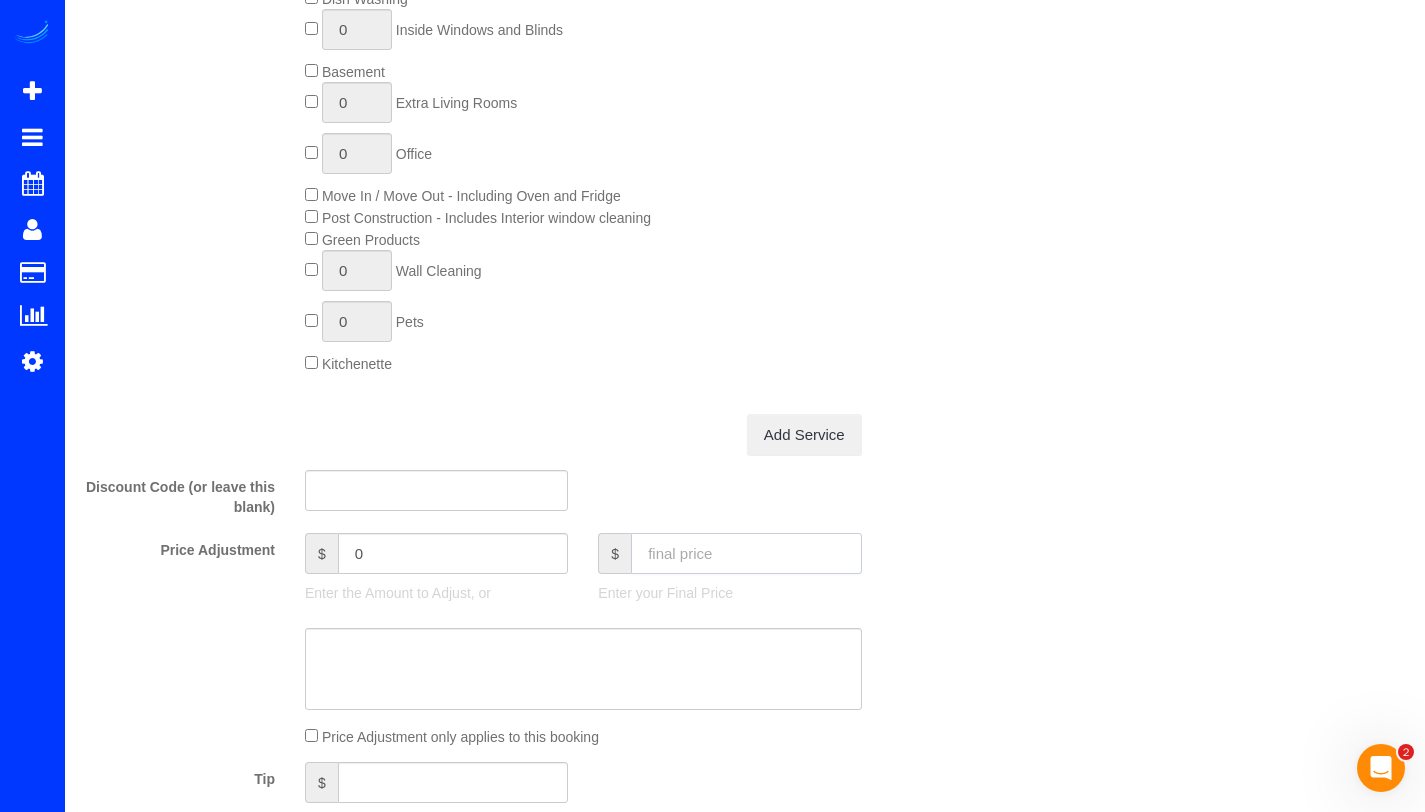 click 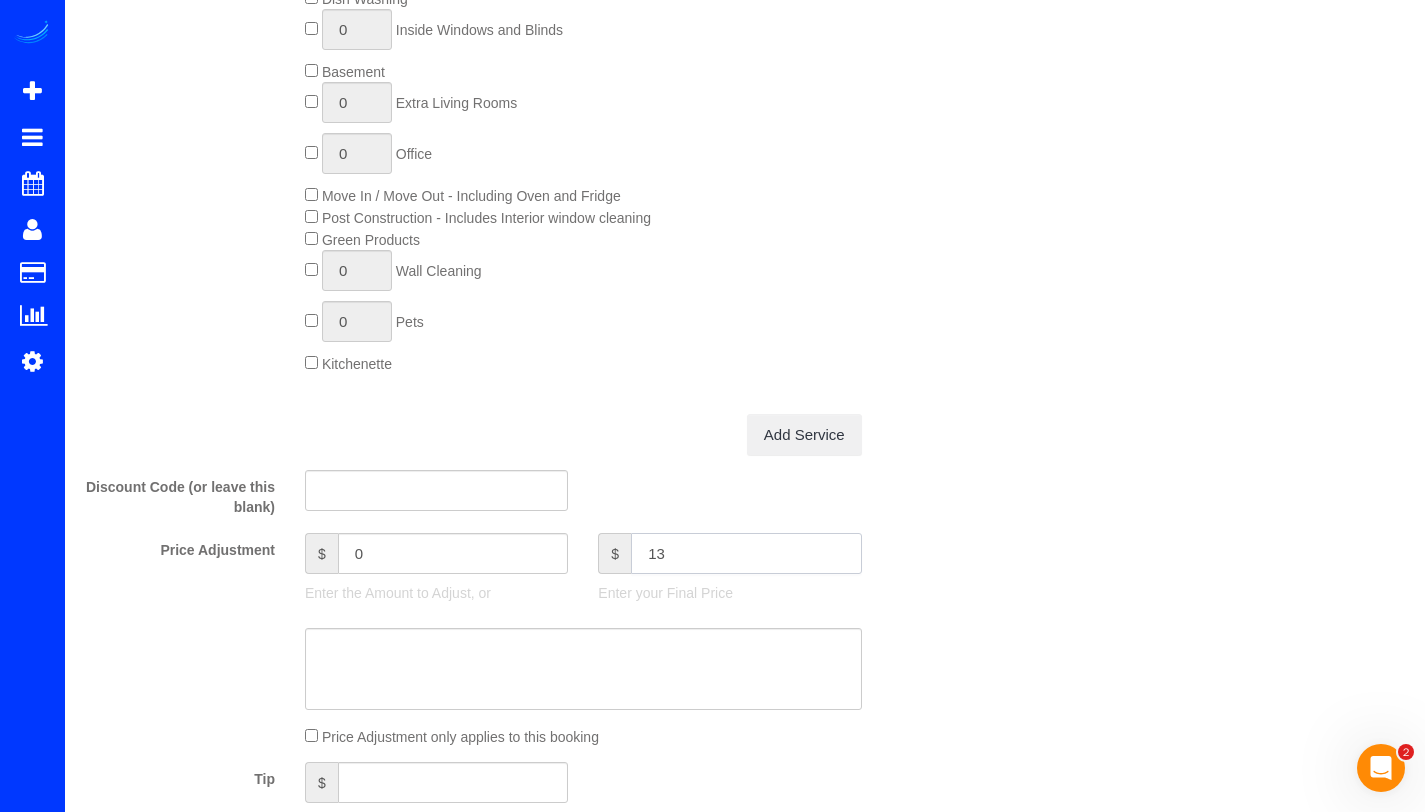 type on "135" 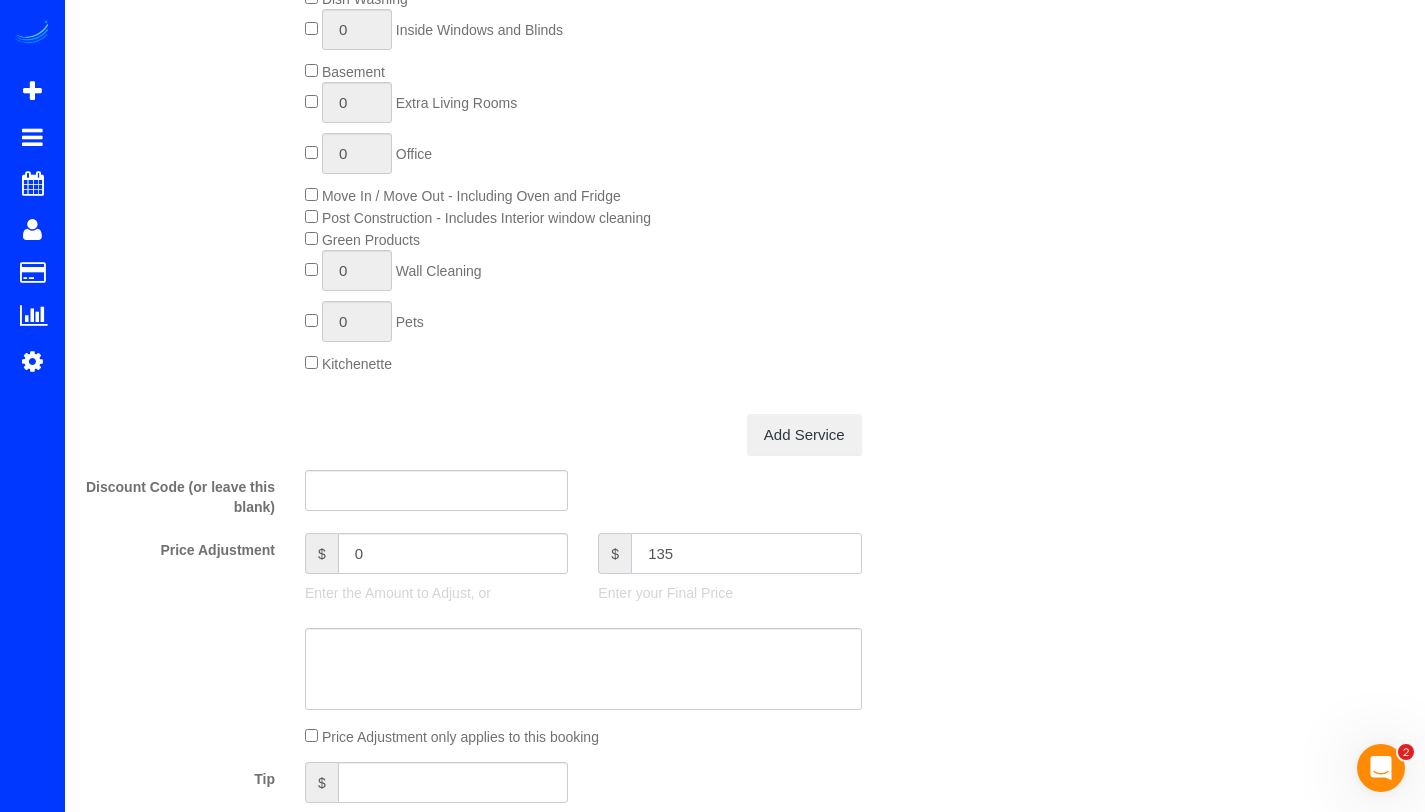 type on "-63.99" 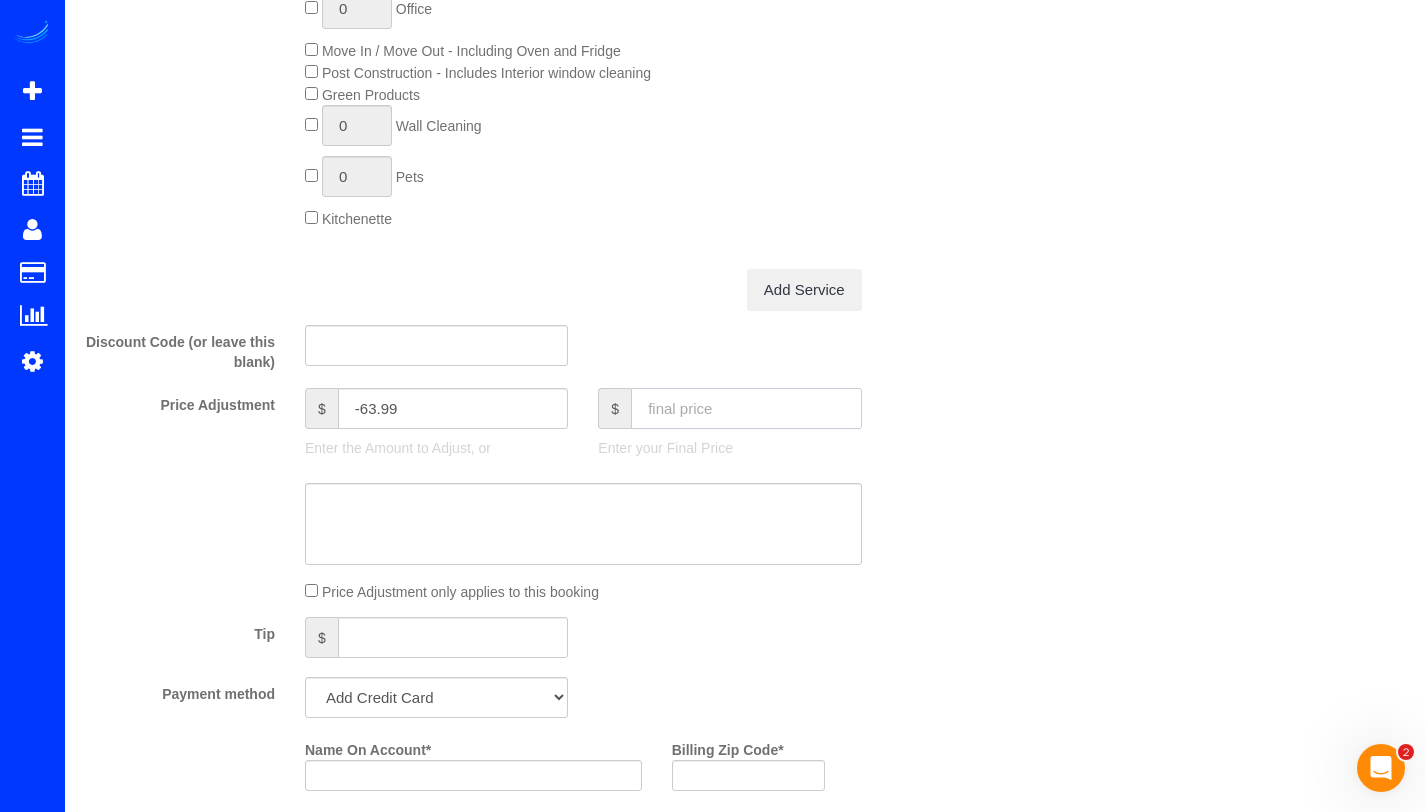 scroll, scrollTop: 1616, scrollLeft: 0, axis: vertical 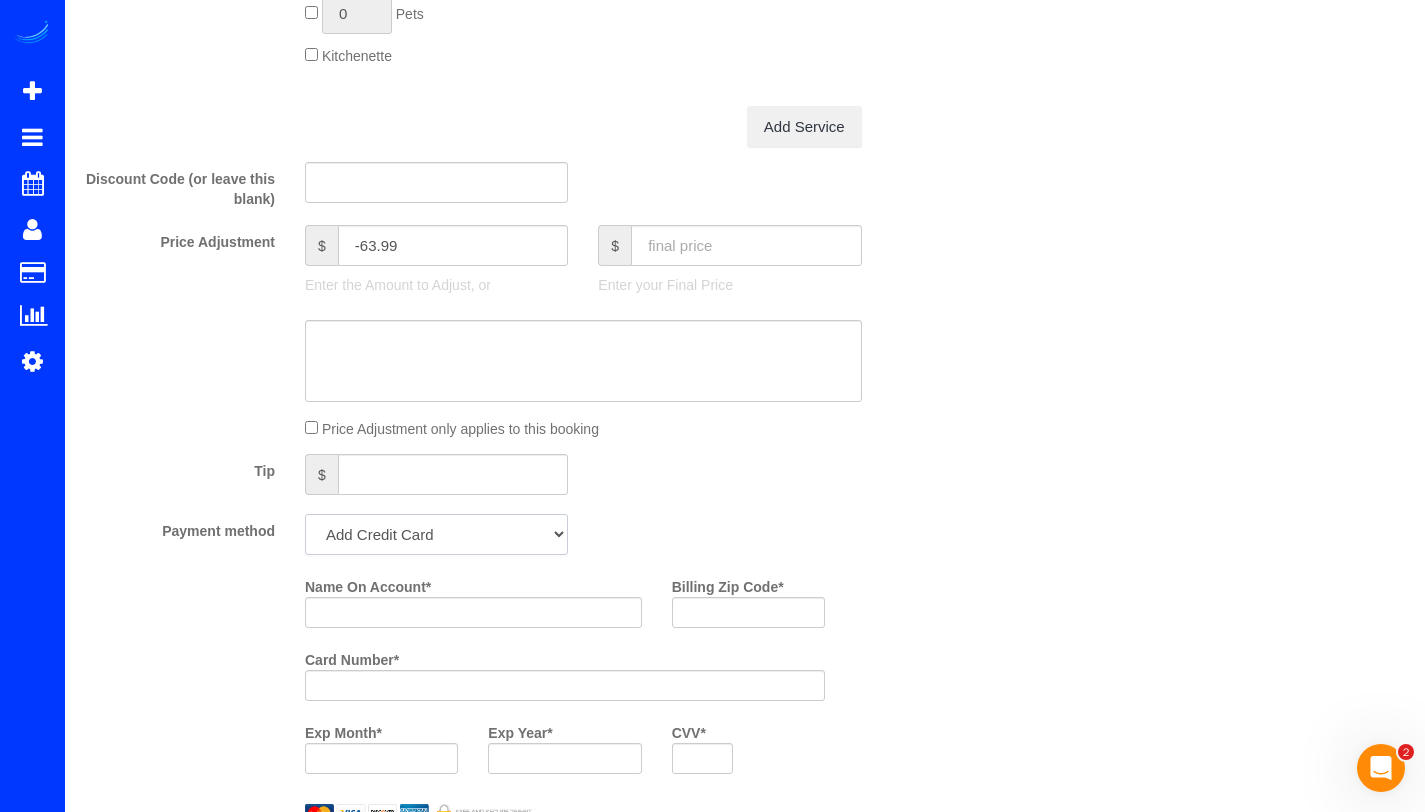 click on "Add Credit Card Cash Check Paypal" 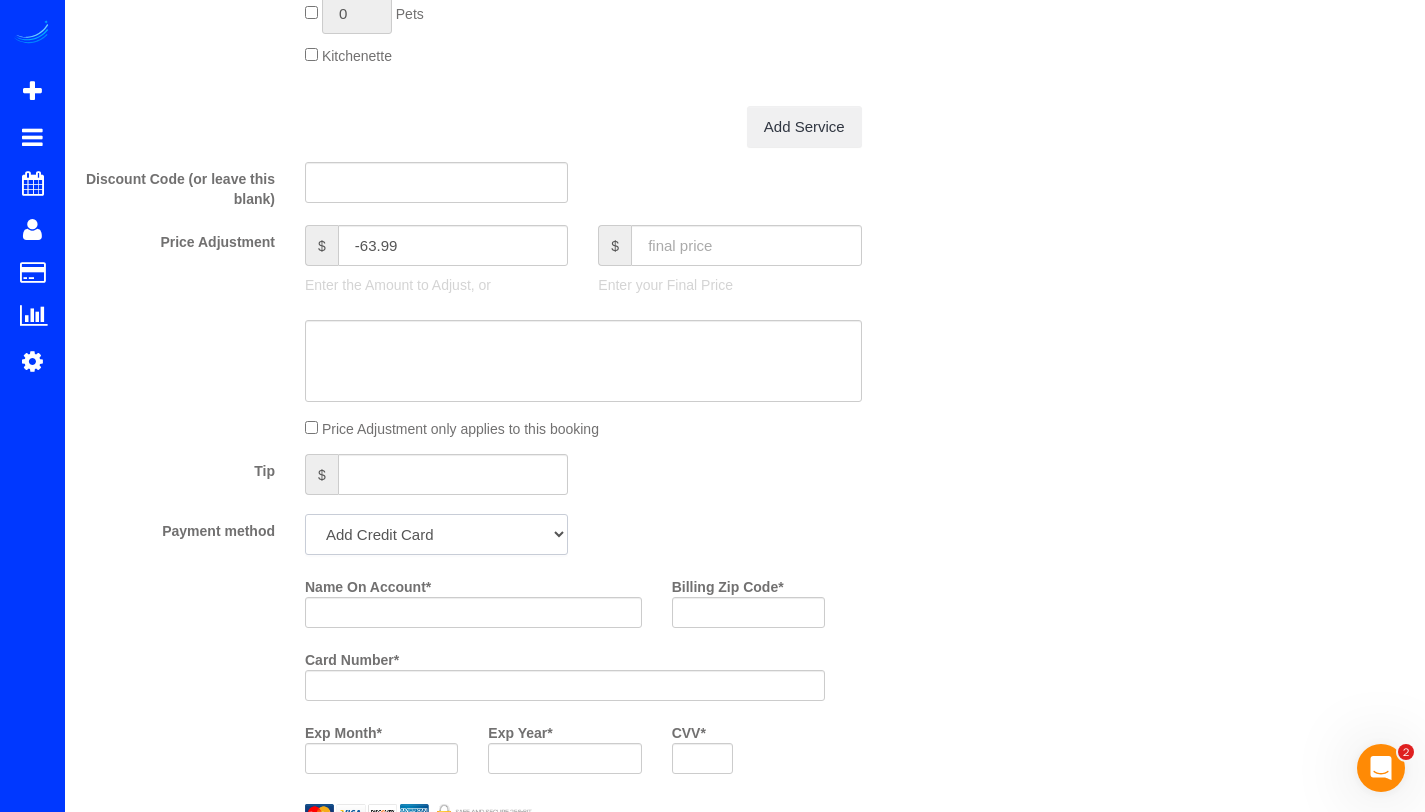 select on "string:check" 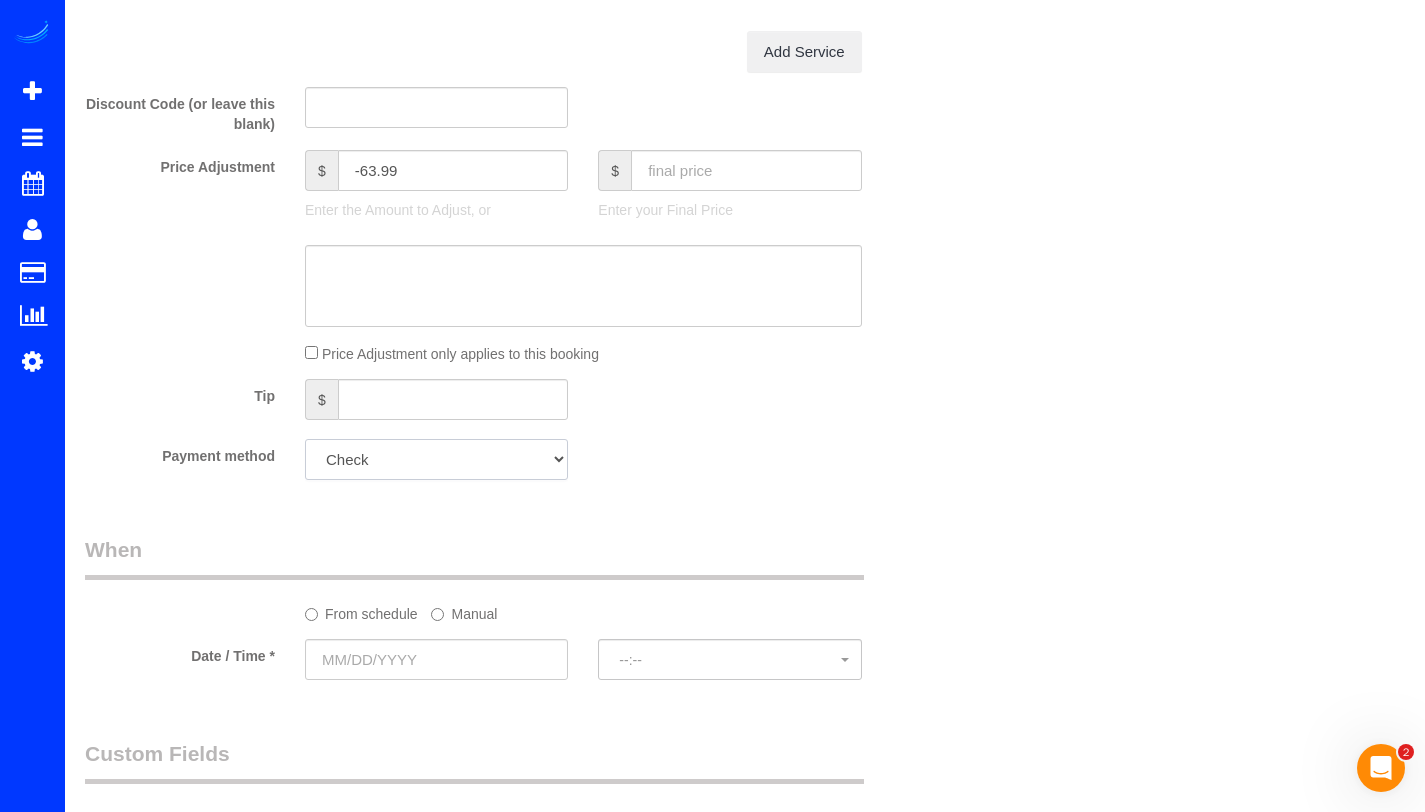 scroll, scrollTop: 1721, scrollLeft: 0, axis: vertical 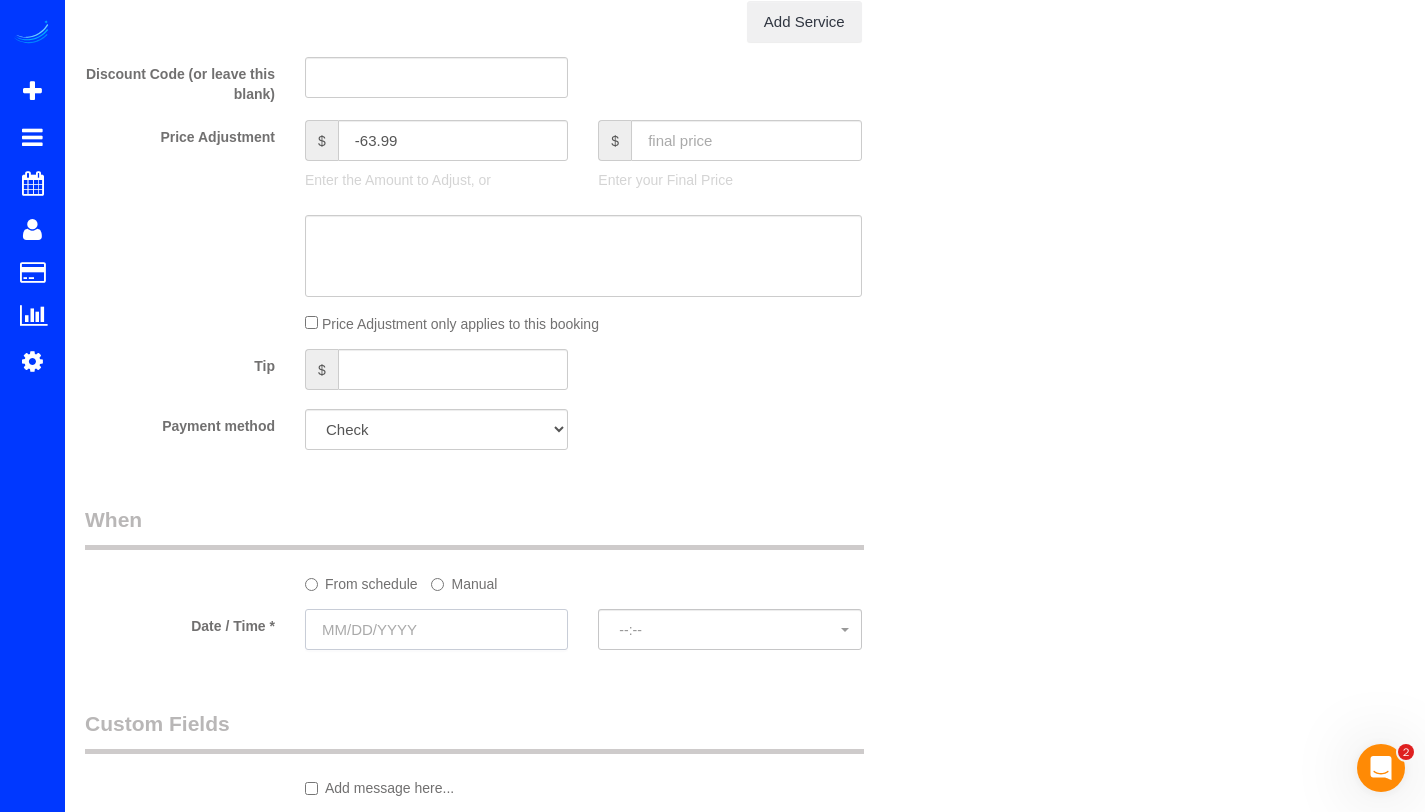 click at bounding box center (436, 629) 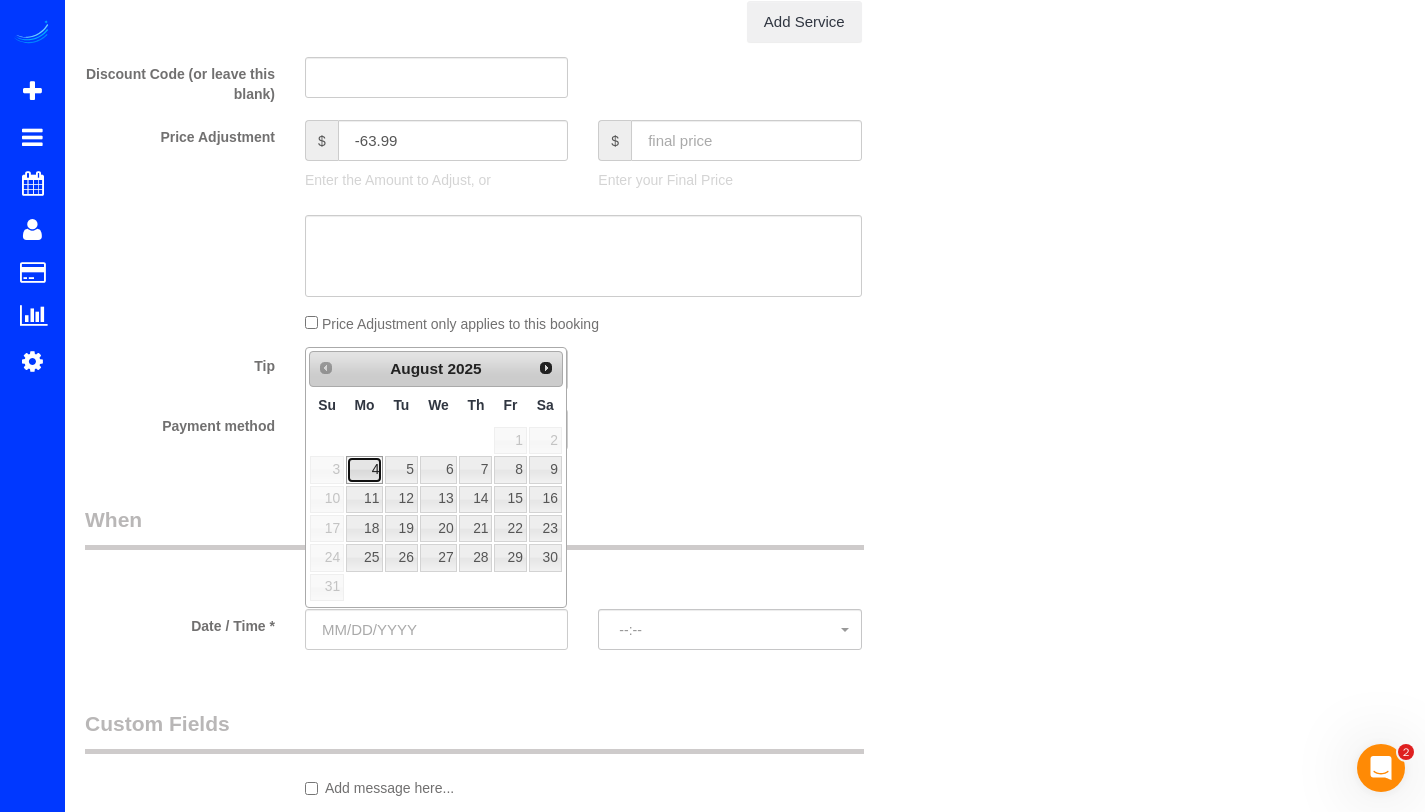 click on "4" at bounding box center [364, 469] 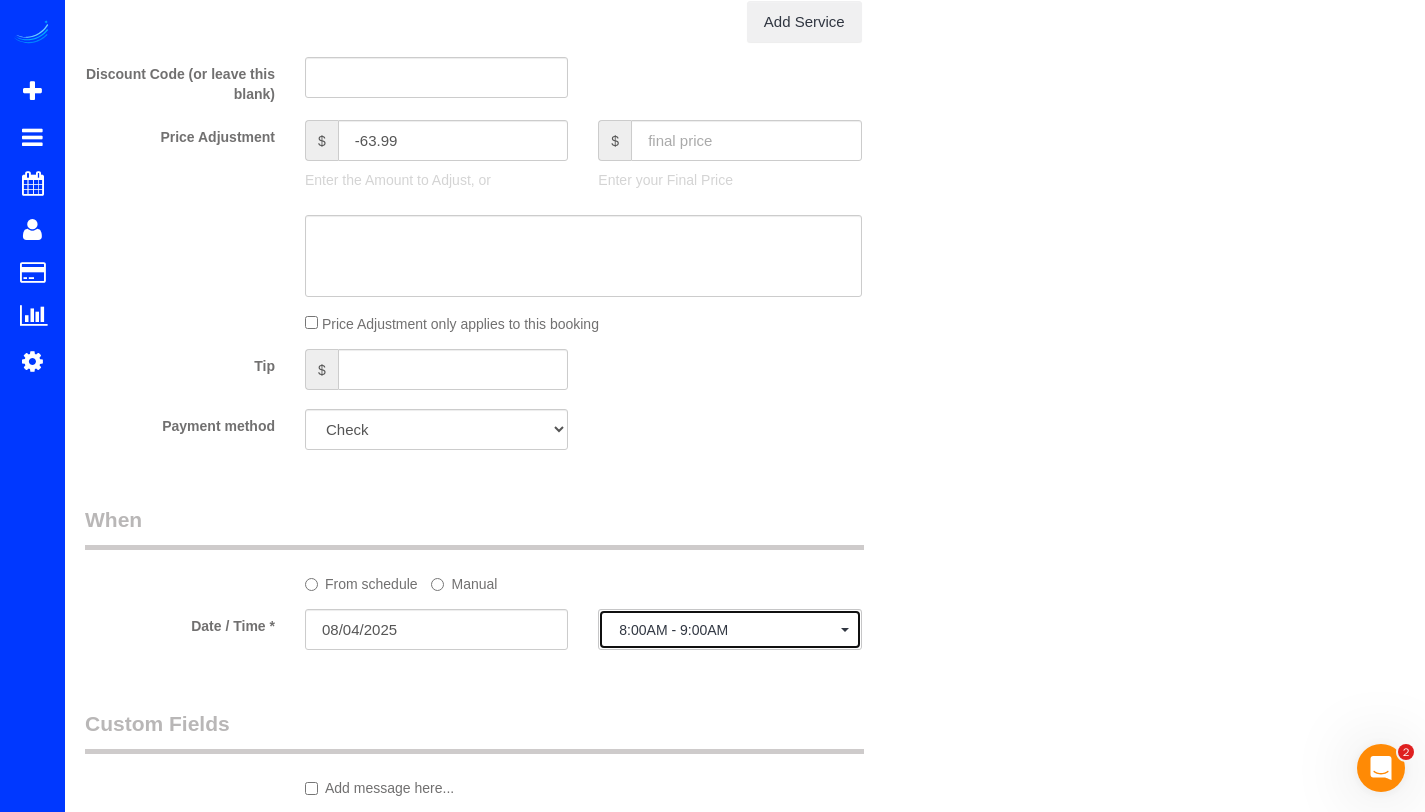 click on "8:00AM - 9:00AM" 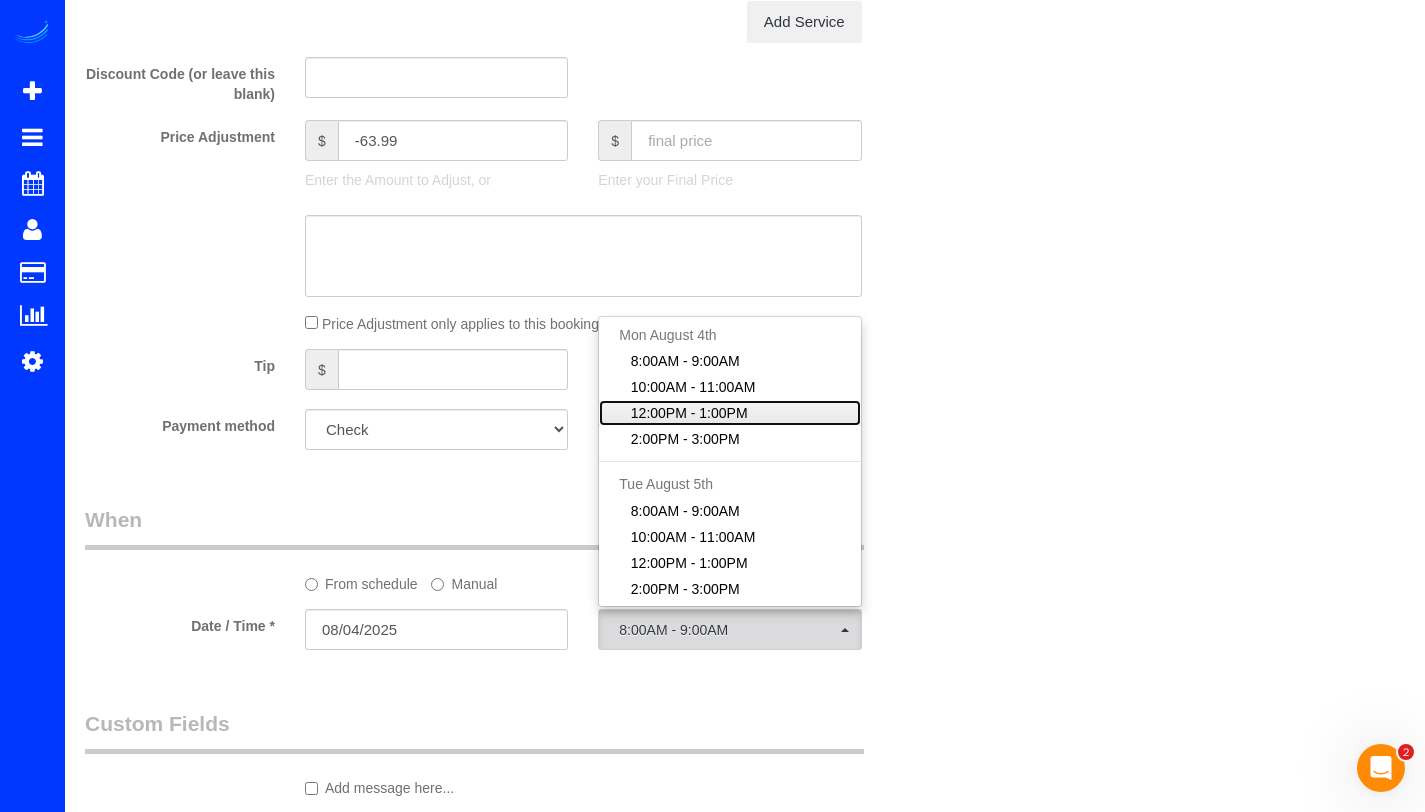 click on "12:00PM - 1:00PM" 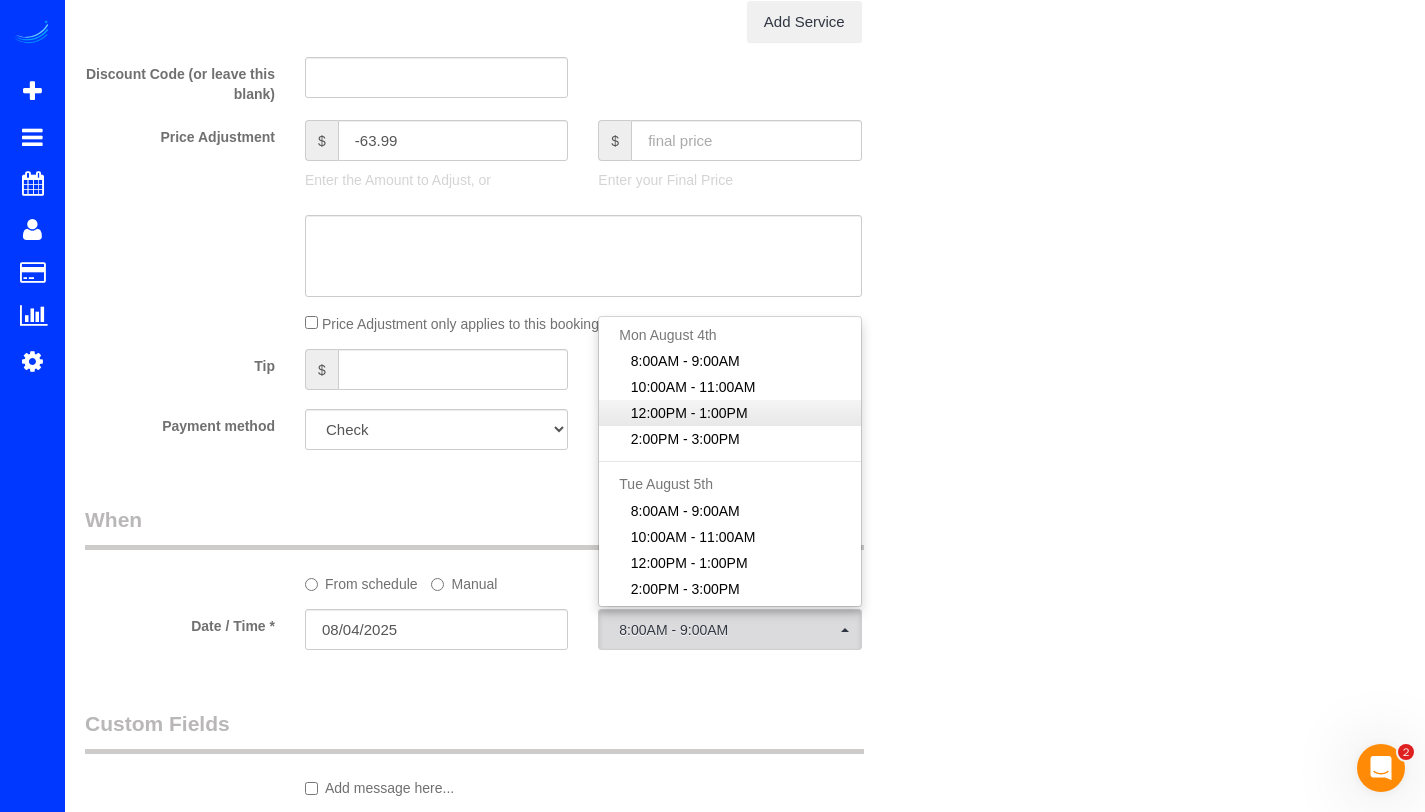 select on "spot3" 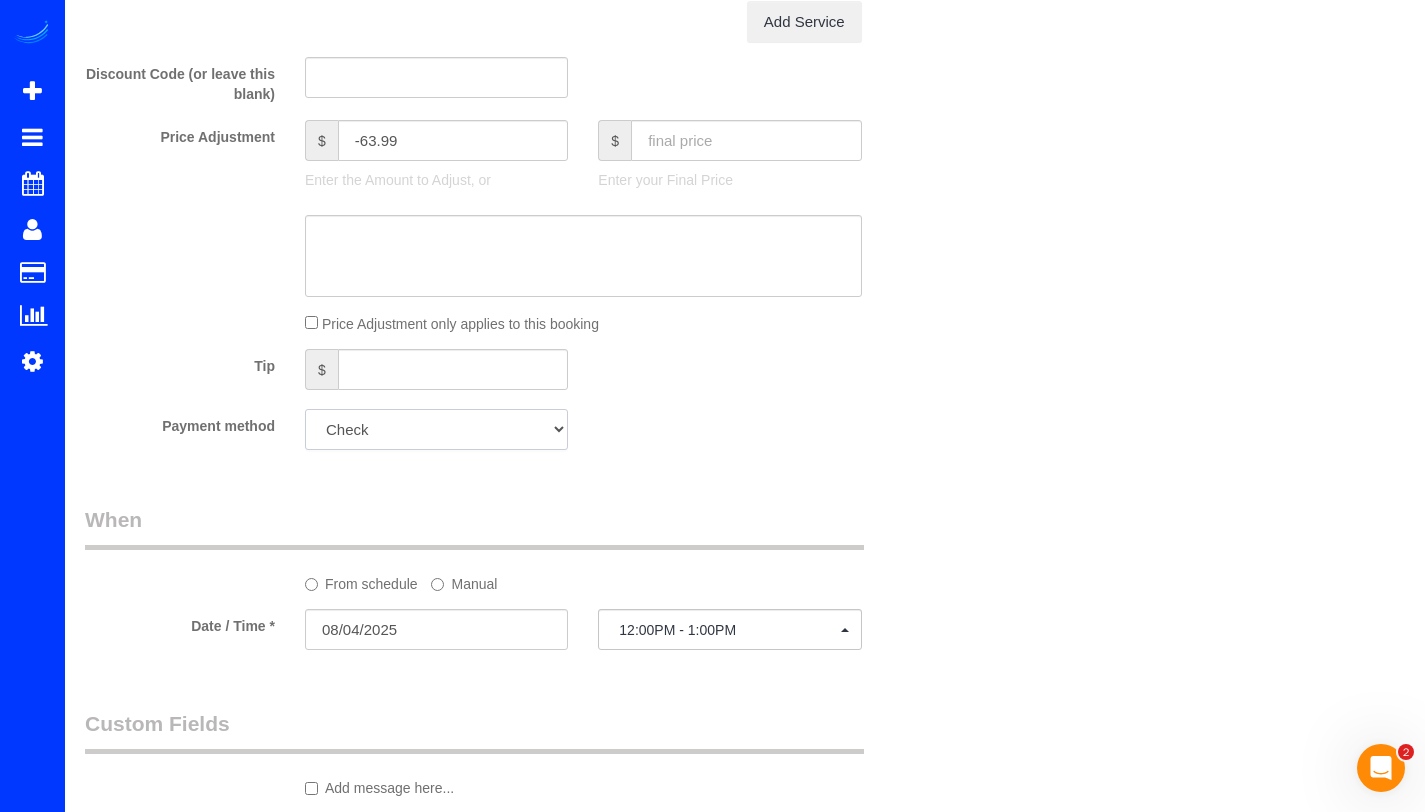 click on "Add Credit Card Cash Check Paypal" 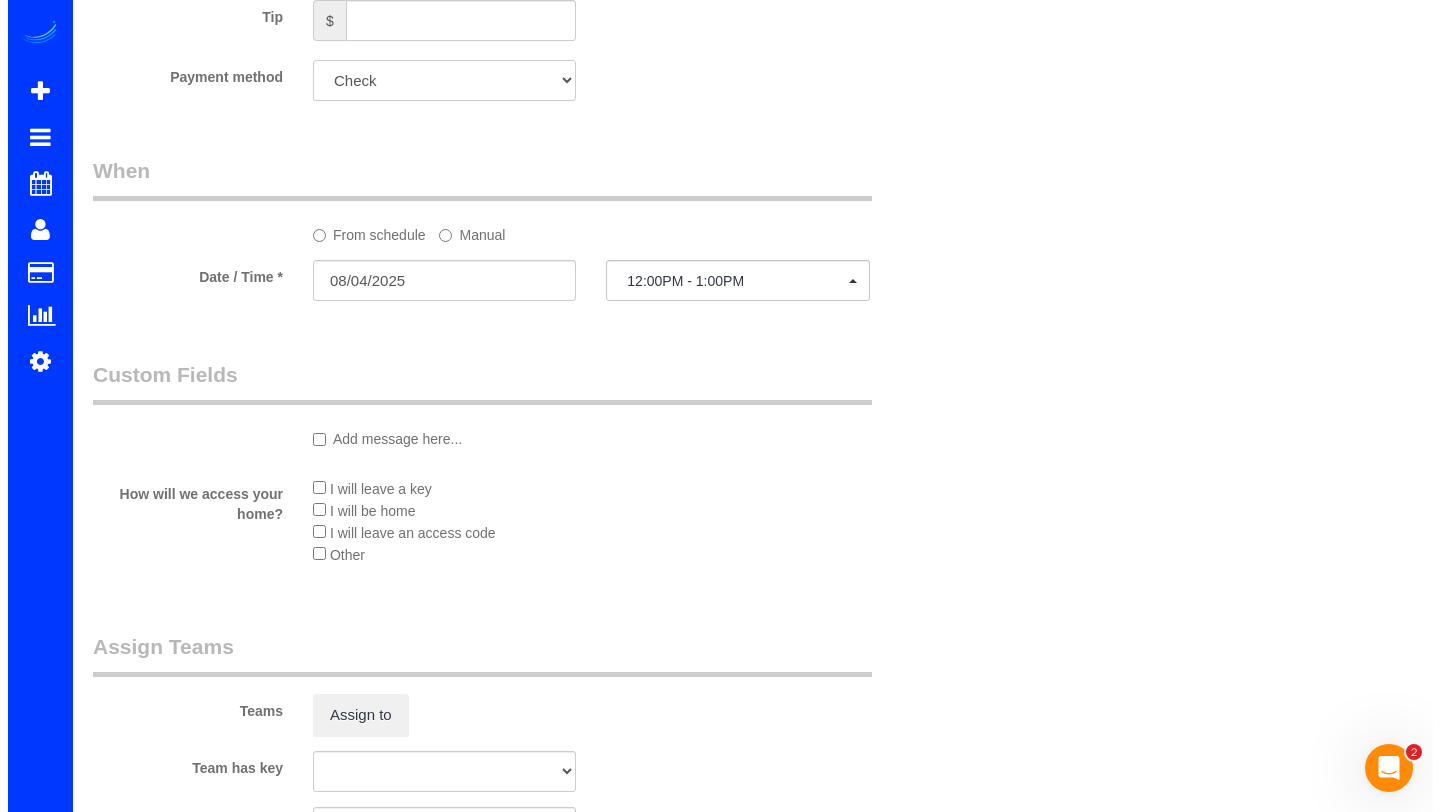 scroll, scrollTop: 2136, scrollLeft: 0, axis: vertical 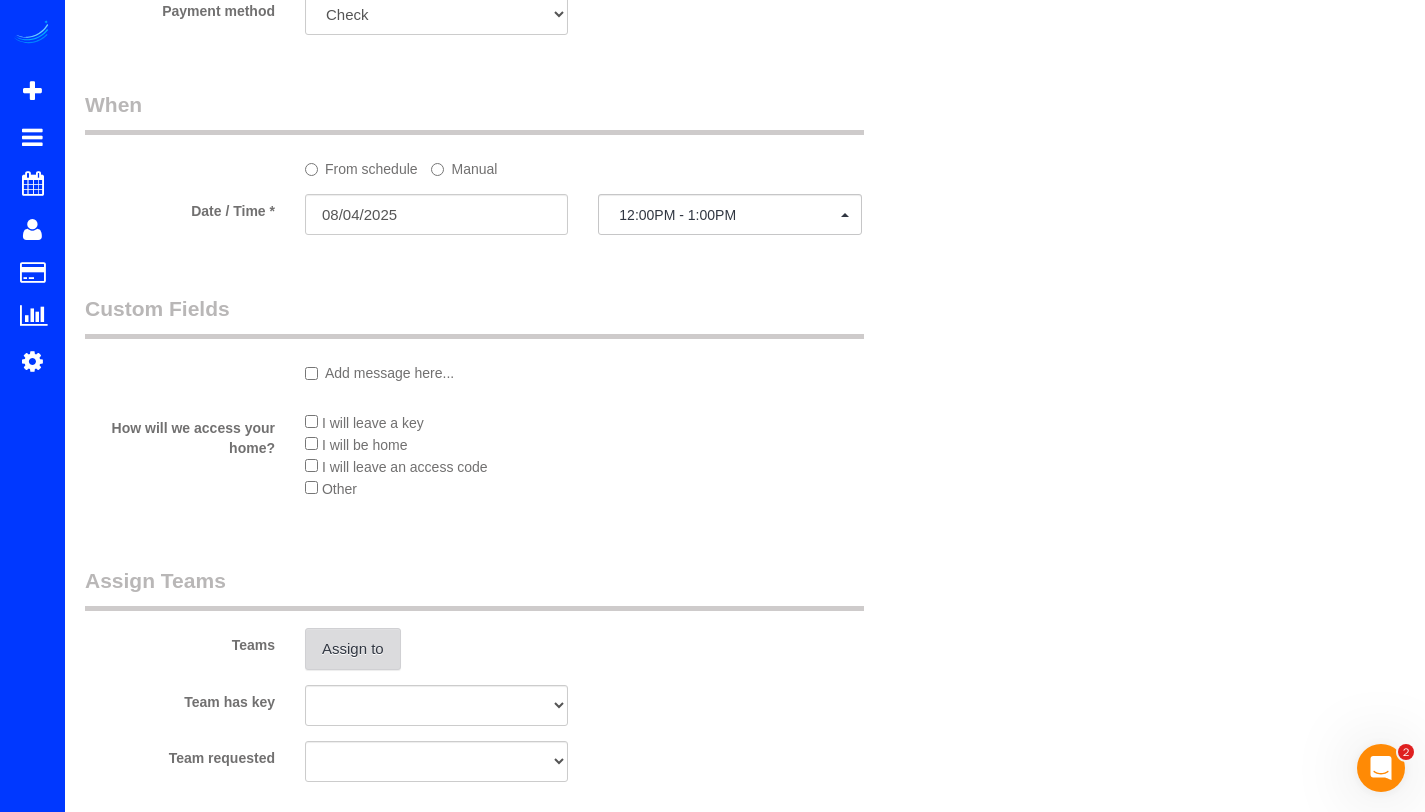 click on "Assign to" at bounding box center [353, 649] 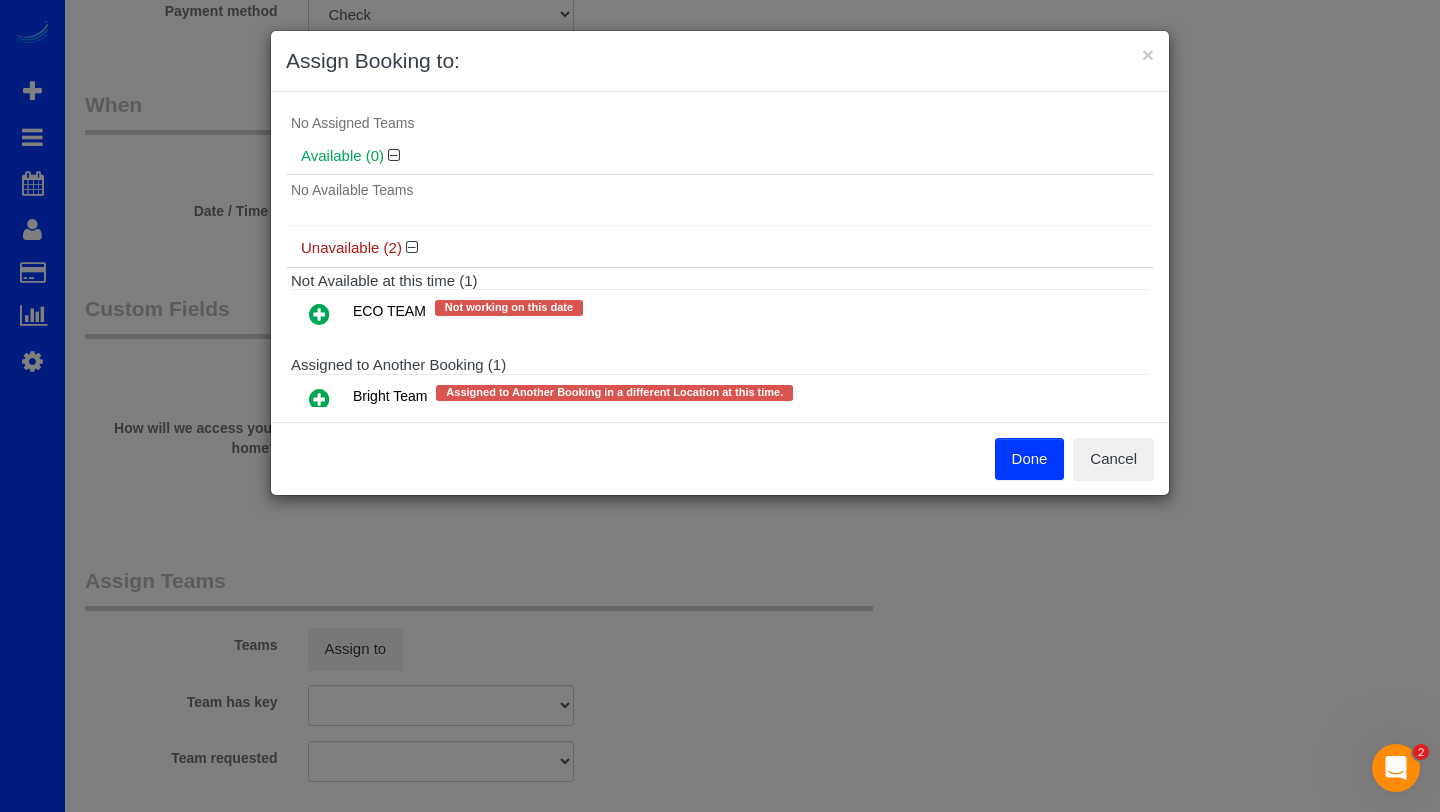 scroll, scrollTop: 94, scrollLeft: 0, axis: vertical 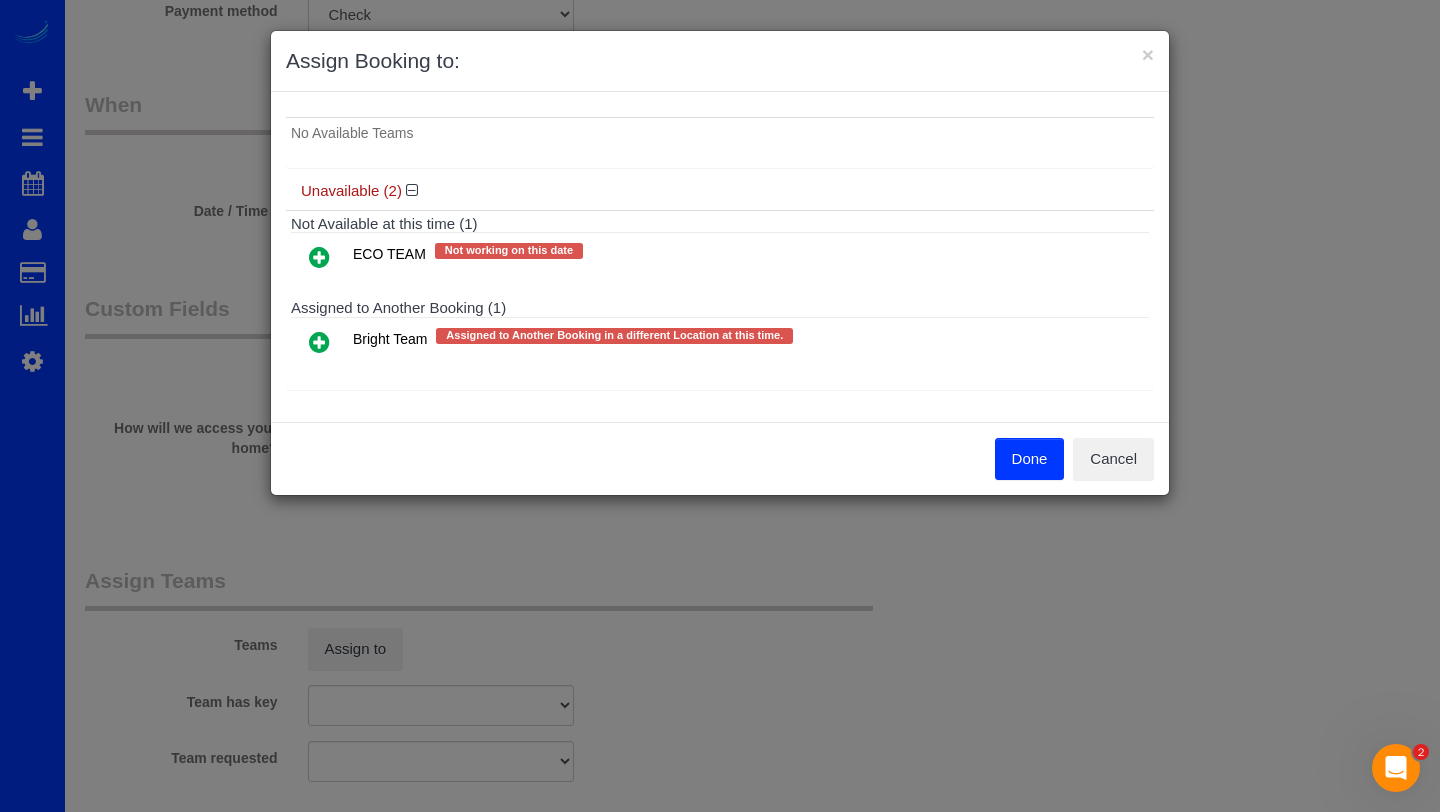 click at bounding box center [319, 342] 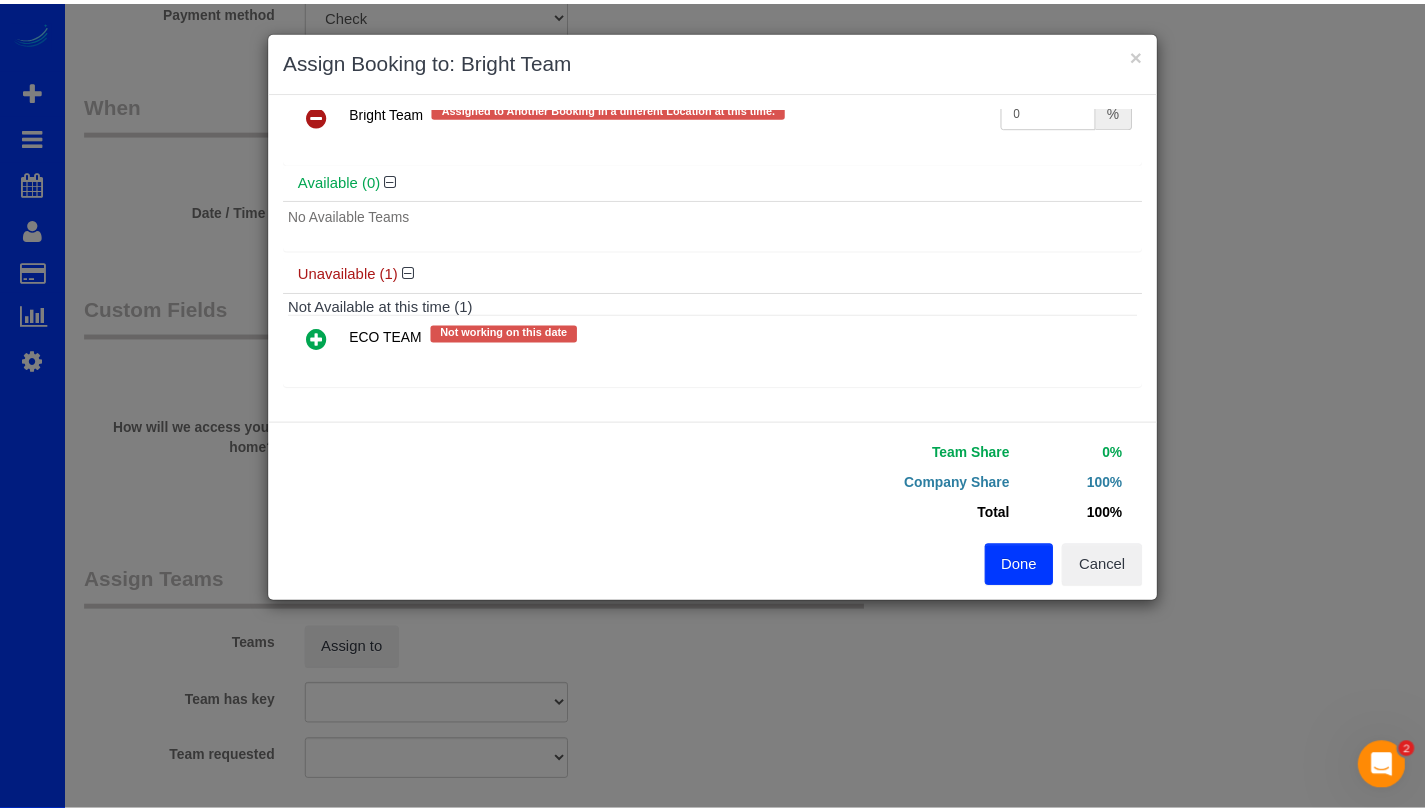scroll, scrollTop: 57, scrollLeft: 0, axis: vertical 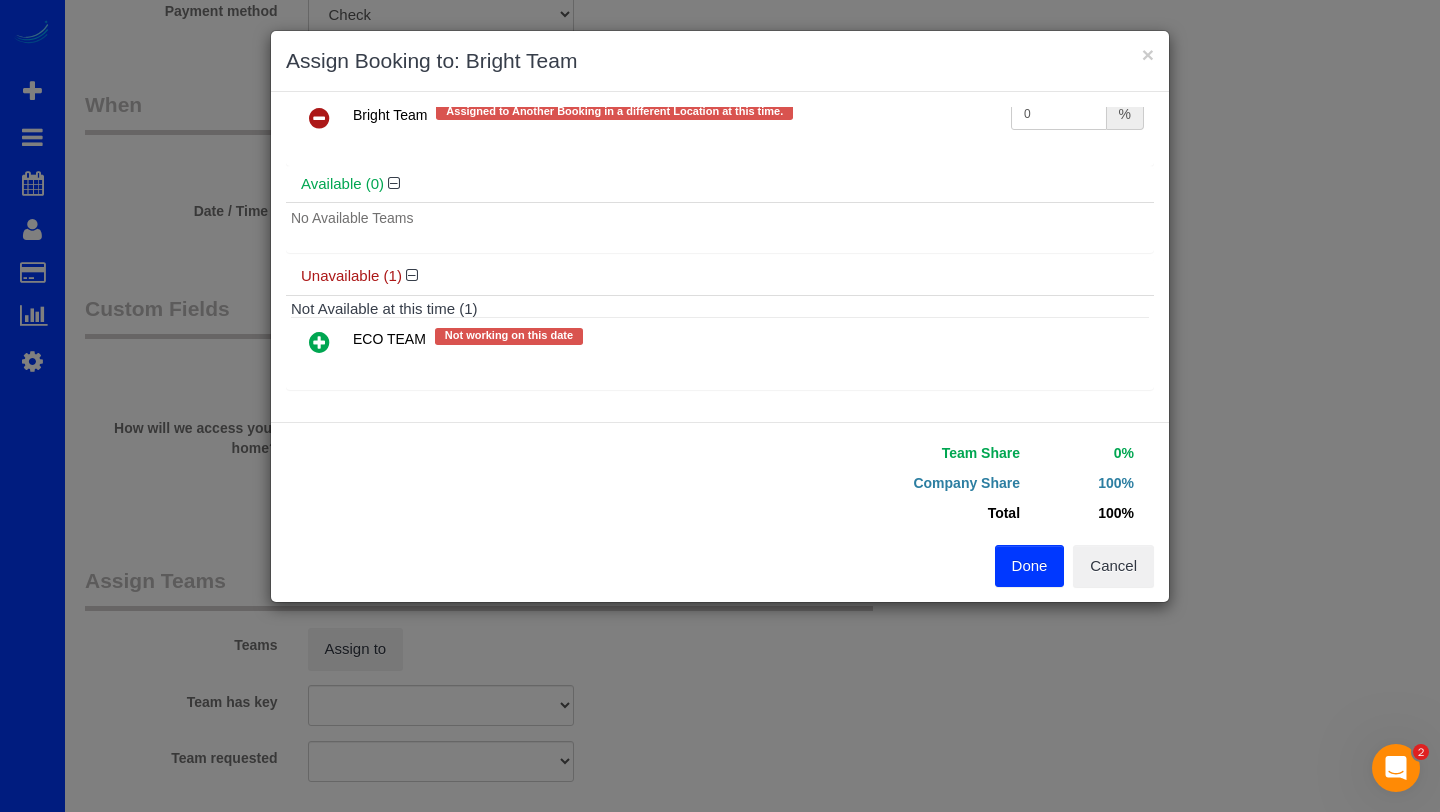 click on "Done" at bounding box center [1030, 566] 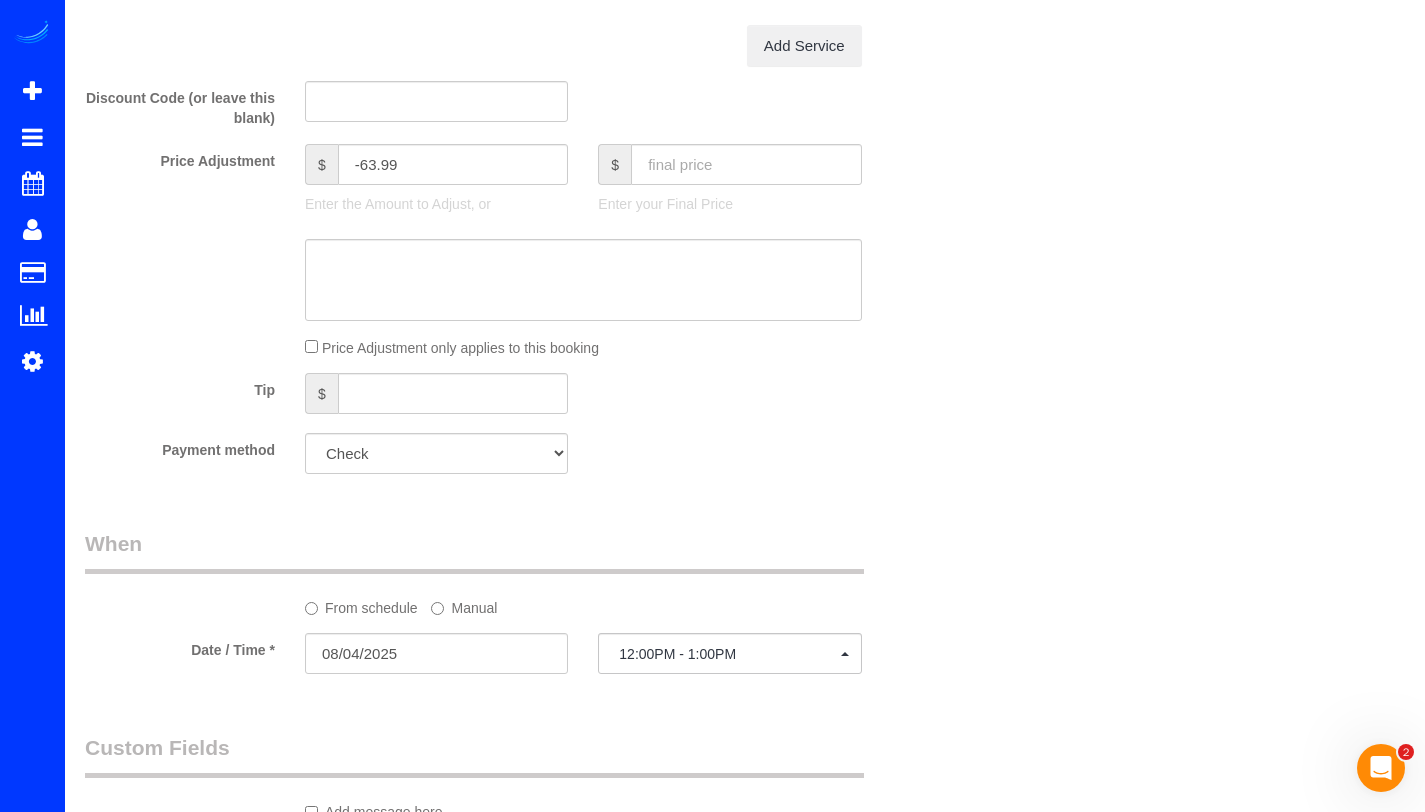 scroll, scrollTop: 1699, scrollLeft: 0, axis: vertical 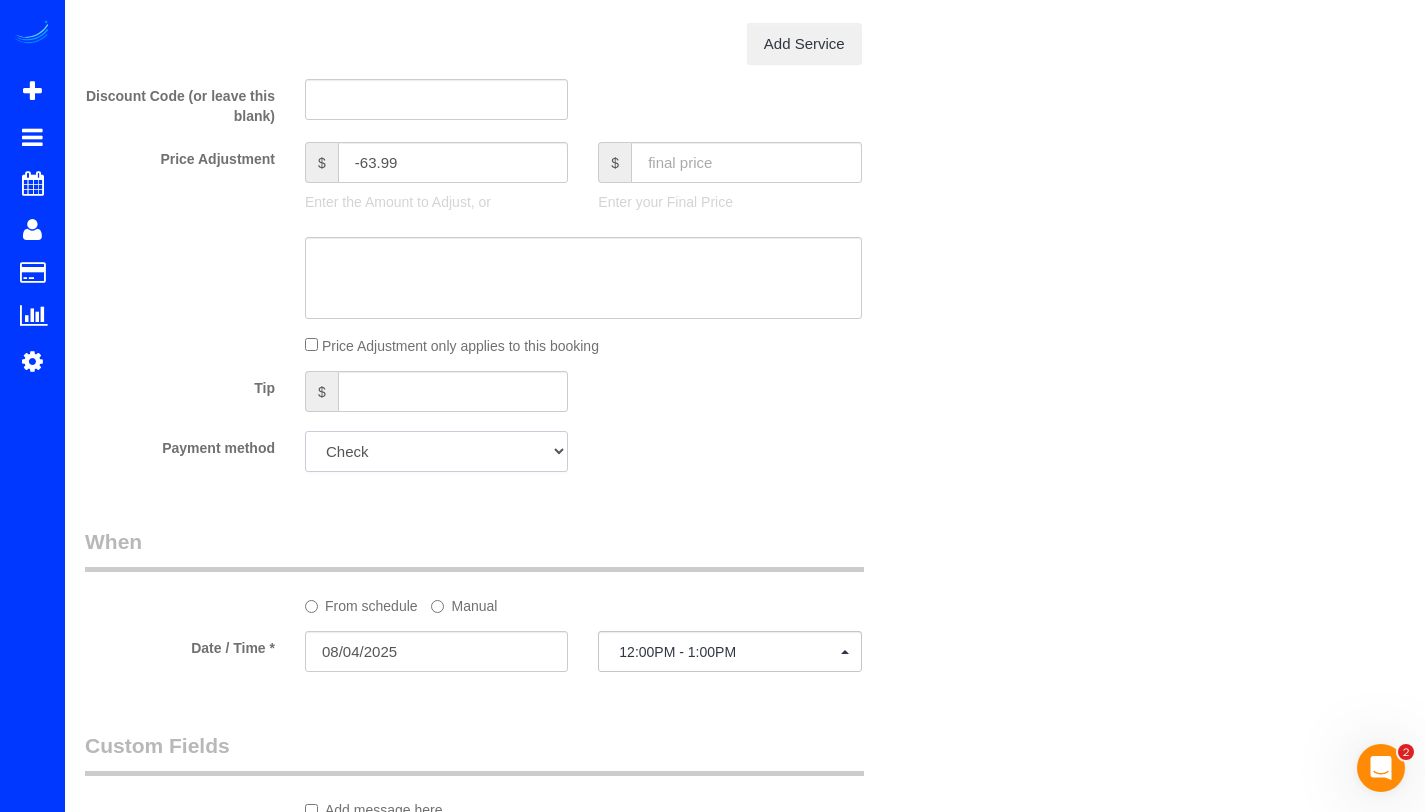 click on "Add Credit Card Cash Check Paypal" 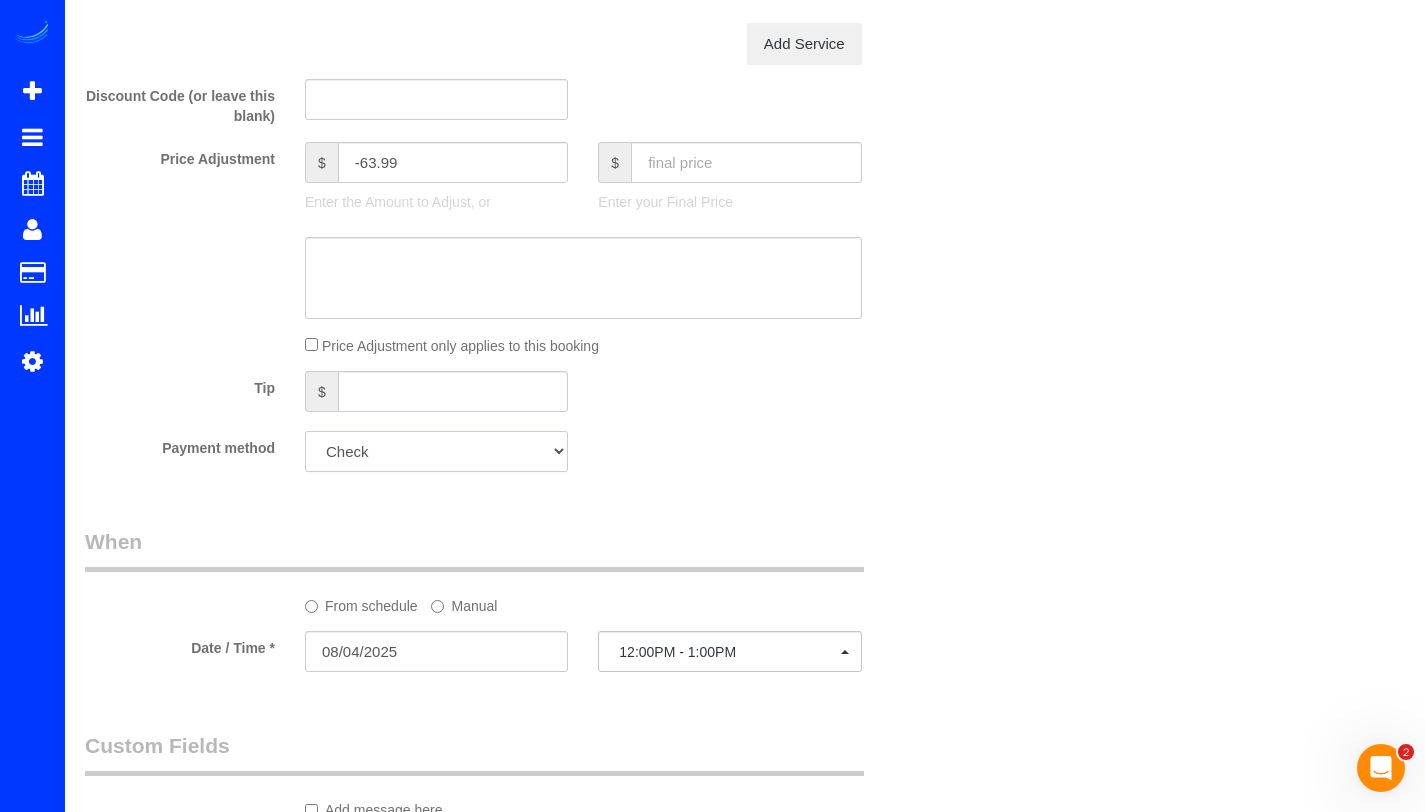 select on "string:fspay" 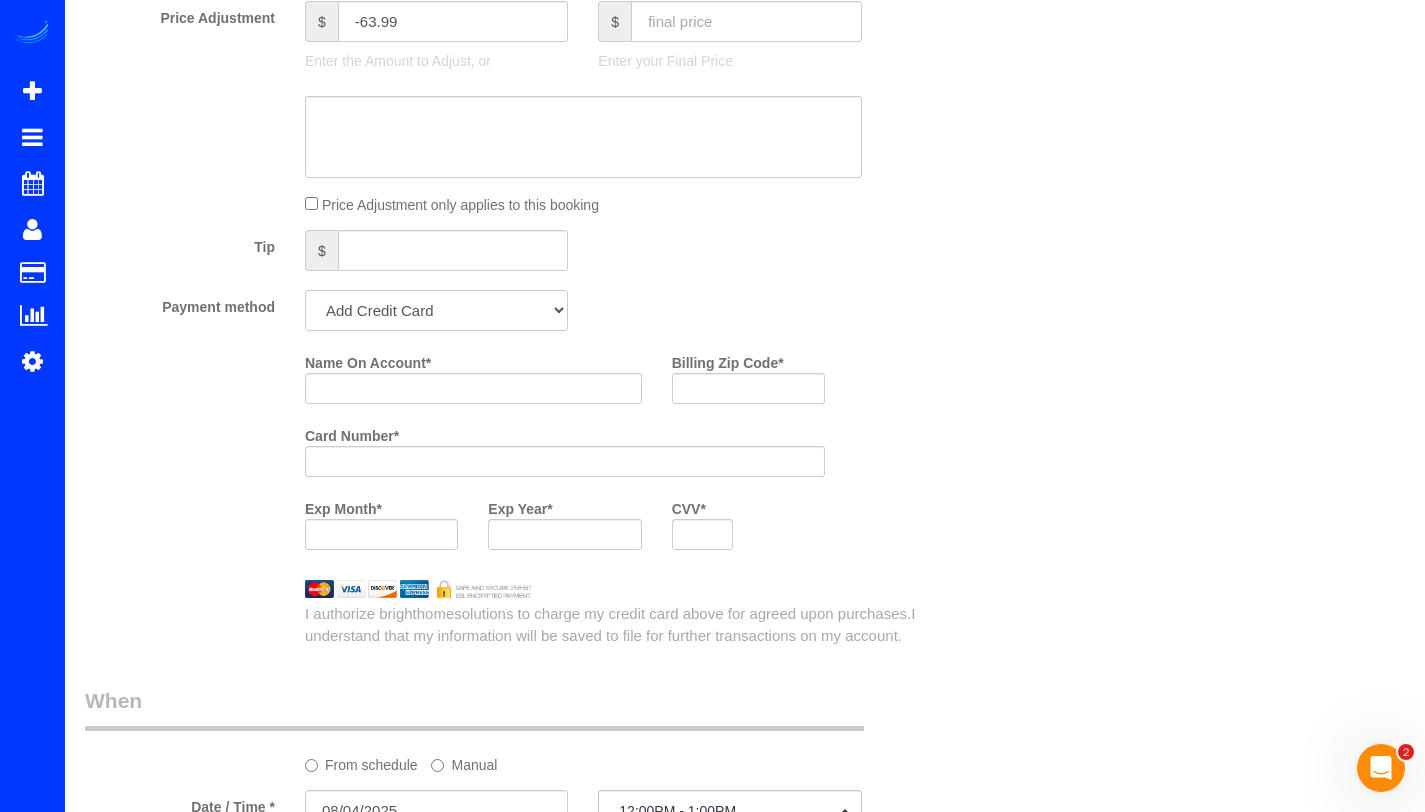 scroll, scrollTop: 1840, scrollLeft: 0, axis: vertical 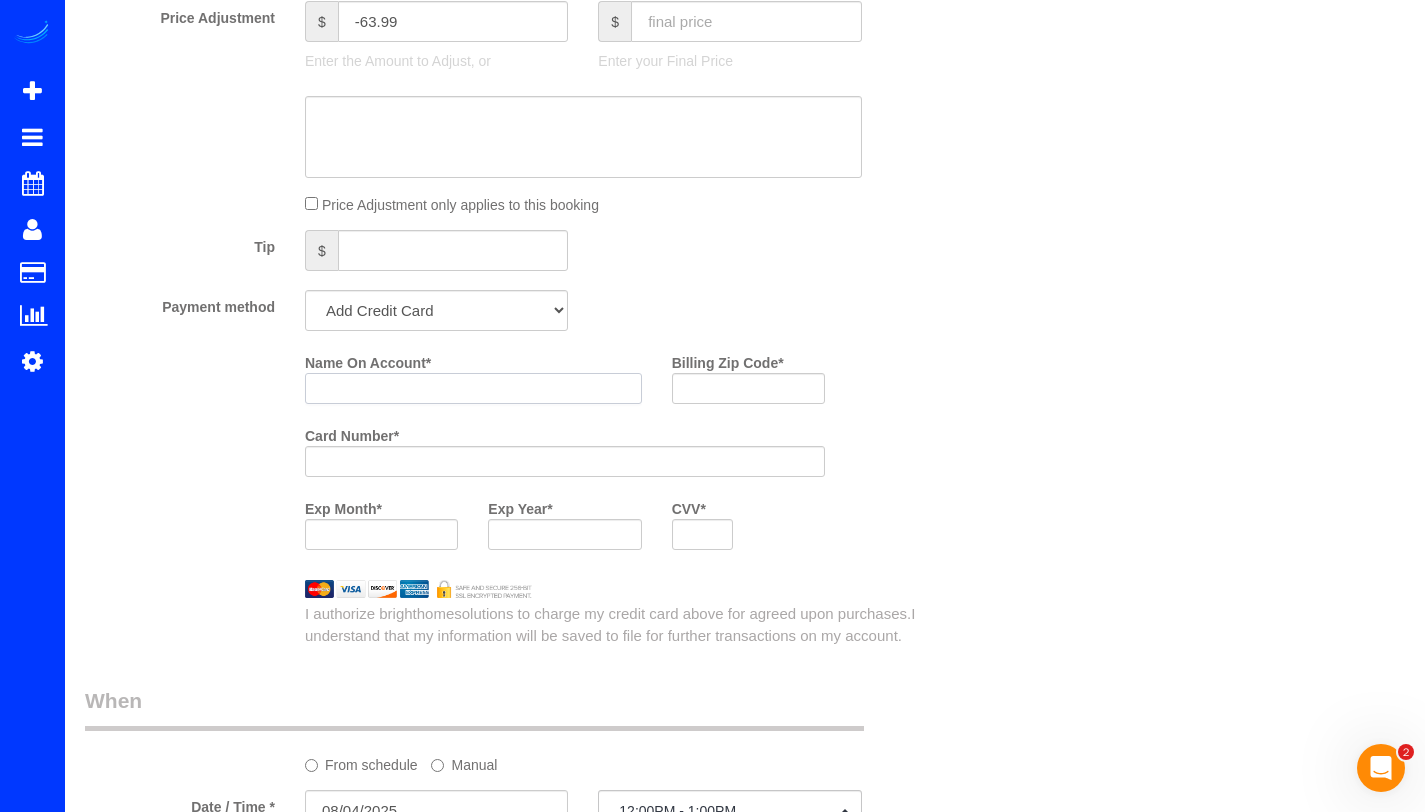 click on "Name On Account *" at bounding box center (473, 388) 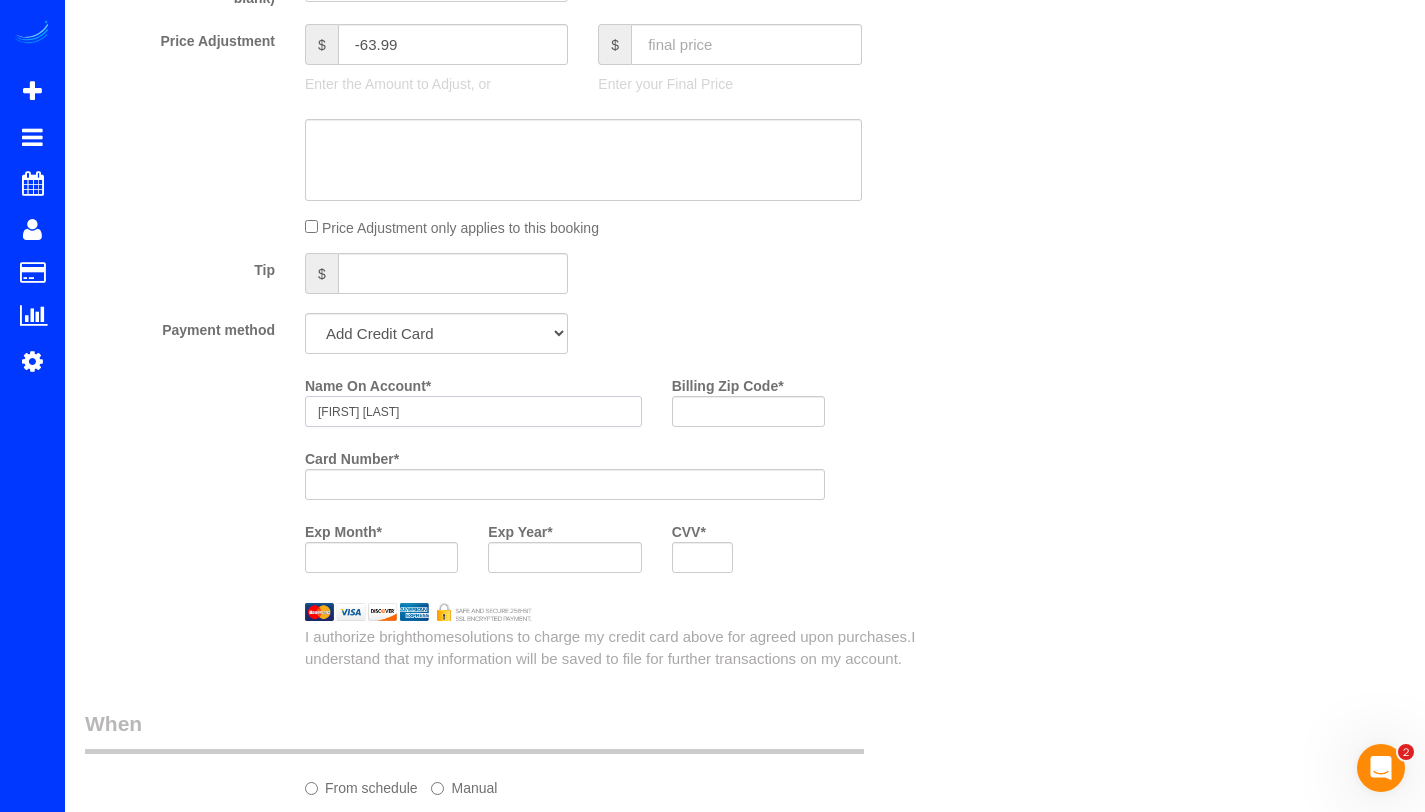 scroll, scrollTop: 1840, scrollLeft: 0, axis: vertical 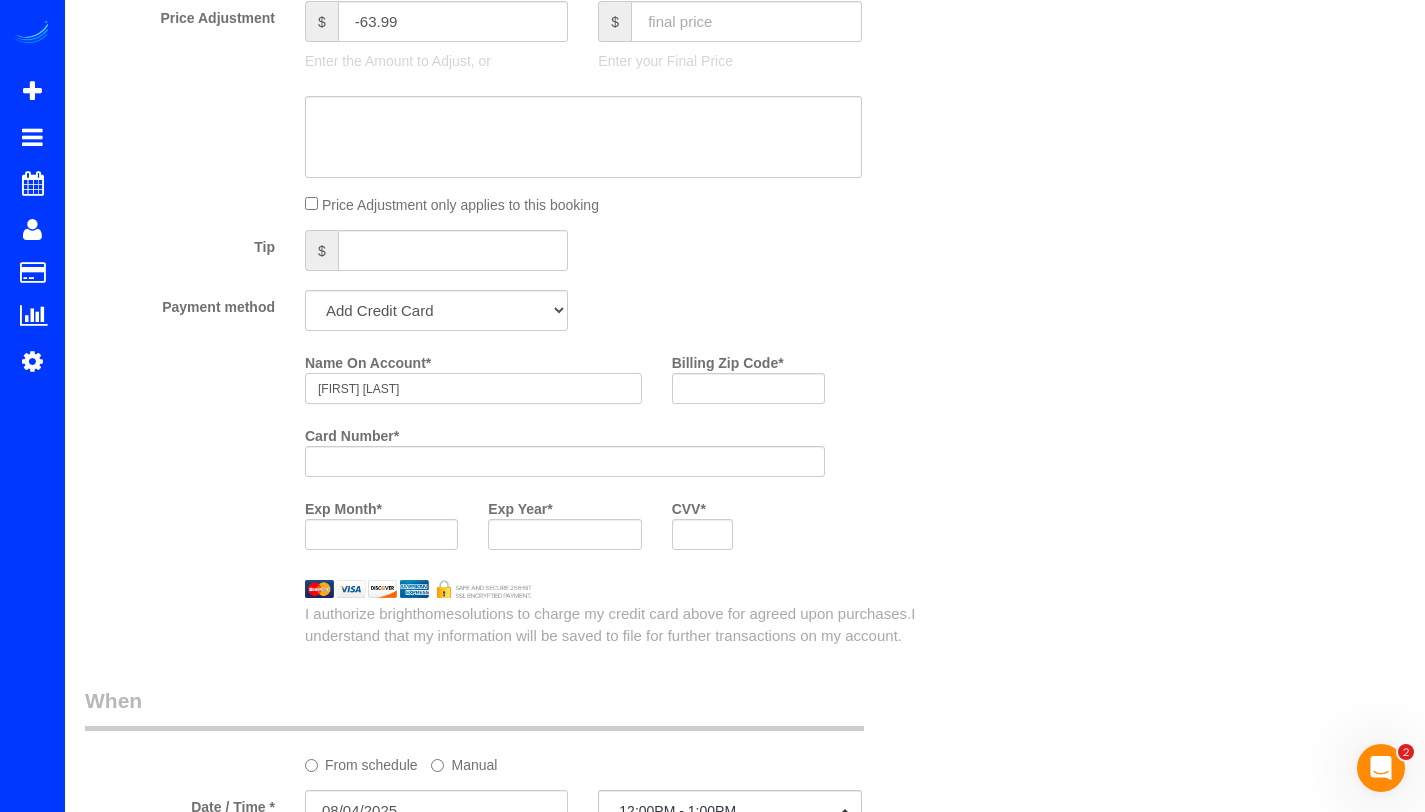 click on "[FIRST] [LAST]" at bounding box center (473, 388) 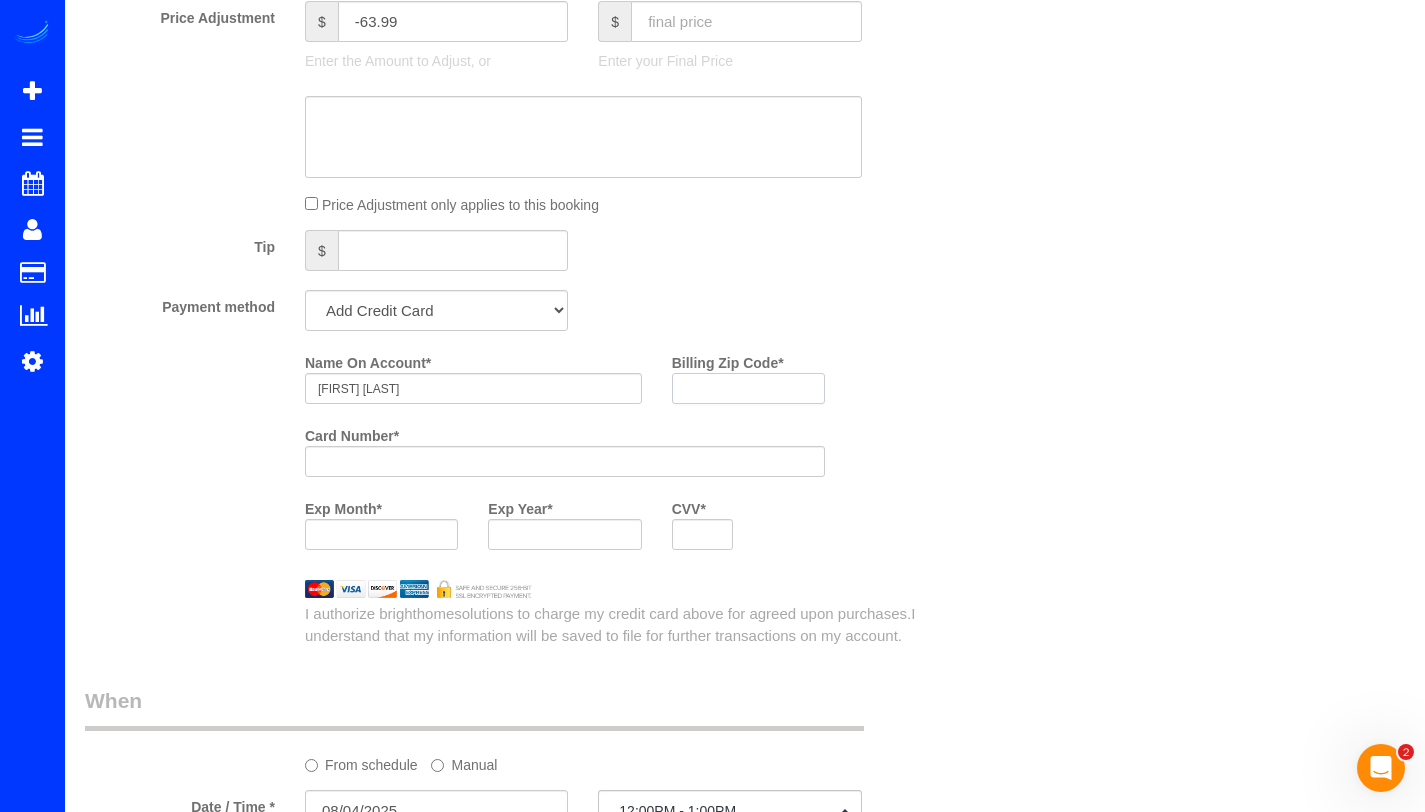 click on "Billing Zip Code *" at bounding box center [748, 388] 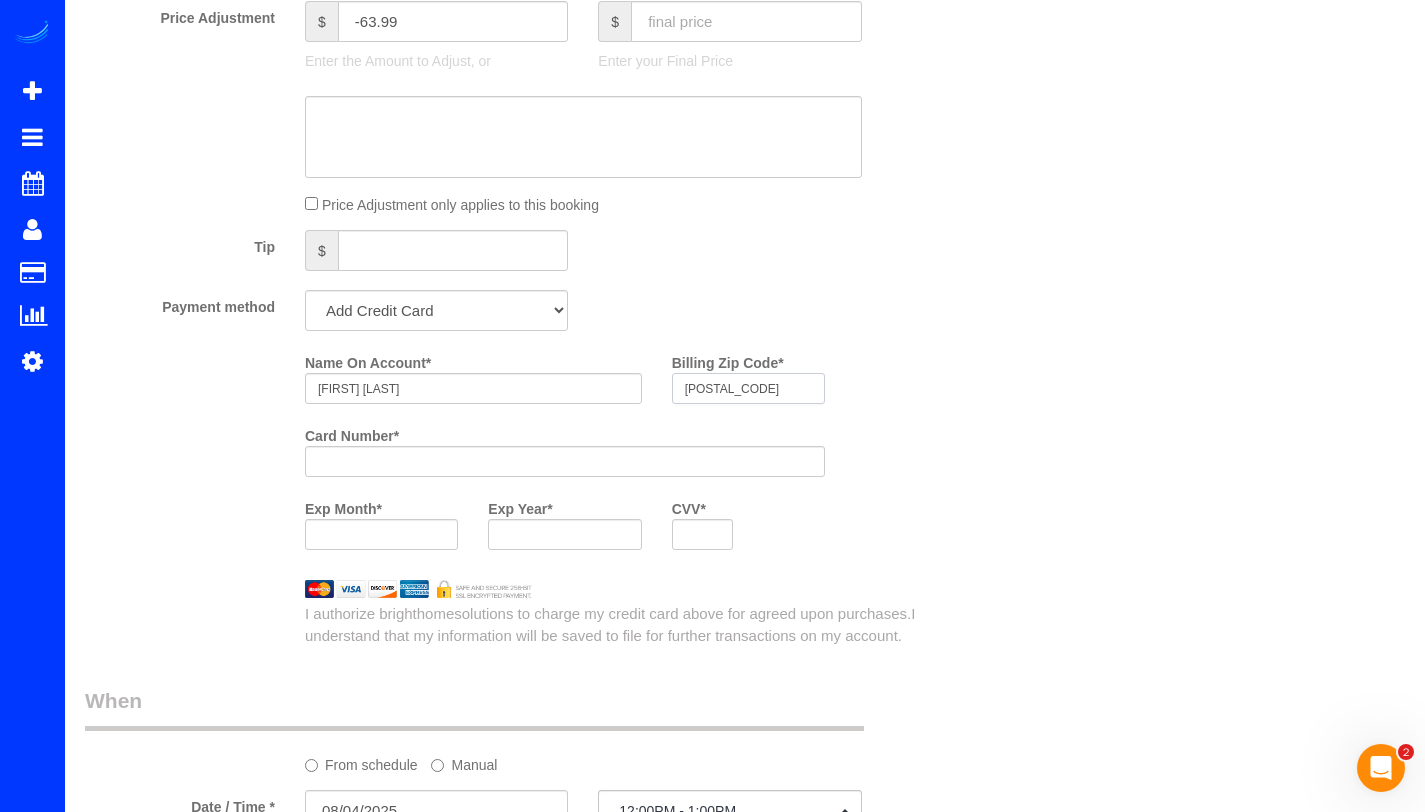 type on "[POSTAL_CODE]" 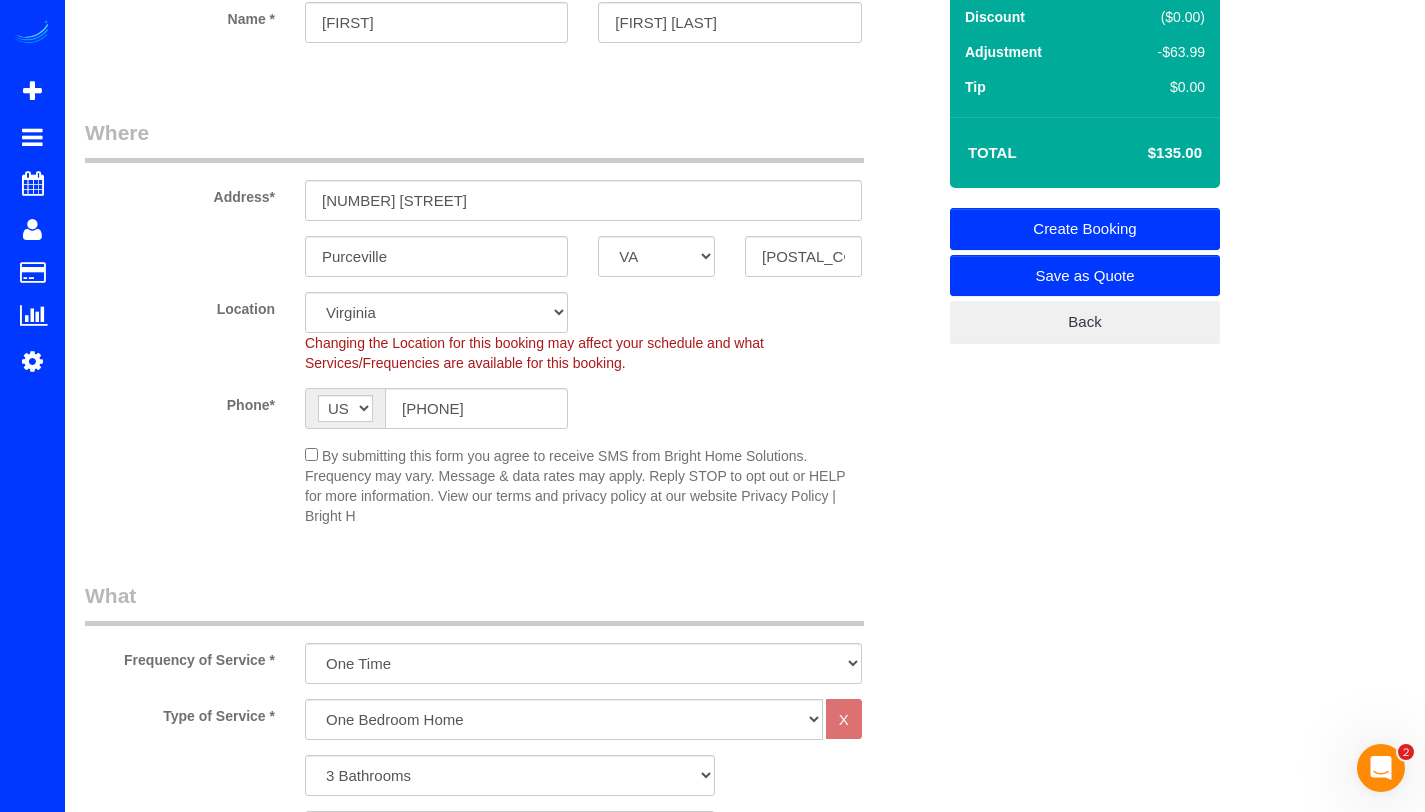 scroll, scrollTop: 228, scrollLeft: 0, axis: vertical 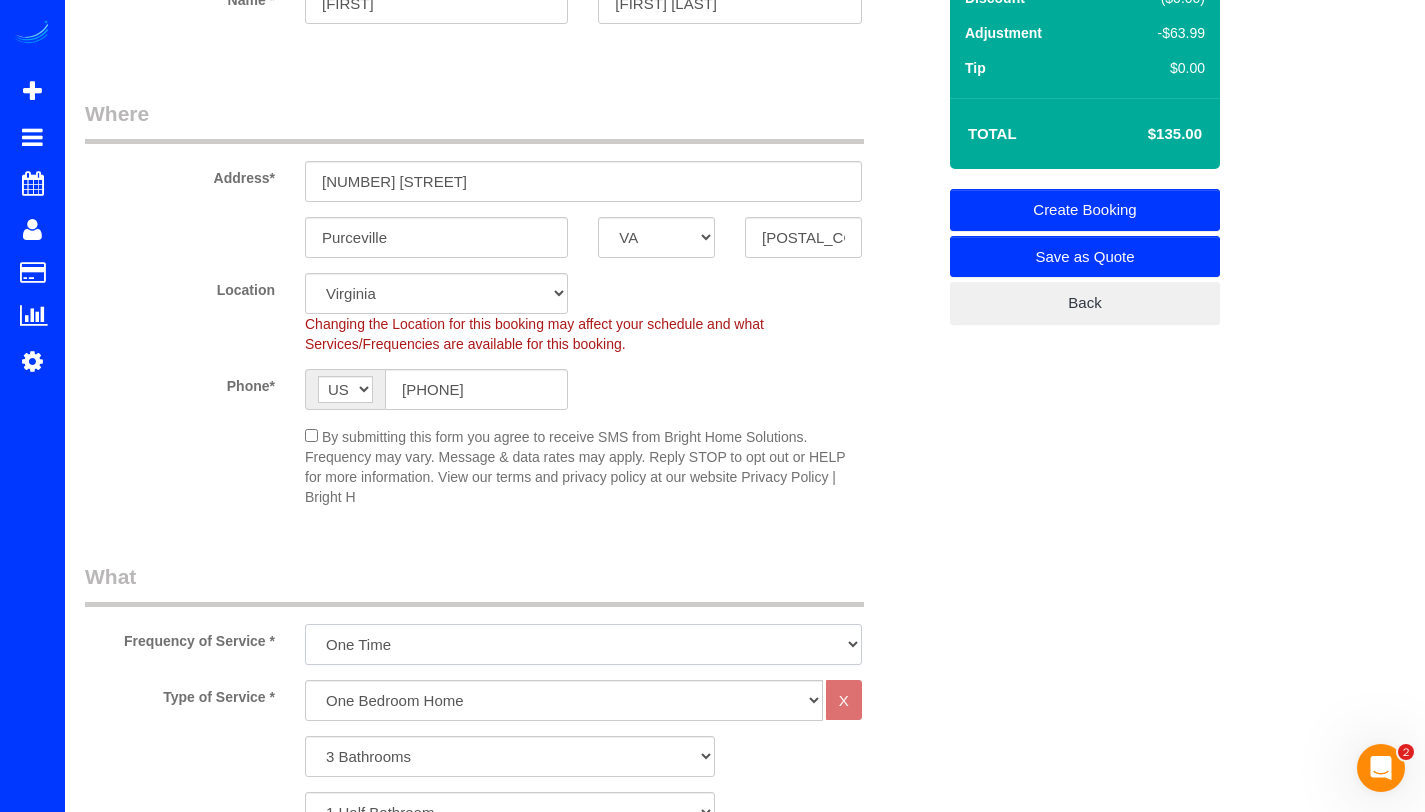click on "Every Three Months triweekly -15% off - 15.00% Biweekly -20% off - 20.00% Monthly -10% off - 10.00% One Time Weekly -30% OFF - 30.00%" at bounding box center [583, 644] 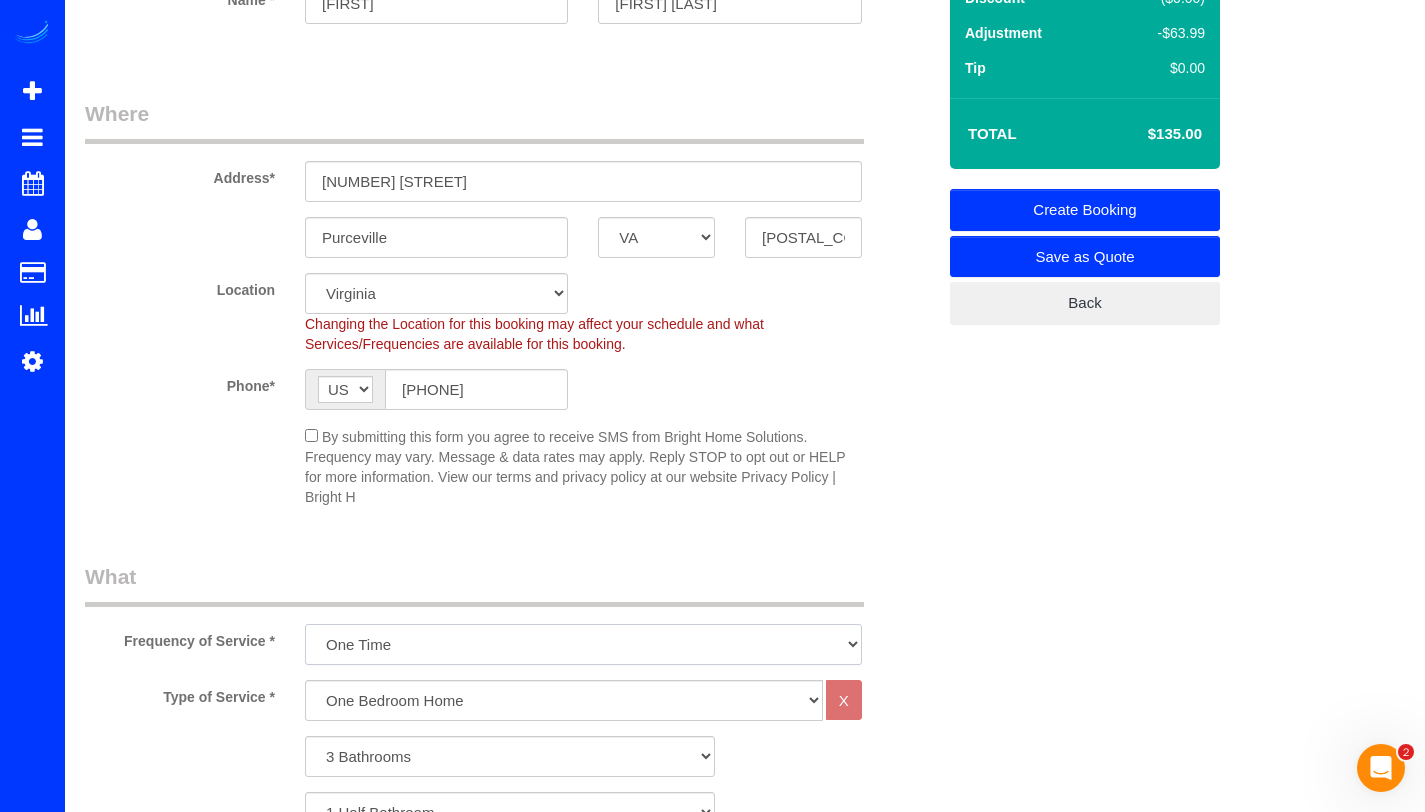 select on "object:4344" 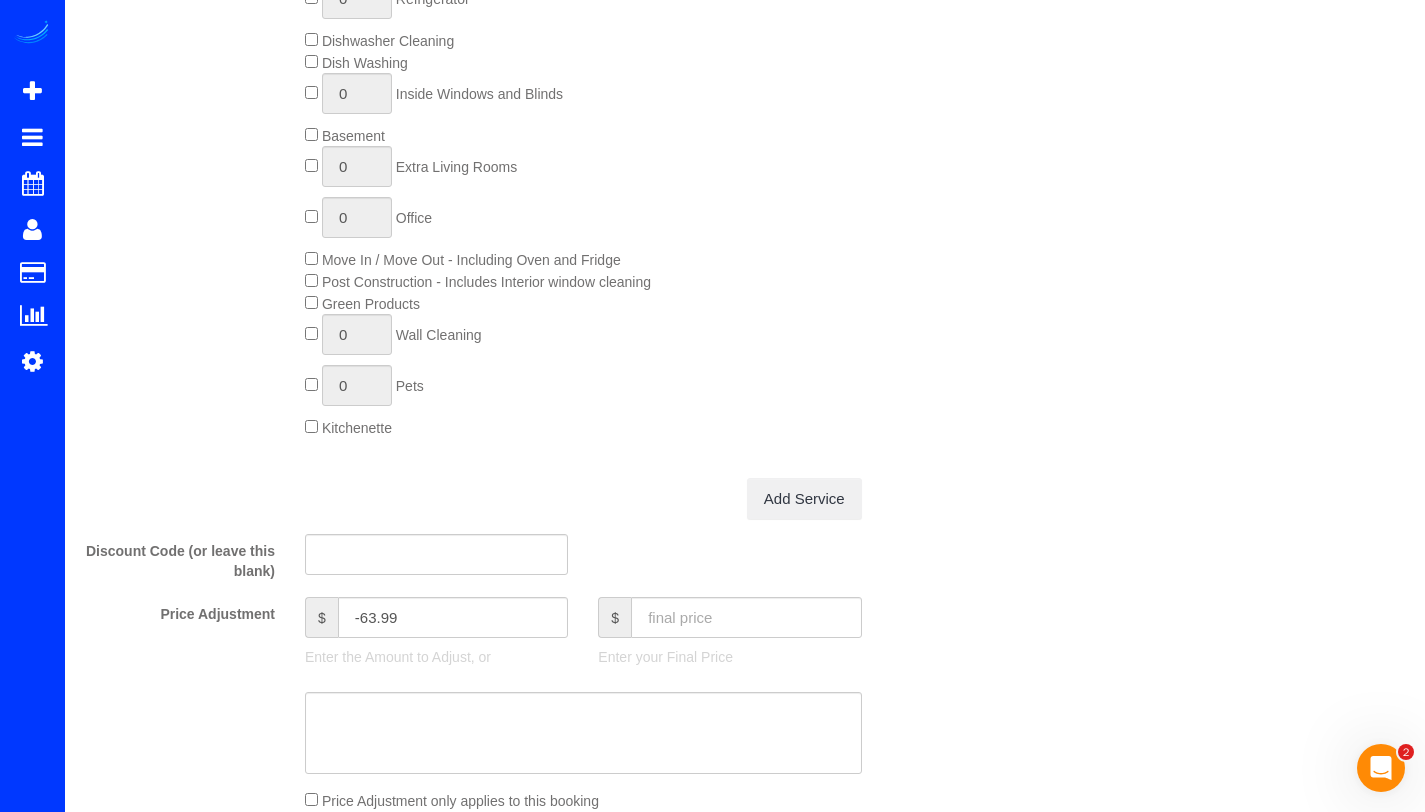 scroll, scrollTop: 1261, scrollLeft: 0, axis: vertical 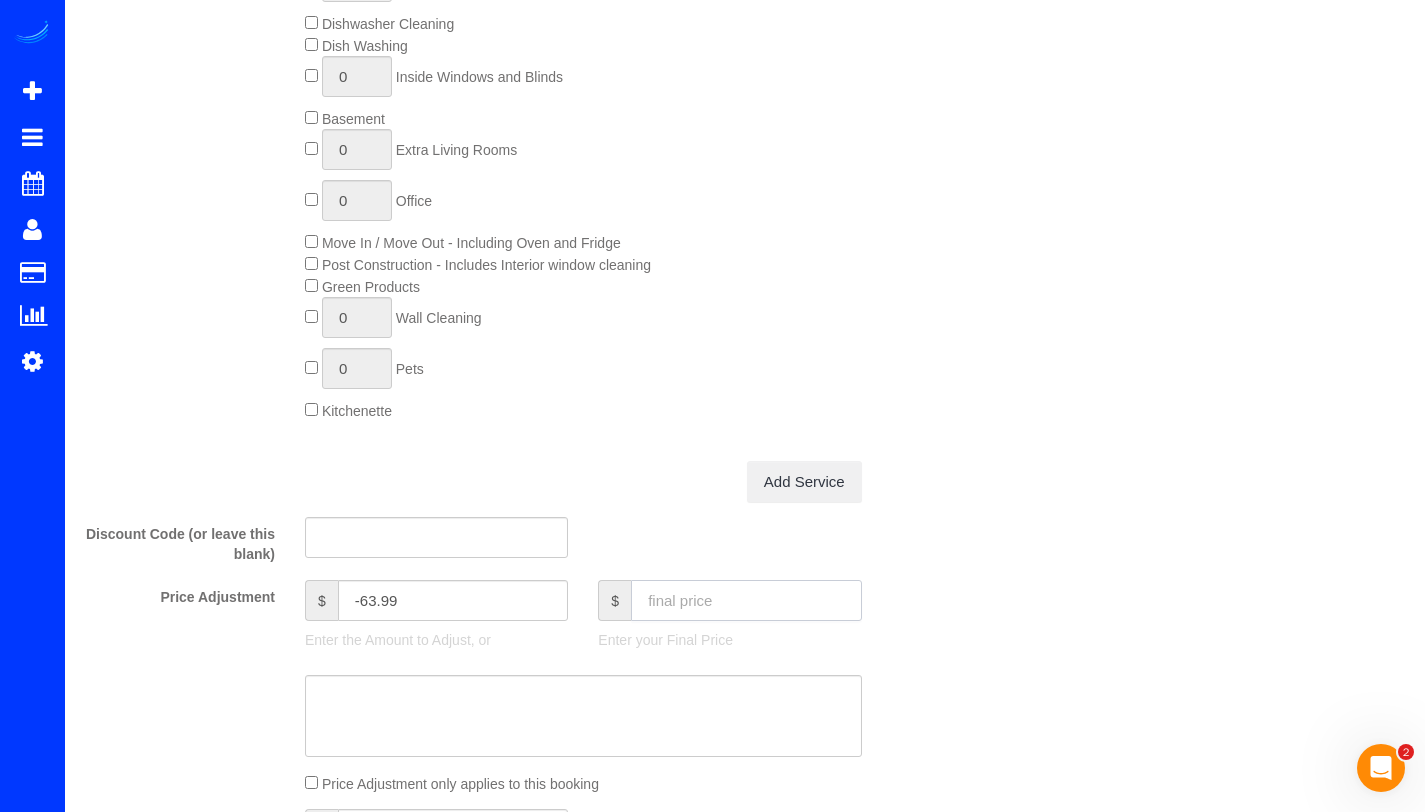click 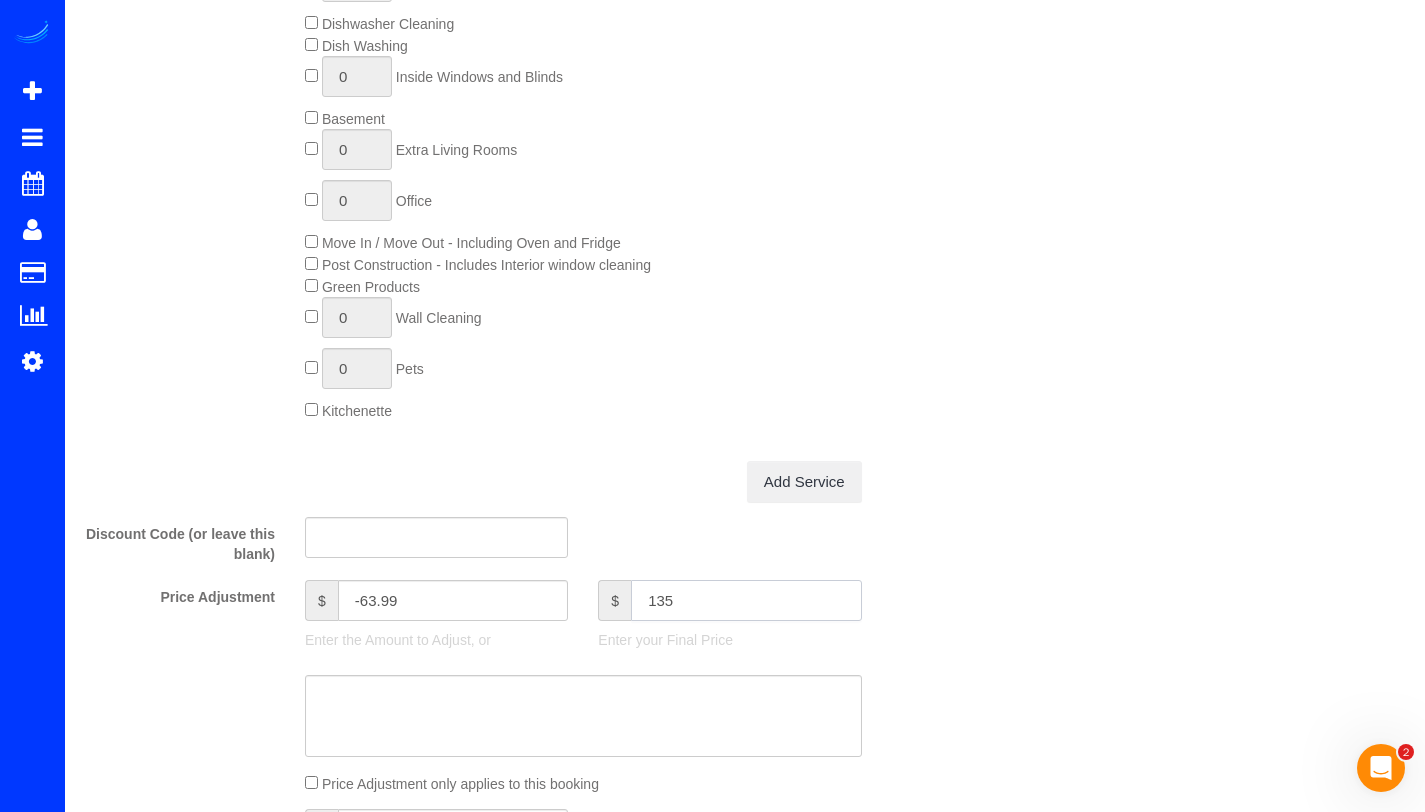 type on "135" 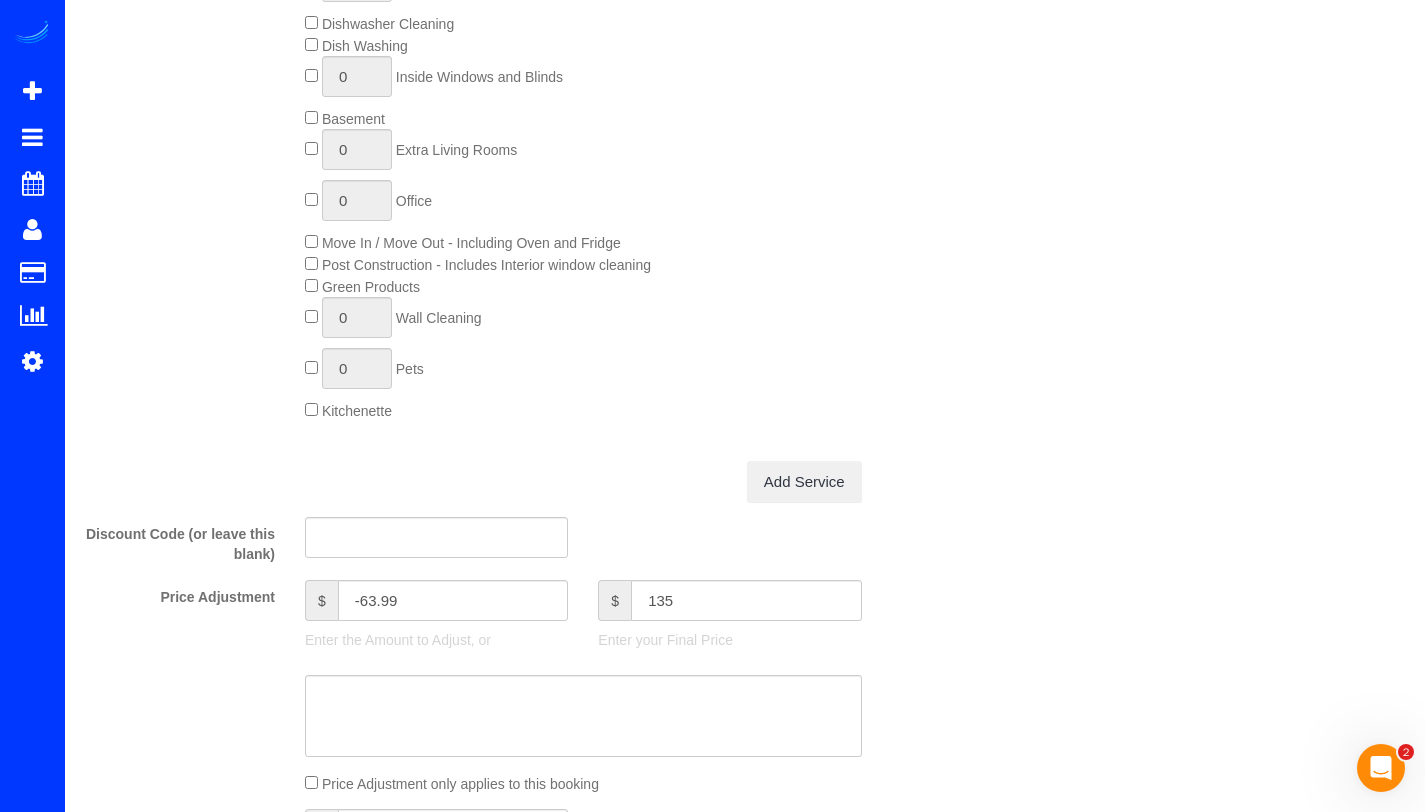 click on "Who
Email*
[EMAIL]
Name *
[FIRST]
[LAST]
Where
Address*
[NUMBER] [STREET]
[CITY]
AK
AL
AR
AZ
CA
CO
CT
DC
DE
FL
GA
HI
IA
ID
IL
IN
KS
KY
LA
MA
MD
ME
MI
MN
MO
MS
MT
NC
ND
NE" at bounding box center [745, 560] 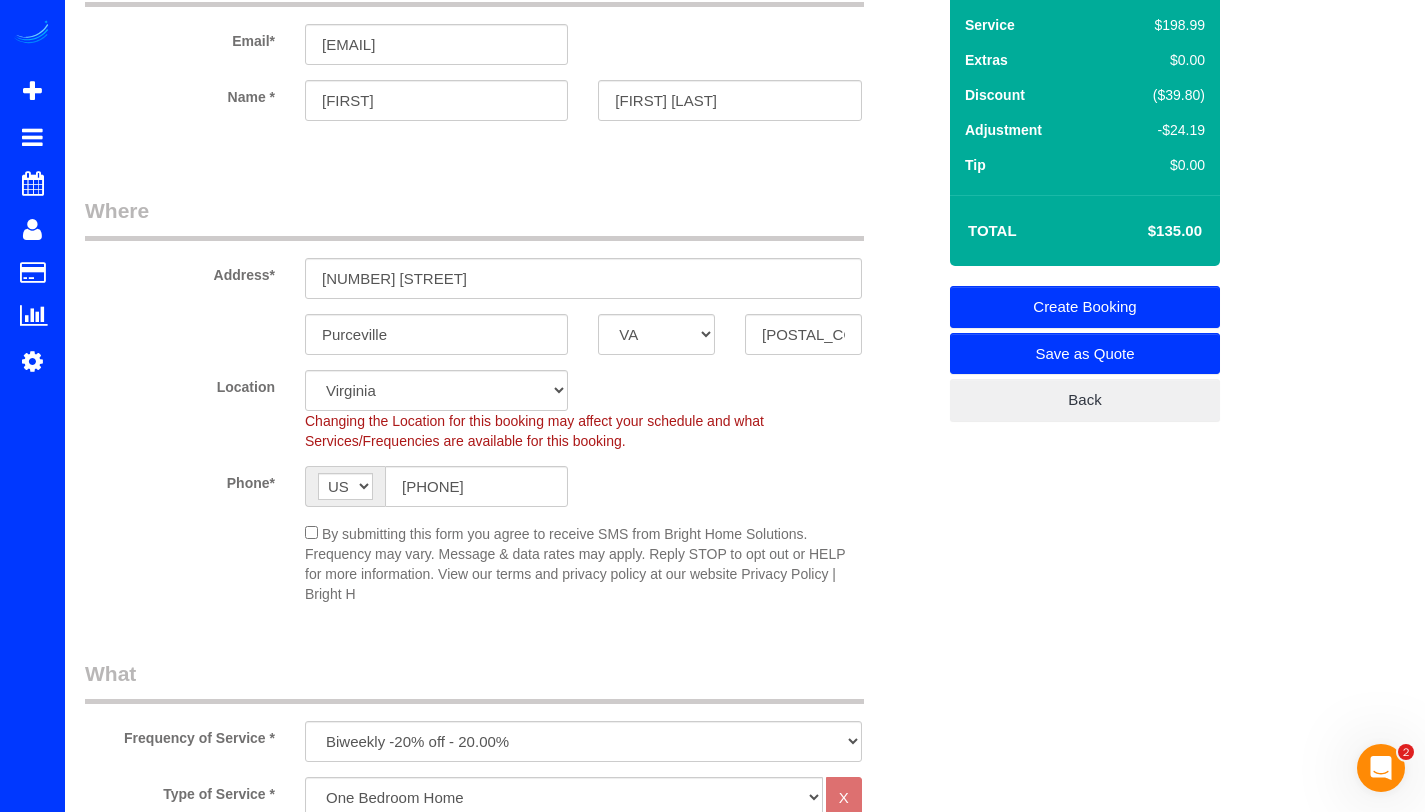 scroll, scrollTop: 102, scrollLeft: 0, axis: vertical 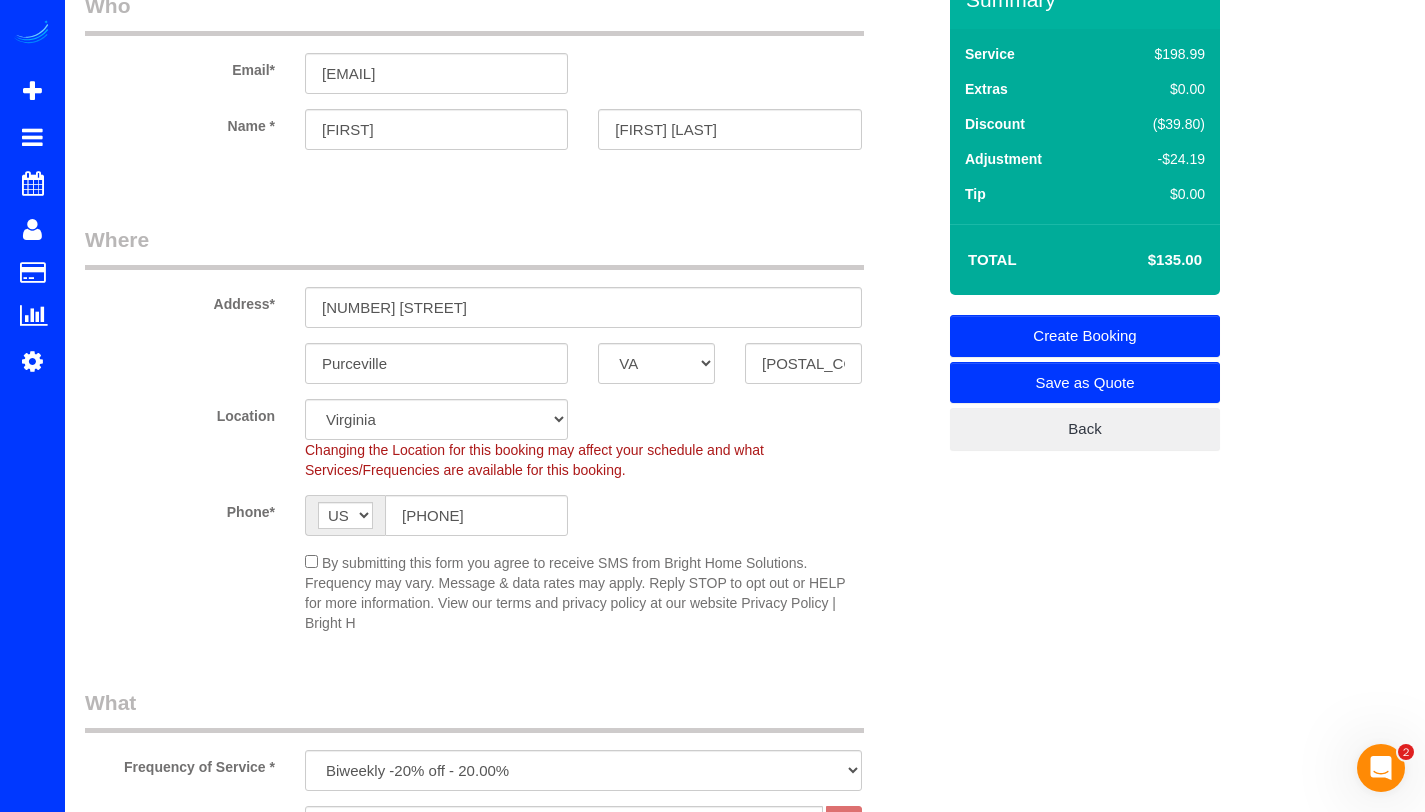 click on "Create Booking" at bounding box center (1085, 336) 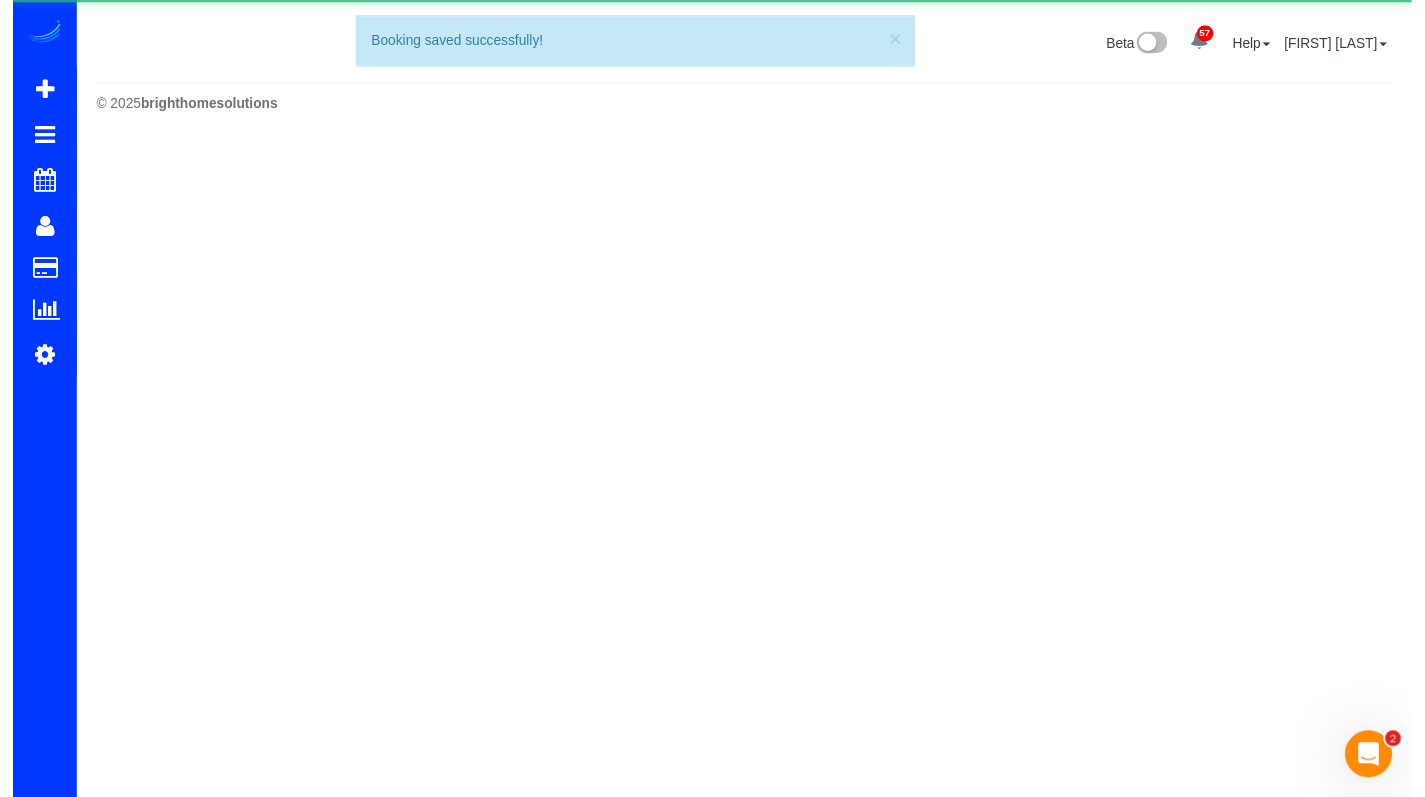 scroll, scrollTop: 0, scrollLeft: 0, axis: both 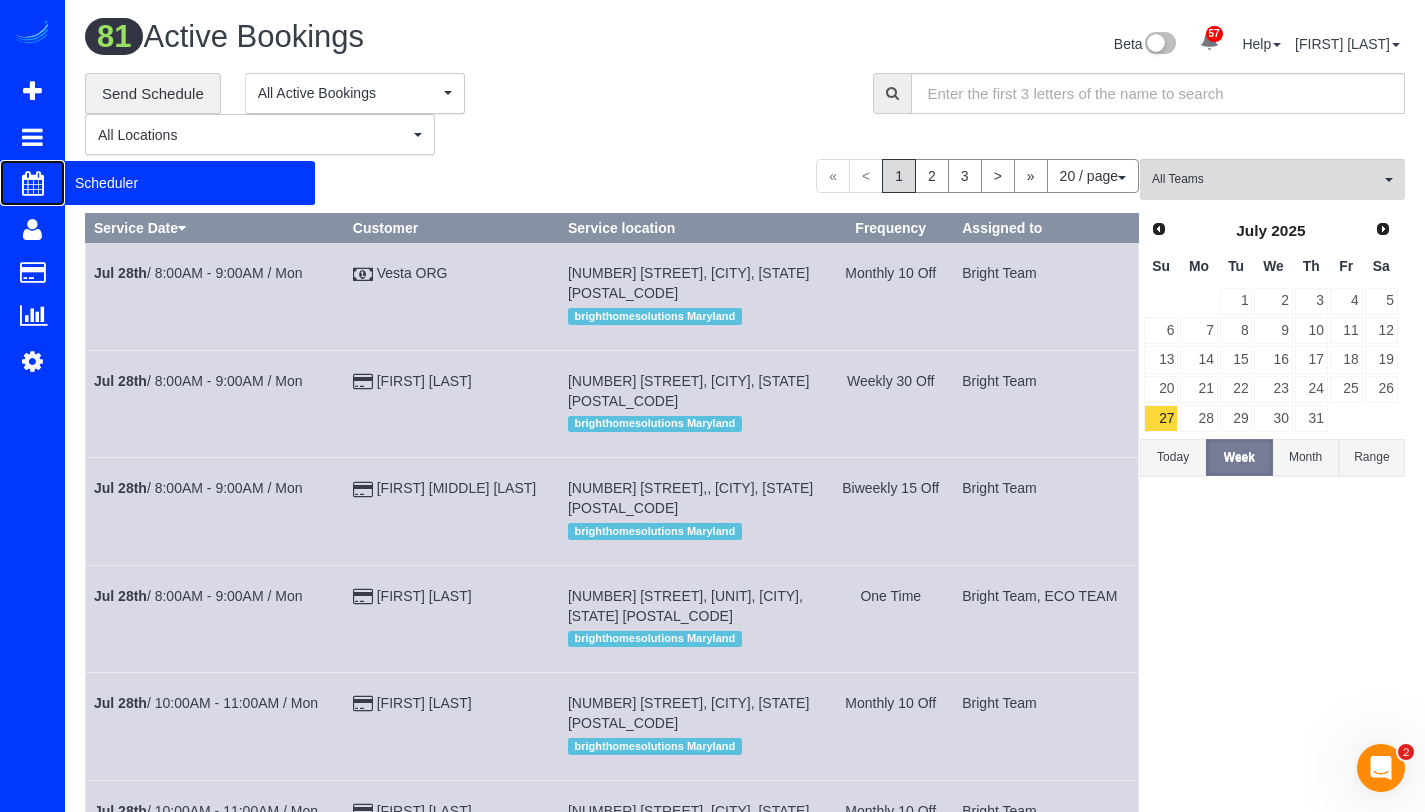 click on "Scheduler" at bounding box center [190, 183] 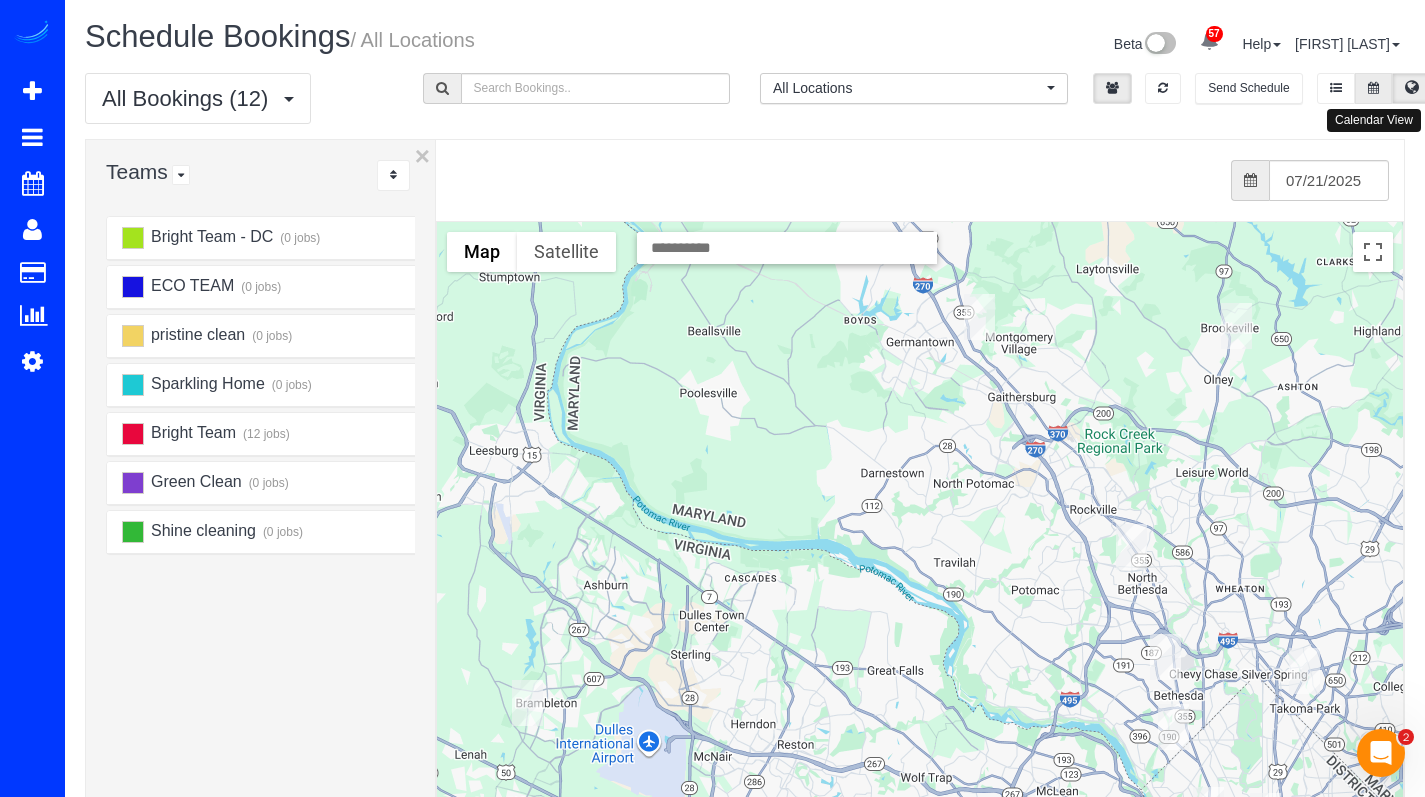 click at bounding box center [1373, 88] 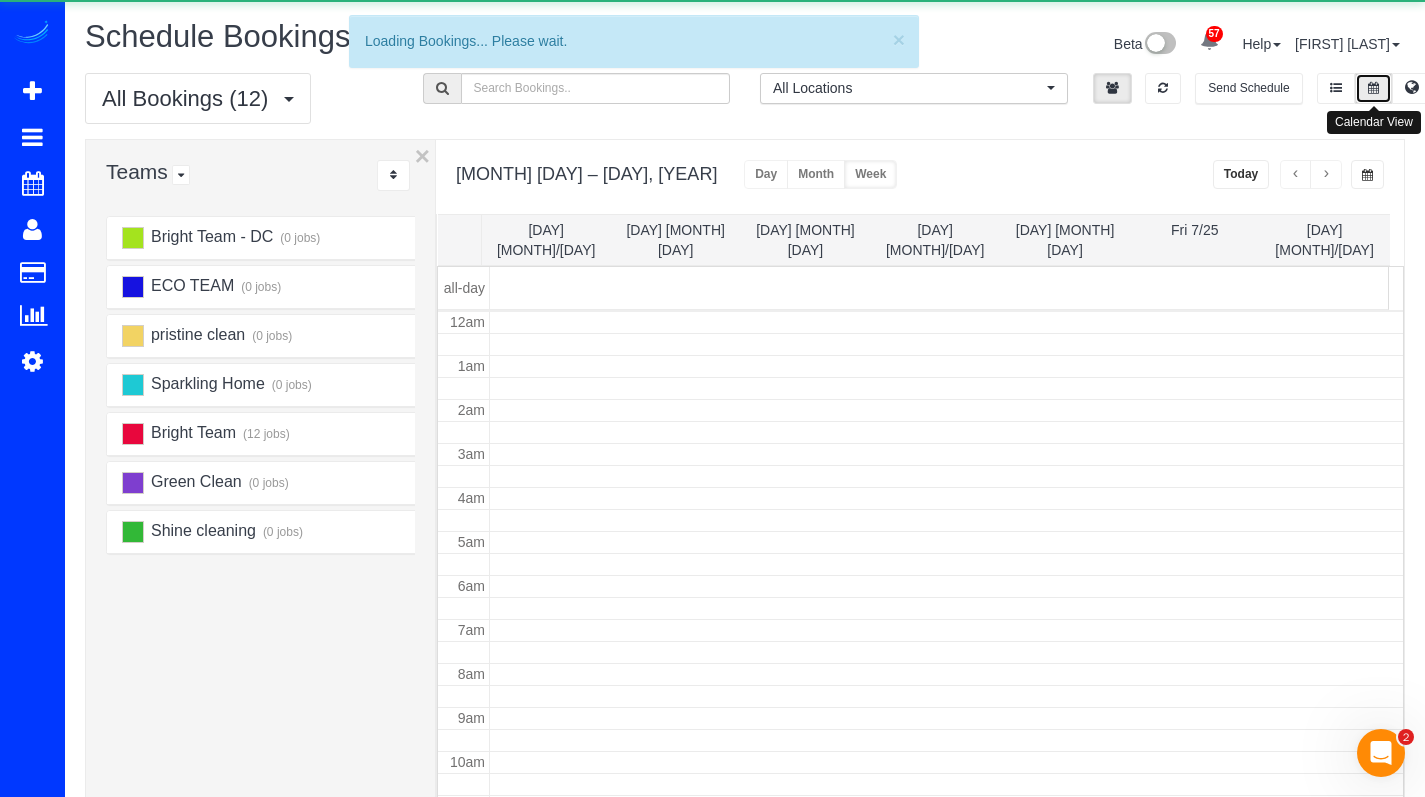 scroll, scrollTop: 265, scrollLeft: 0, axis: vertical 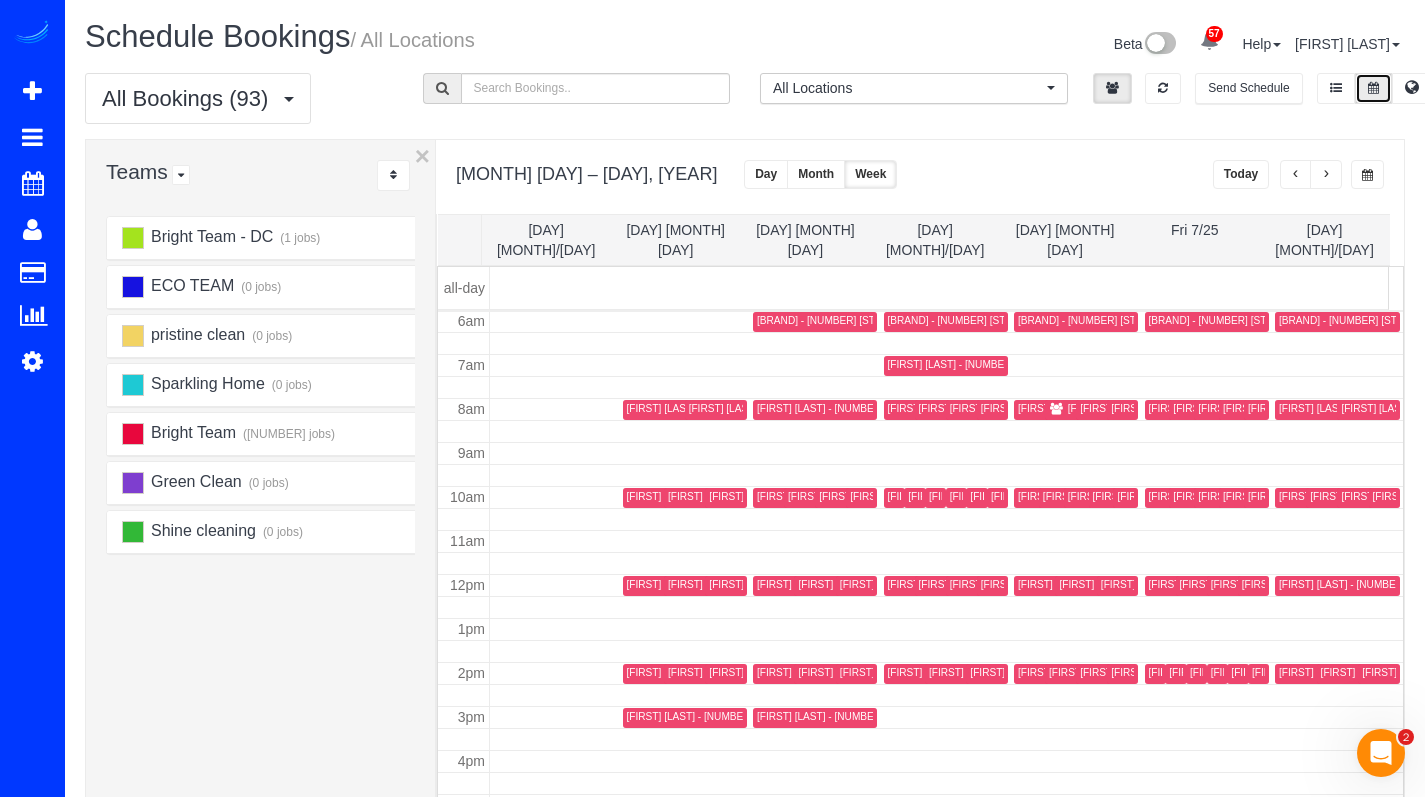 click at bounding box center (1326, 175) 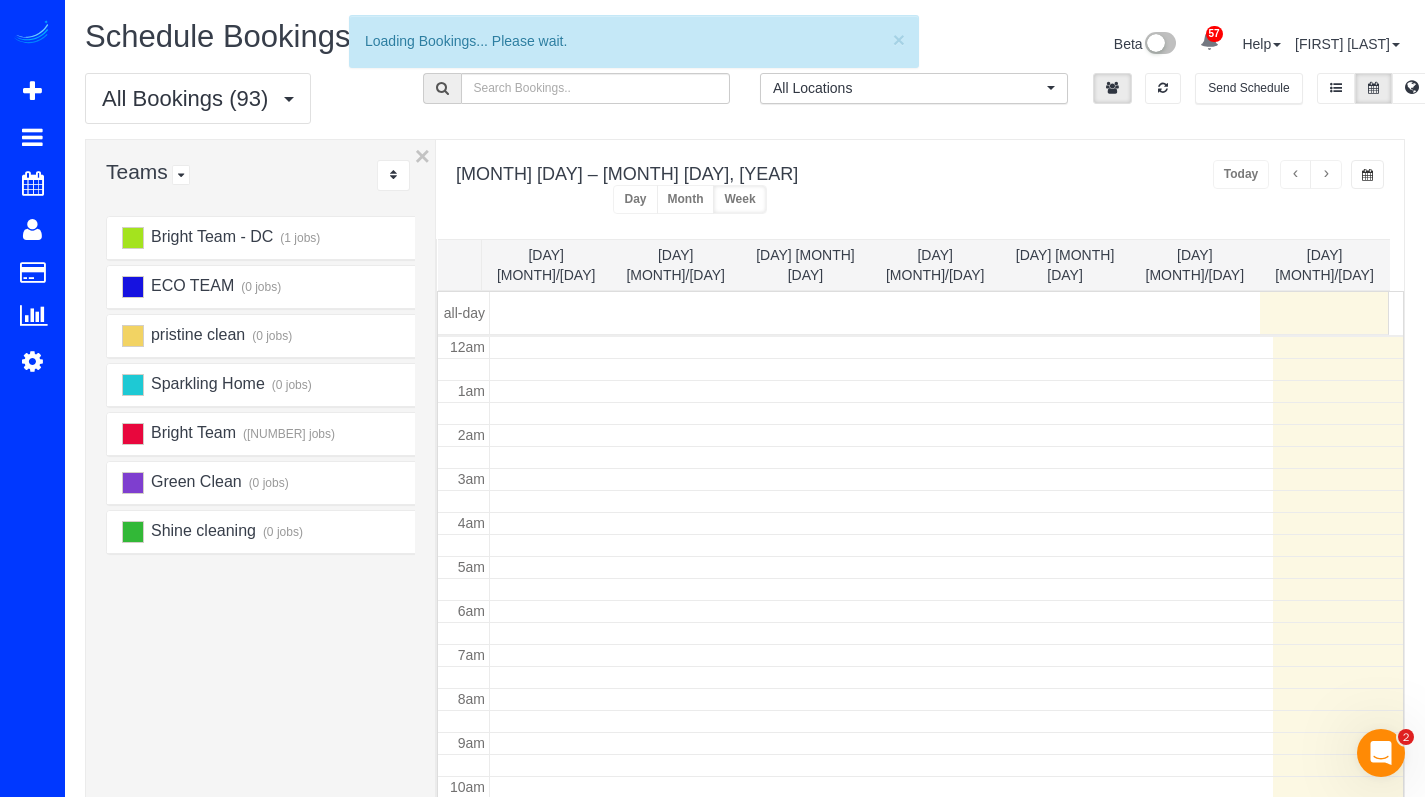 scroll, scrollTop: 265, scrollLeft: 0, axis: vertical 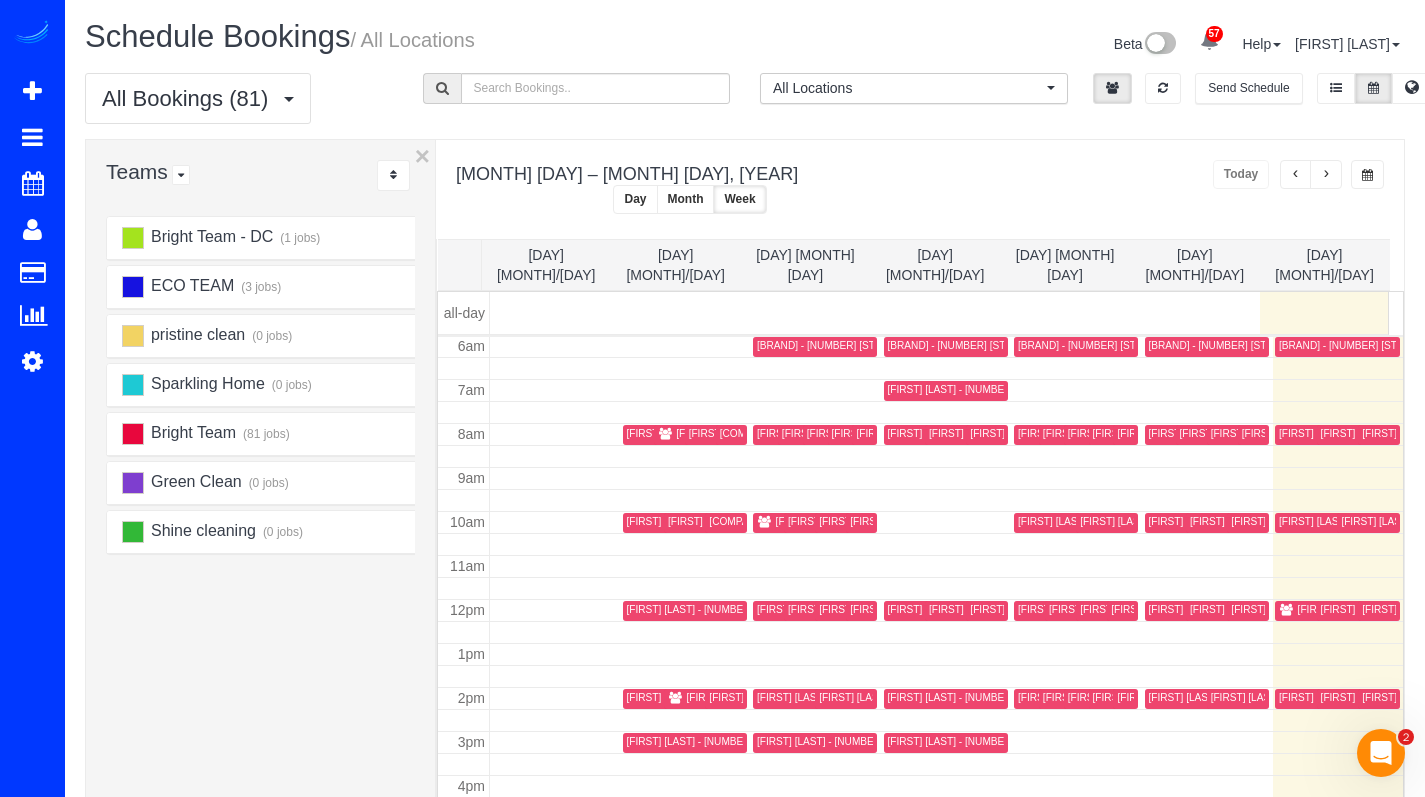 click at bounding box center (1326, 175) 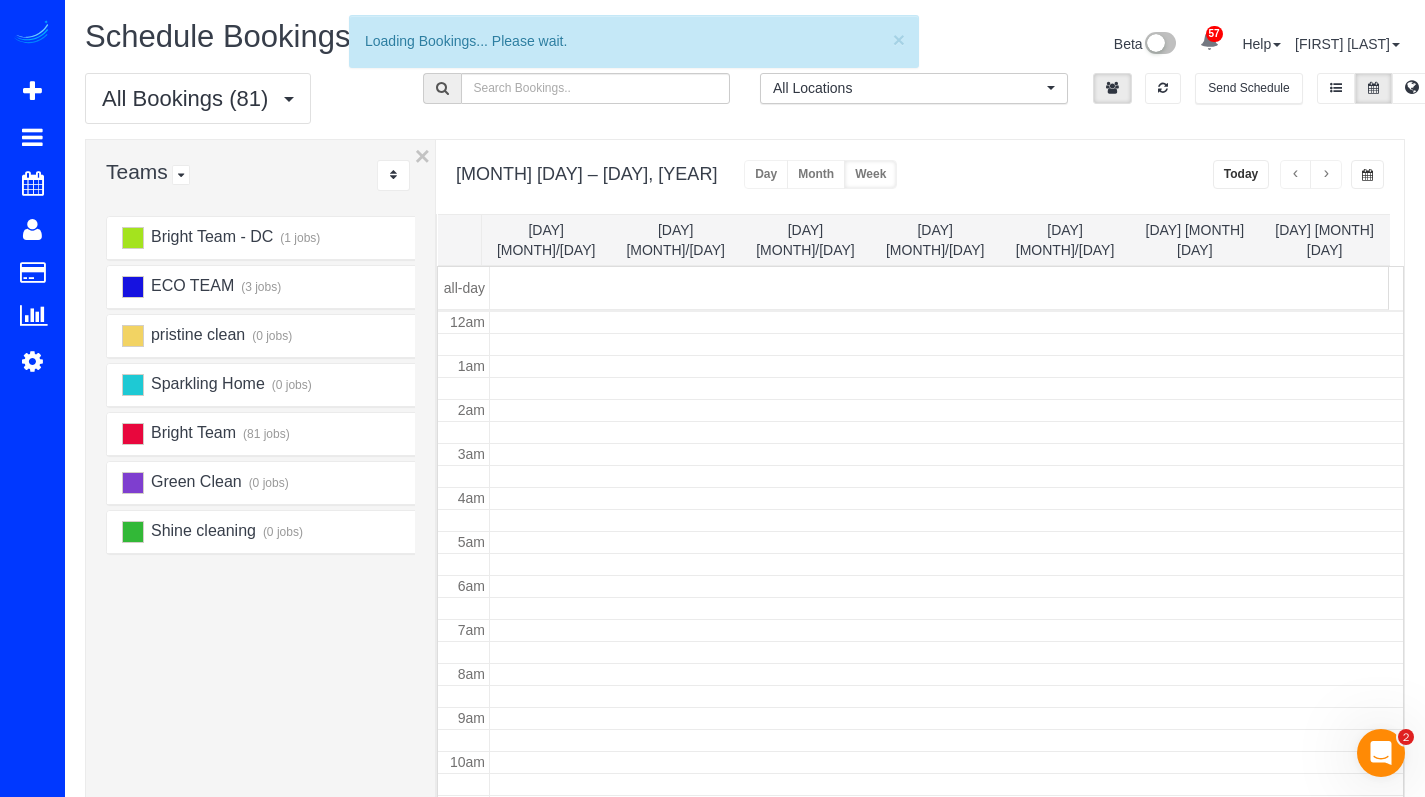scroll, scrollTop: 265, scrollLeft: 0, axis: vertical 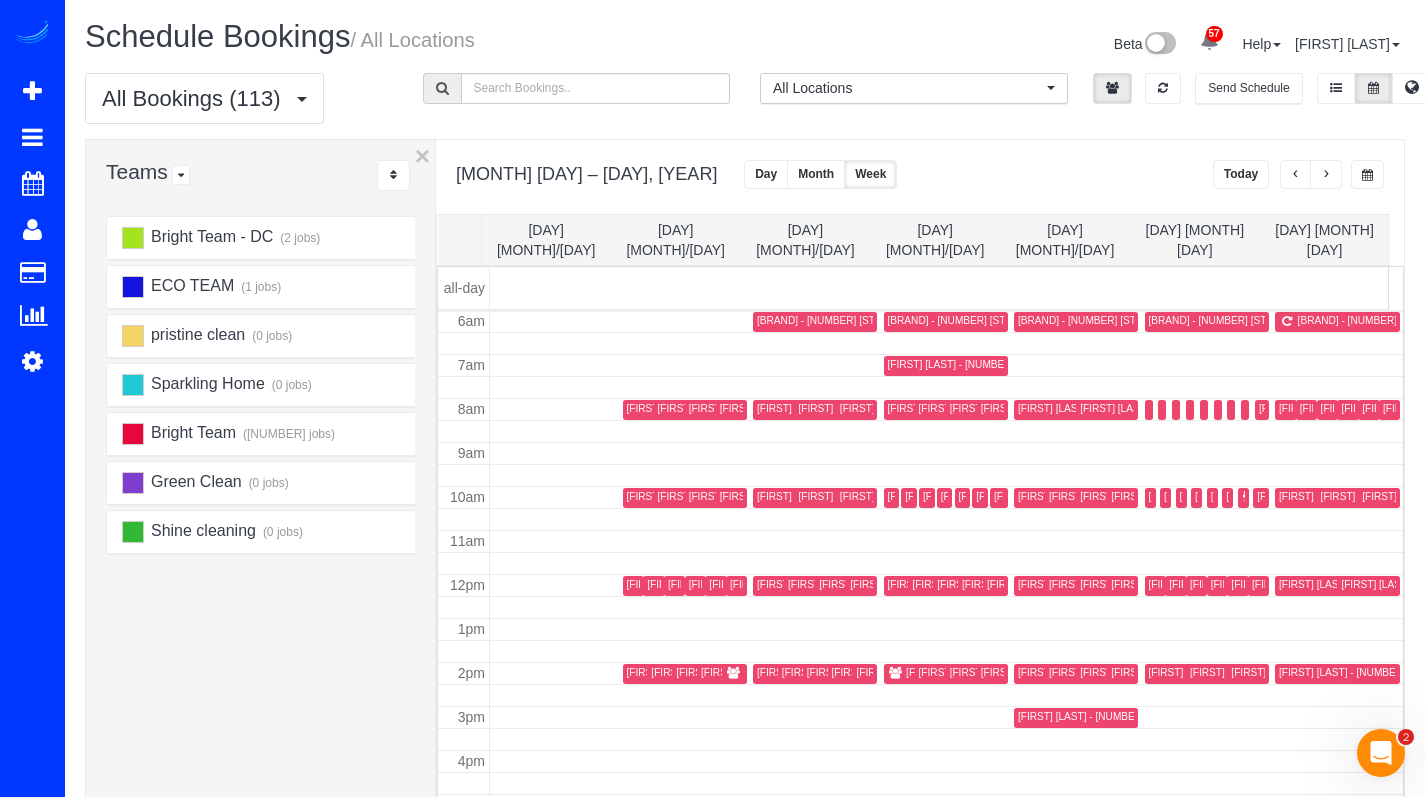 click on "[DAY] [MONTH]/[DAY]" at bounding box center (676, 240) 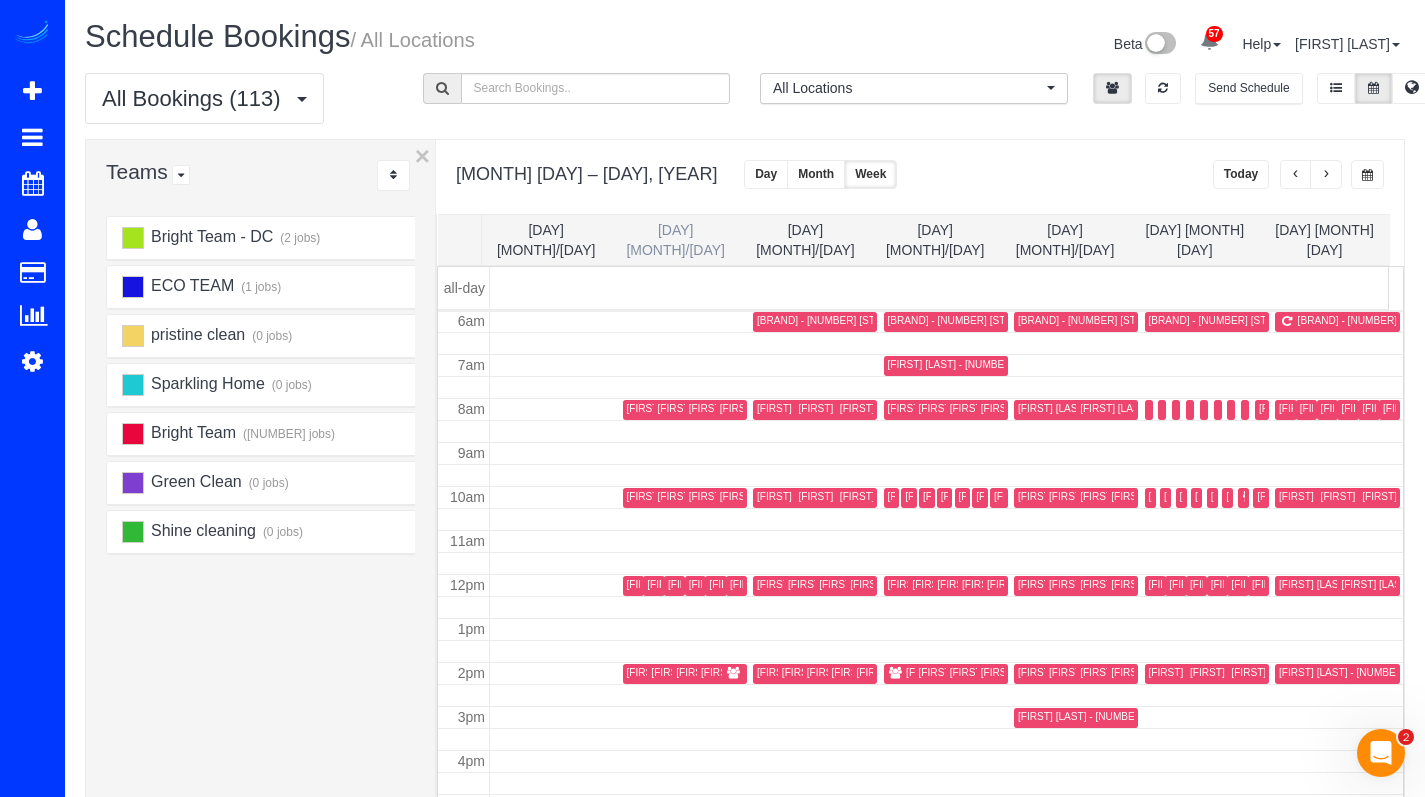 click on "[DAY] [MONTH]/[DAY]" at bounding box center [675, 240] 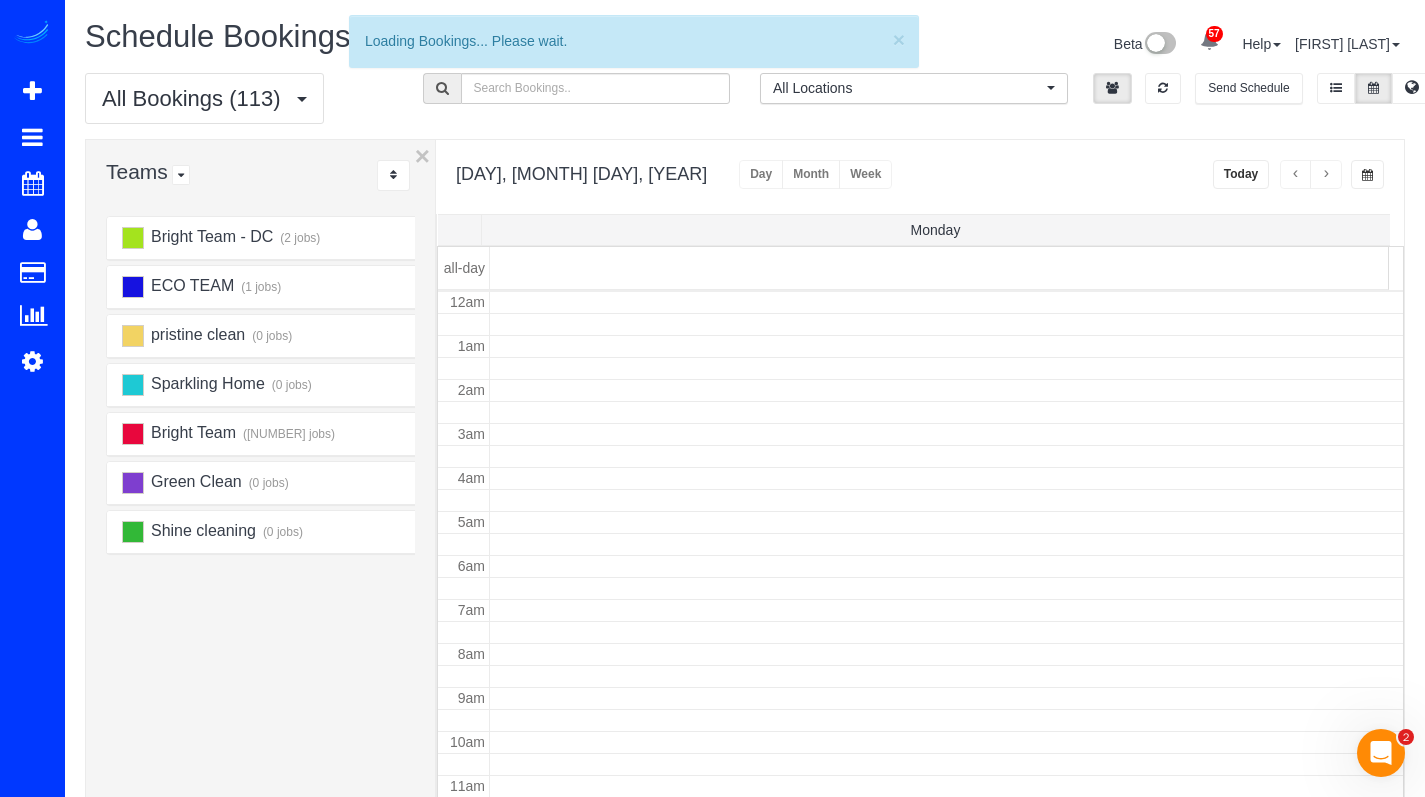 scroll, scrollTop: 265, scrollLeft: 0, axis: vertical 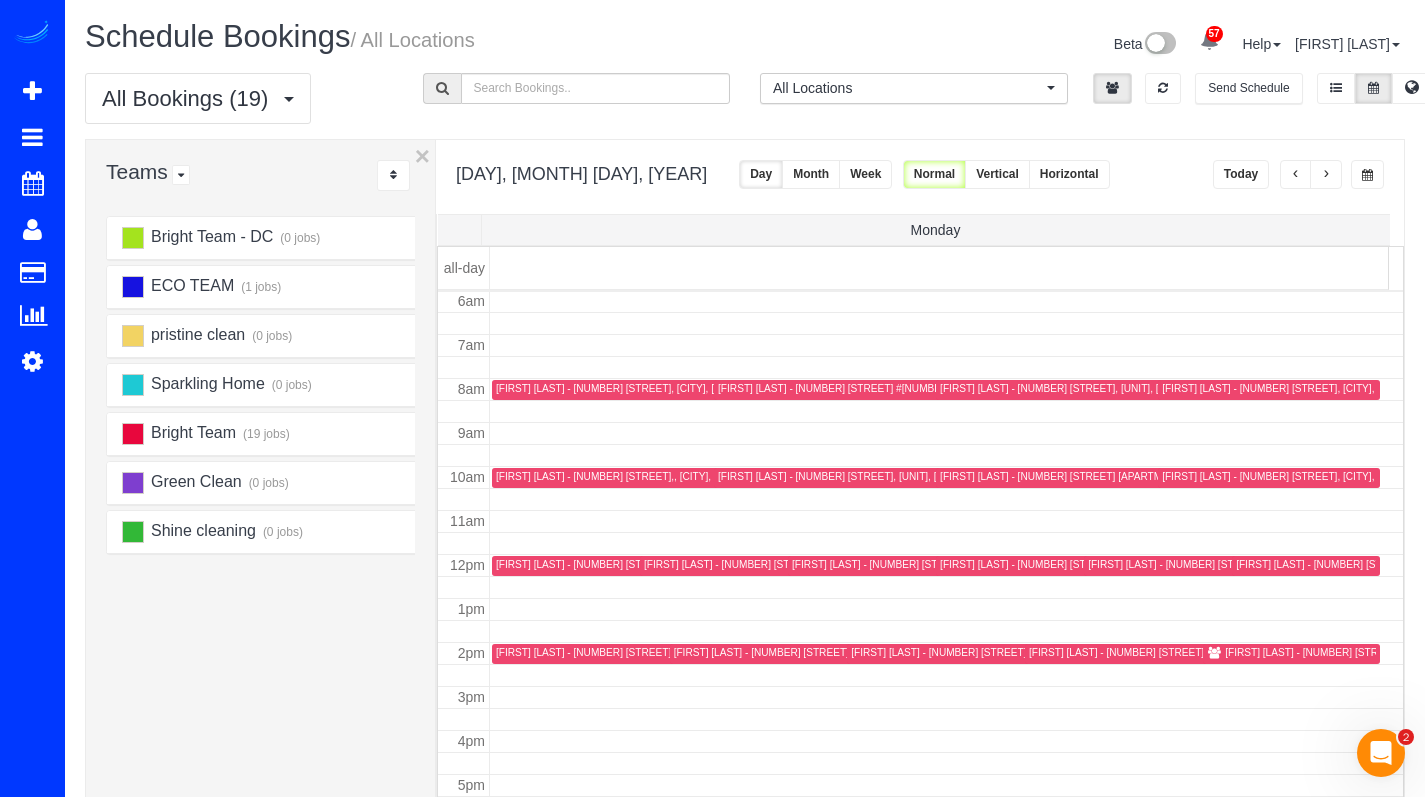 click on "[FIRST] [LAST] - [NUMBER] [STREET], [CITY], [STATE] [POSTAL_CODE]" at bounding box center (1403, 564) 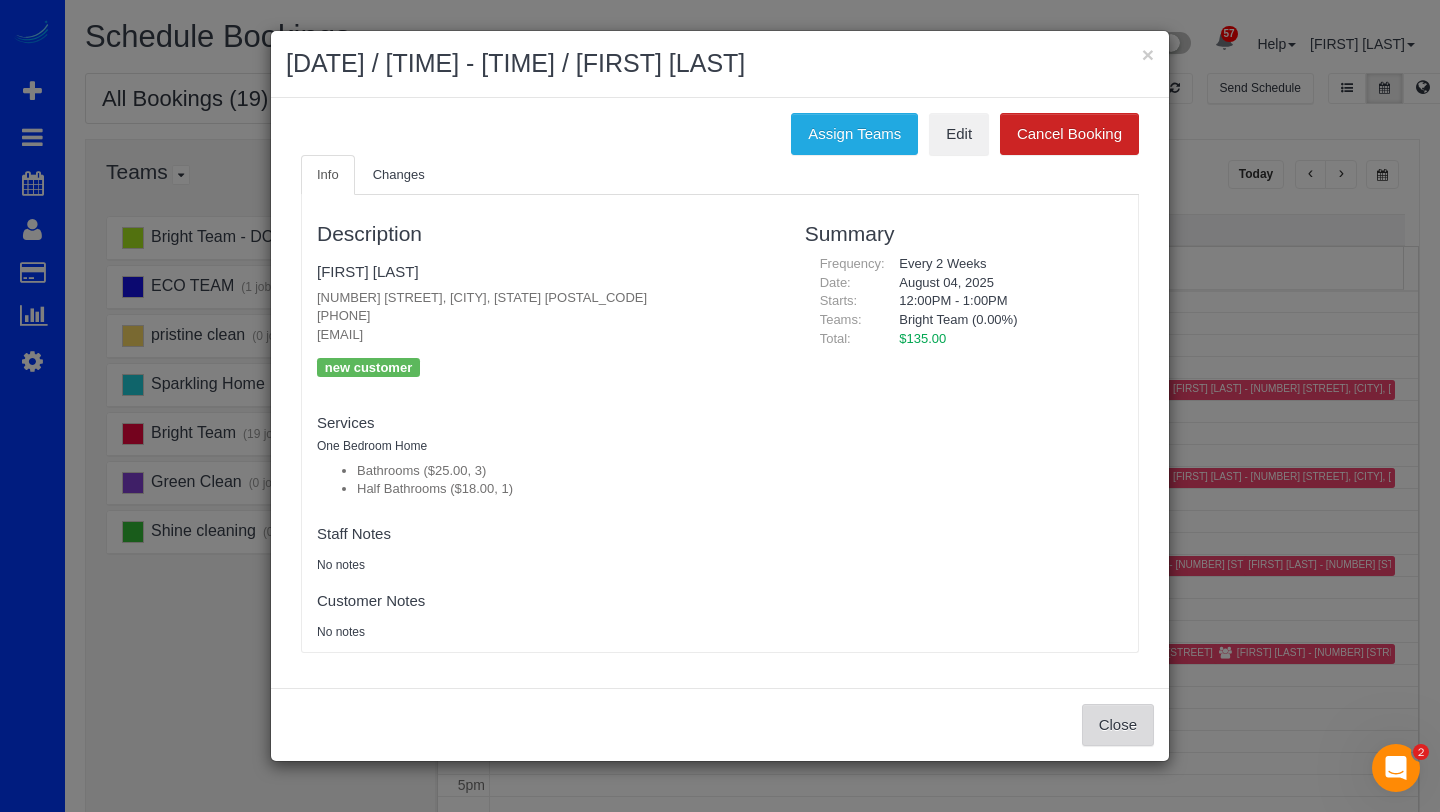 click on "Close" at bounding box center [1118, 725] 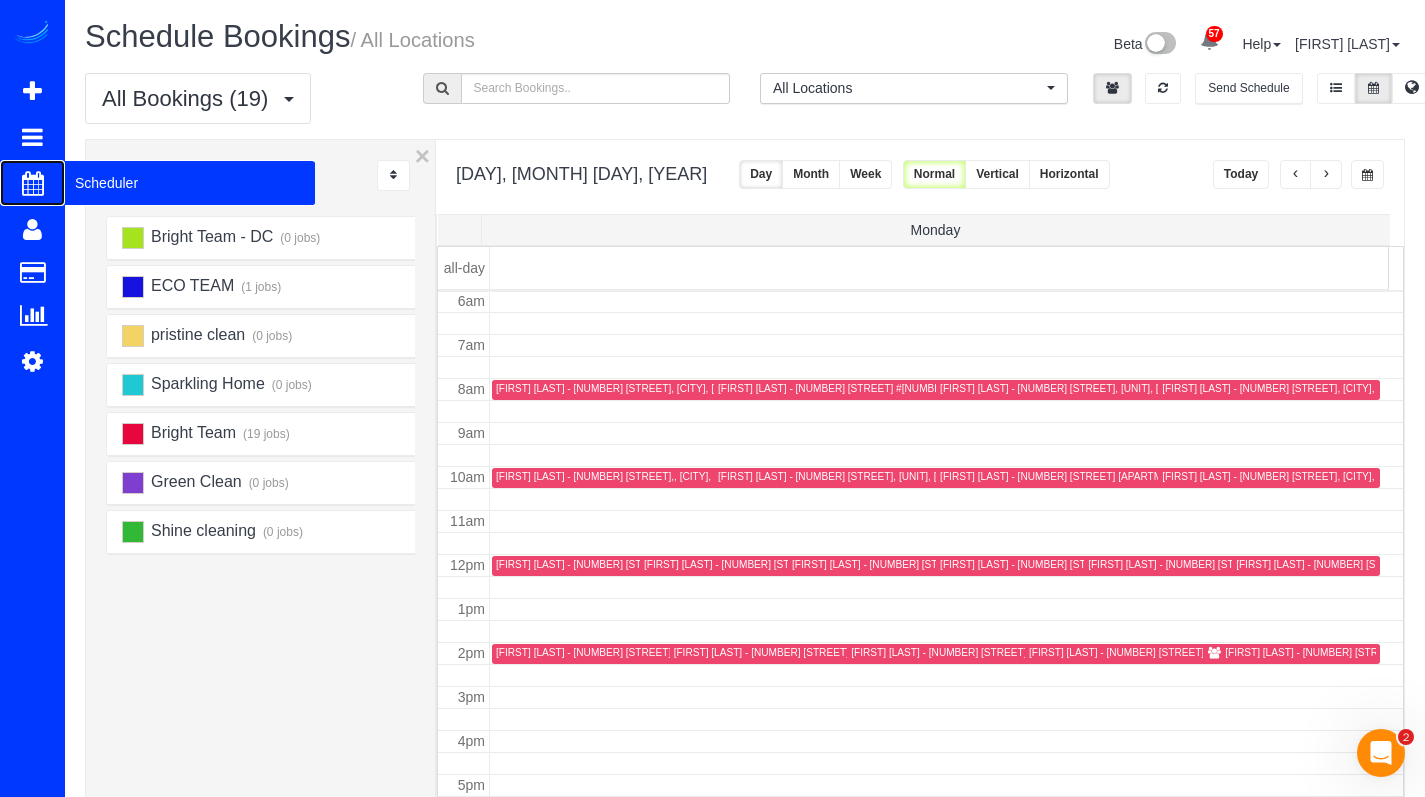 click on "Scheduler" at bounding box center (190, 183) 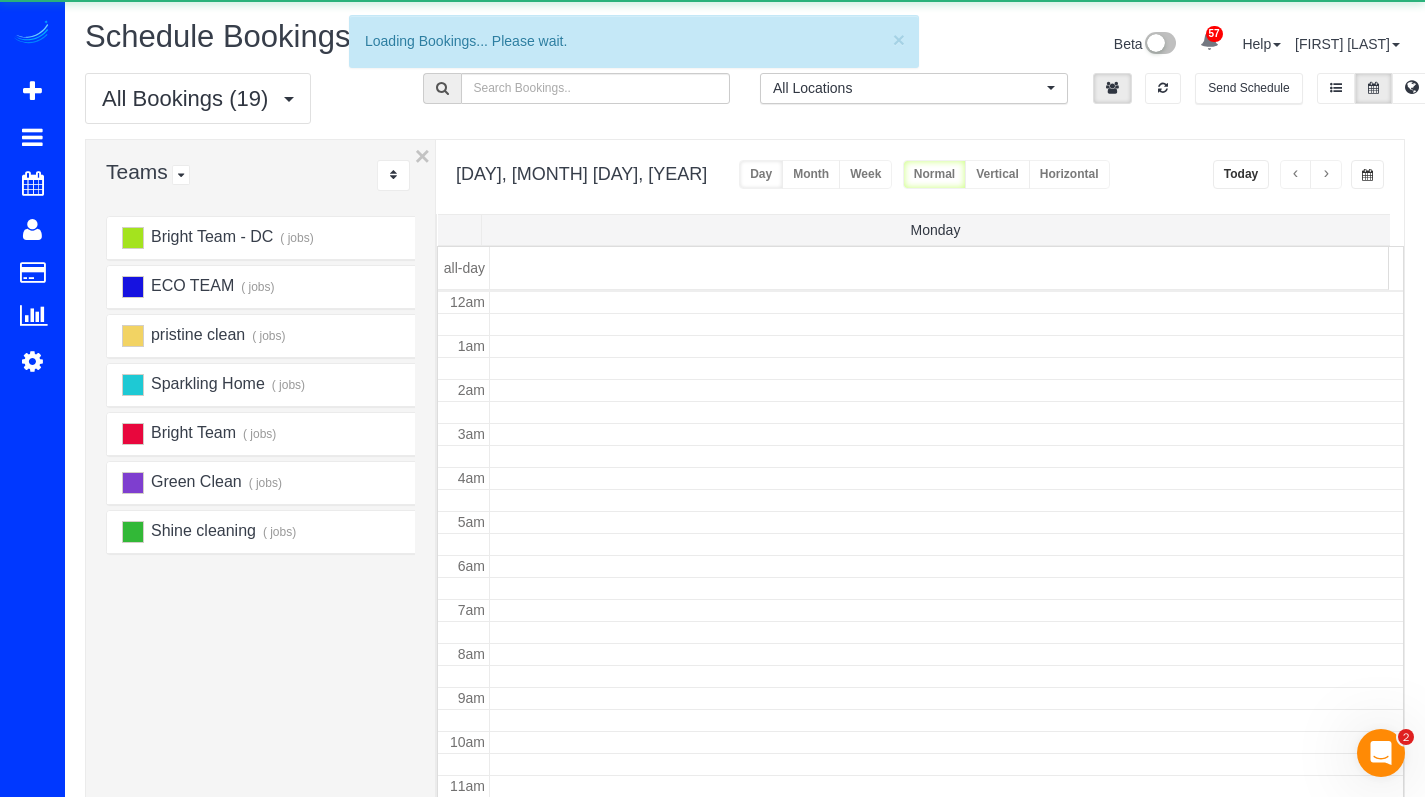 scroll, scrollTop: 265, scrollLeft: 0, axis: vertical 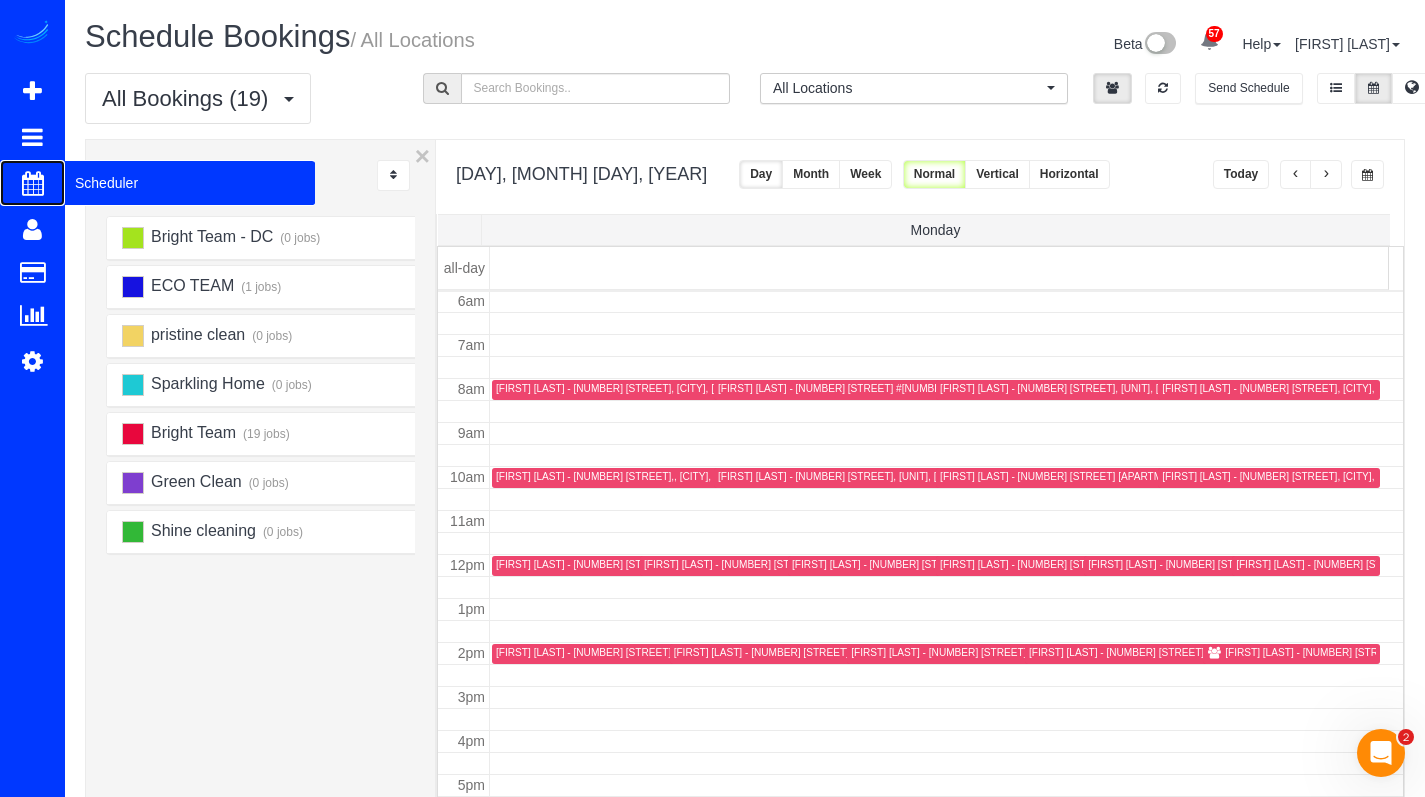 click on "Scheduler" at bounding box center (190, 183) 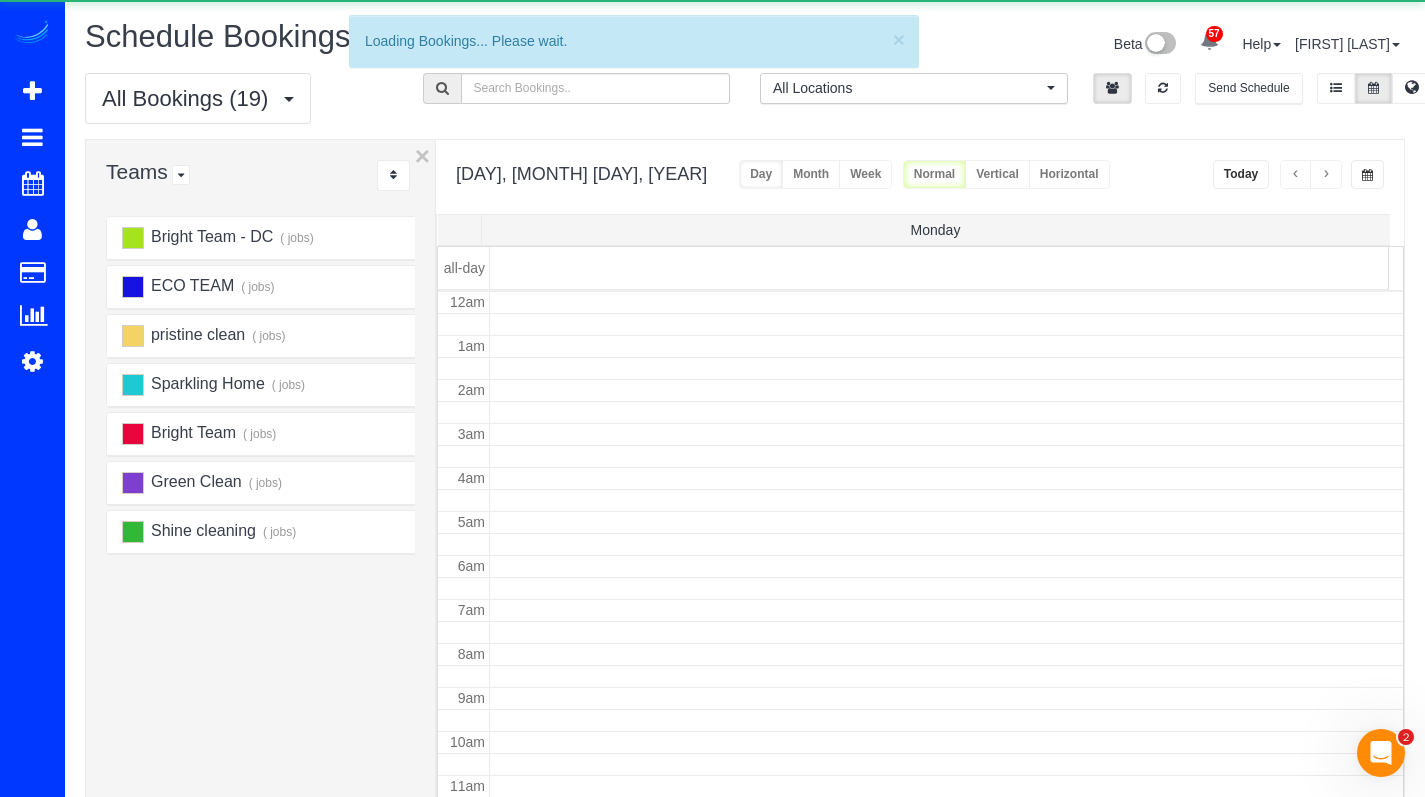 scroll, scrollTop: 265, scrollLeft: 0, axis: vertical 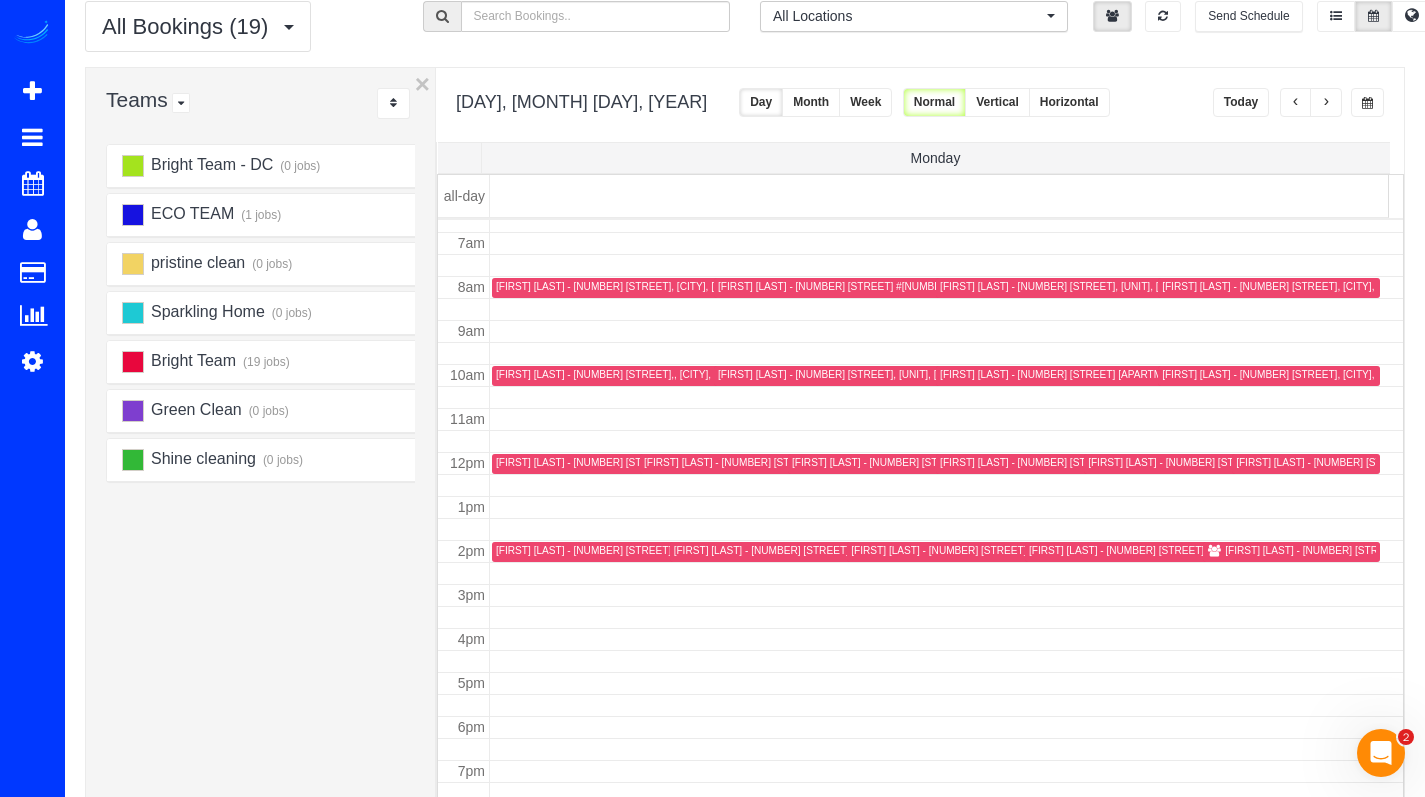 click on "Today" at bounding box center [1241, 102] 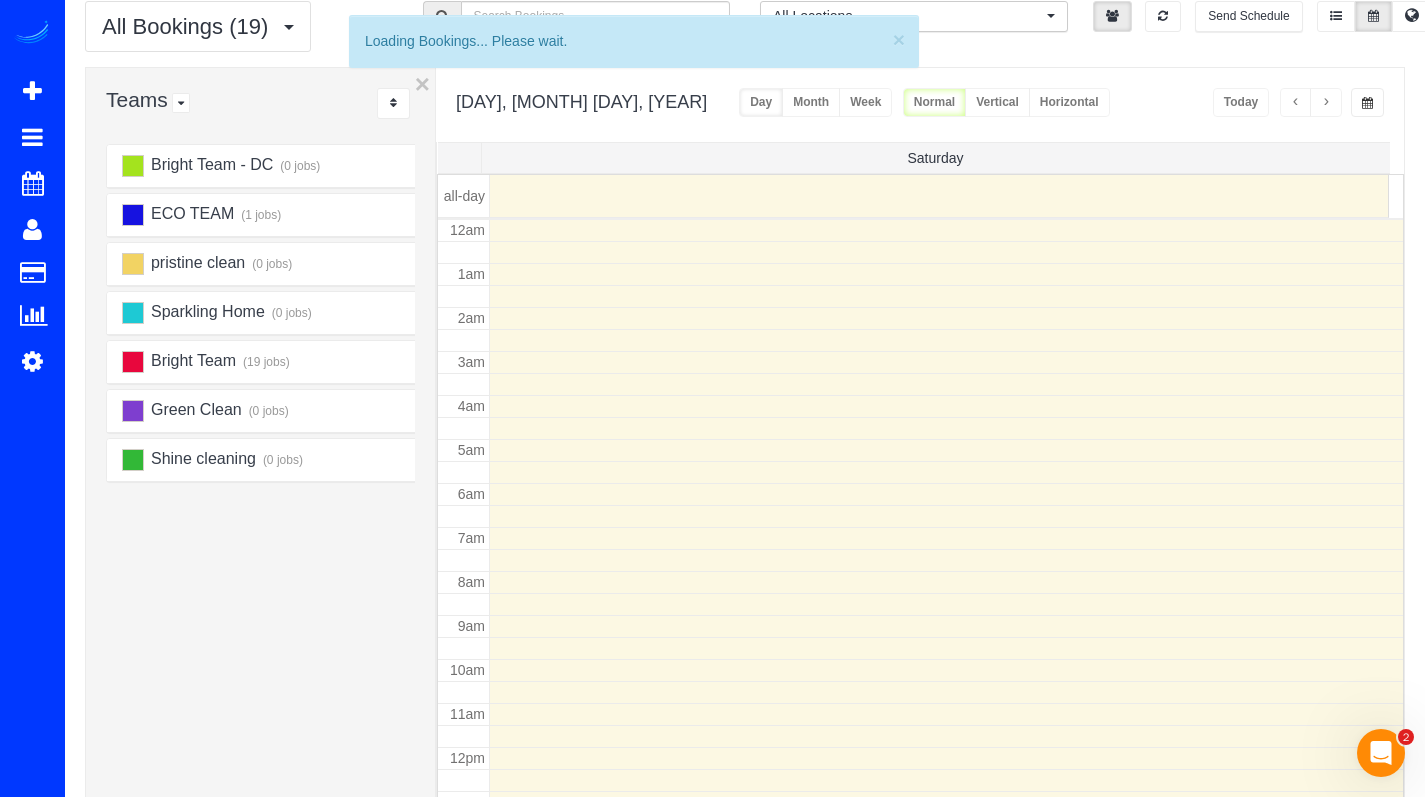 scroll, scrollTop: 265, scrollLeft: 0, axis: vertical 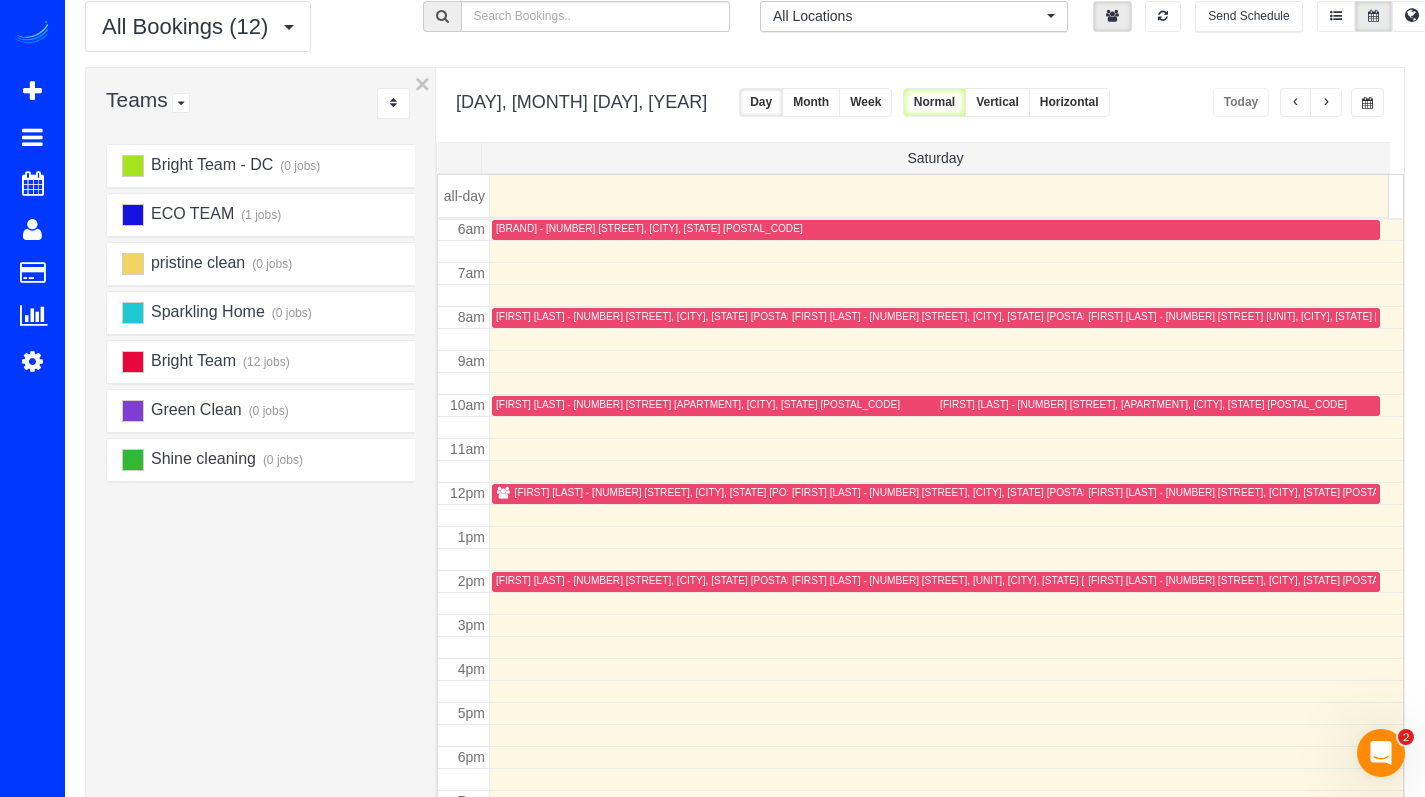 click on "[FIRST] [LAST] - [NUMBER] [STREET], [UNIT], [CITY], [STATE] [POSTAL_CODE]" at bounding box center [976, 580] 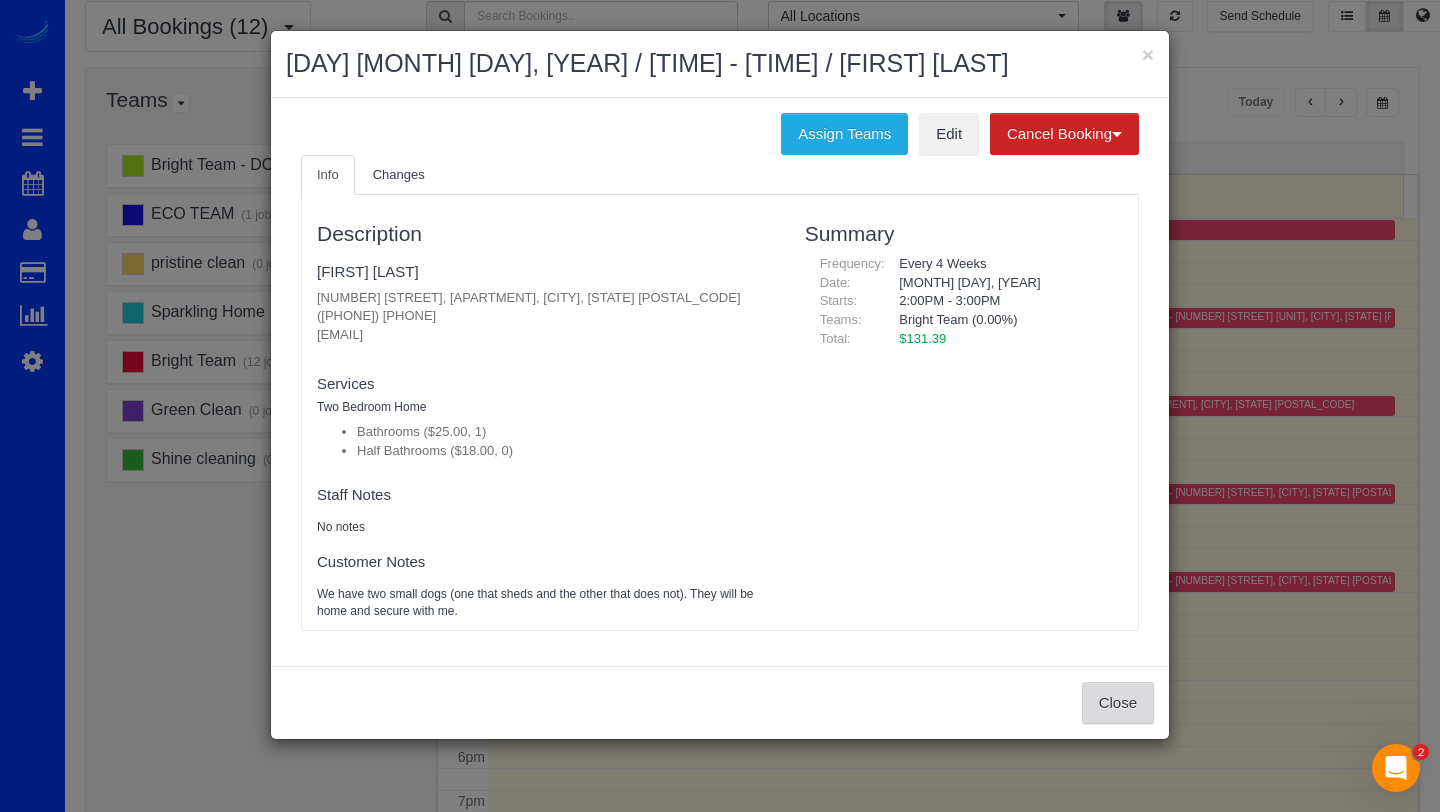 click on "Close" at bounding box center (1118, 703) 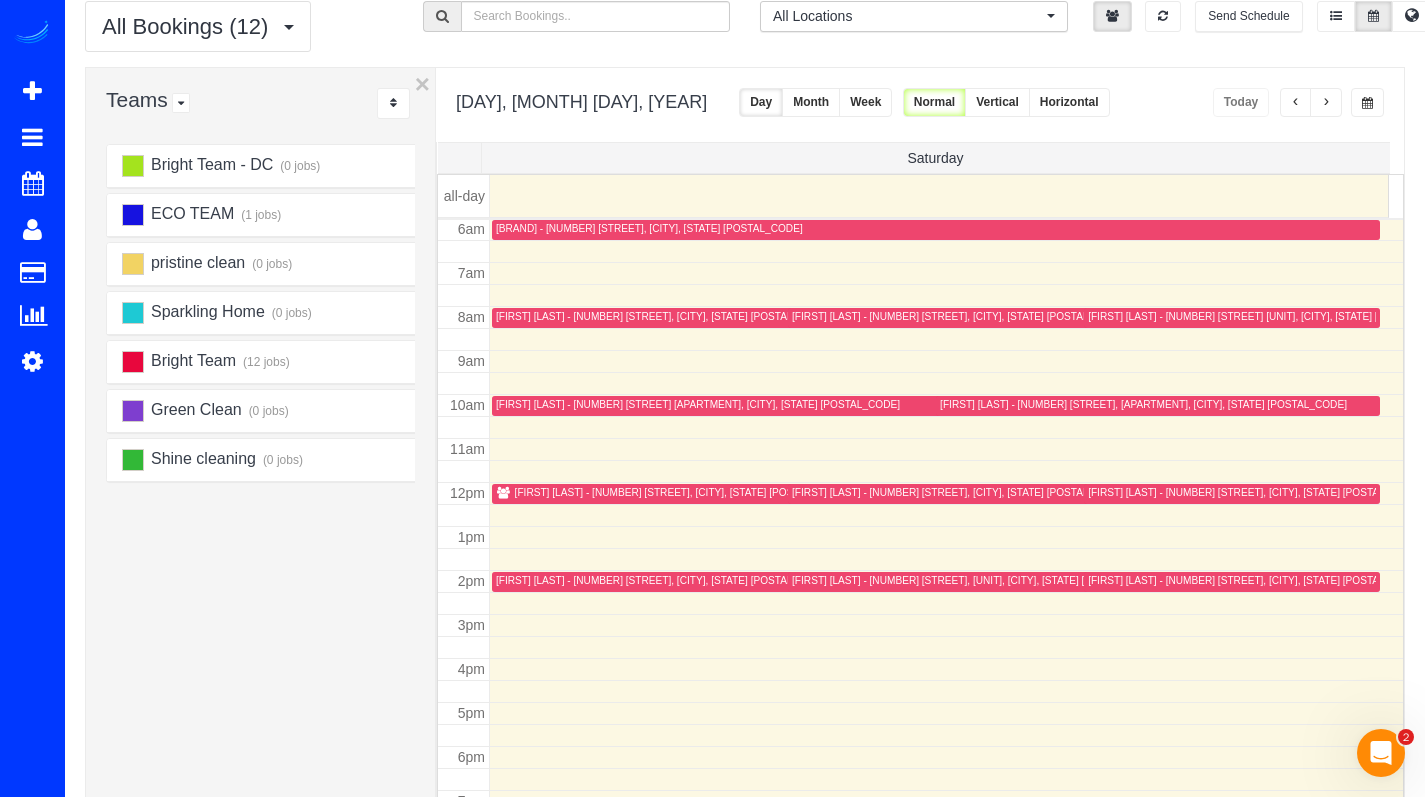 click on "[FIRST] [LAST] - [NUMBER] [STREET], [UNIT], [CITY], [STATE] [POSTAL_CODE]" at bounding box center (976, 580) 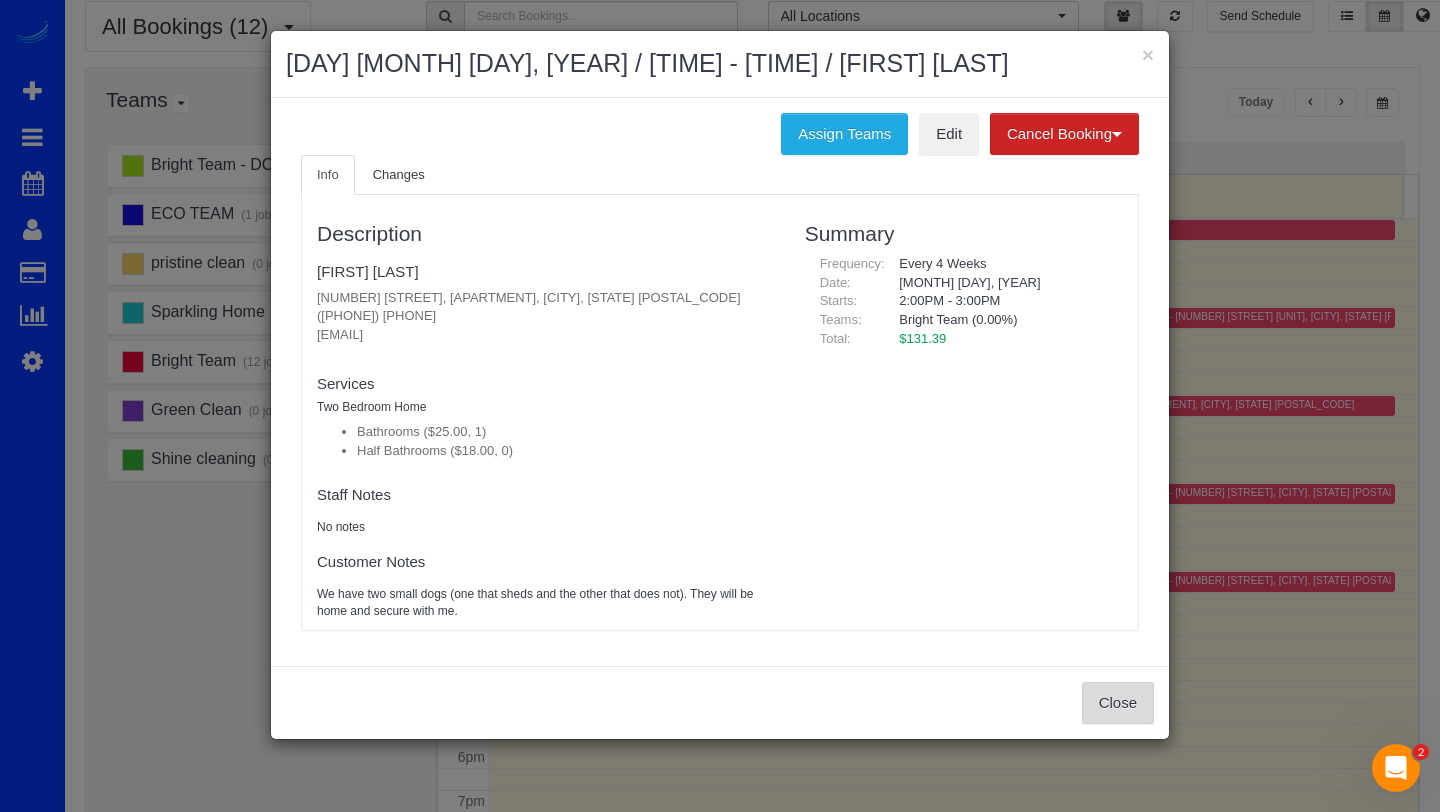 click on "Close" at bounding box center [1118, 703] 